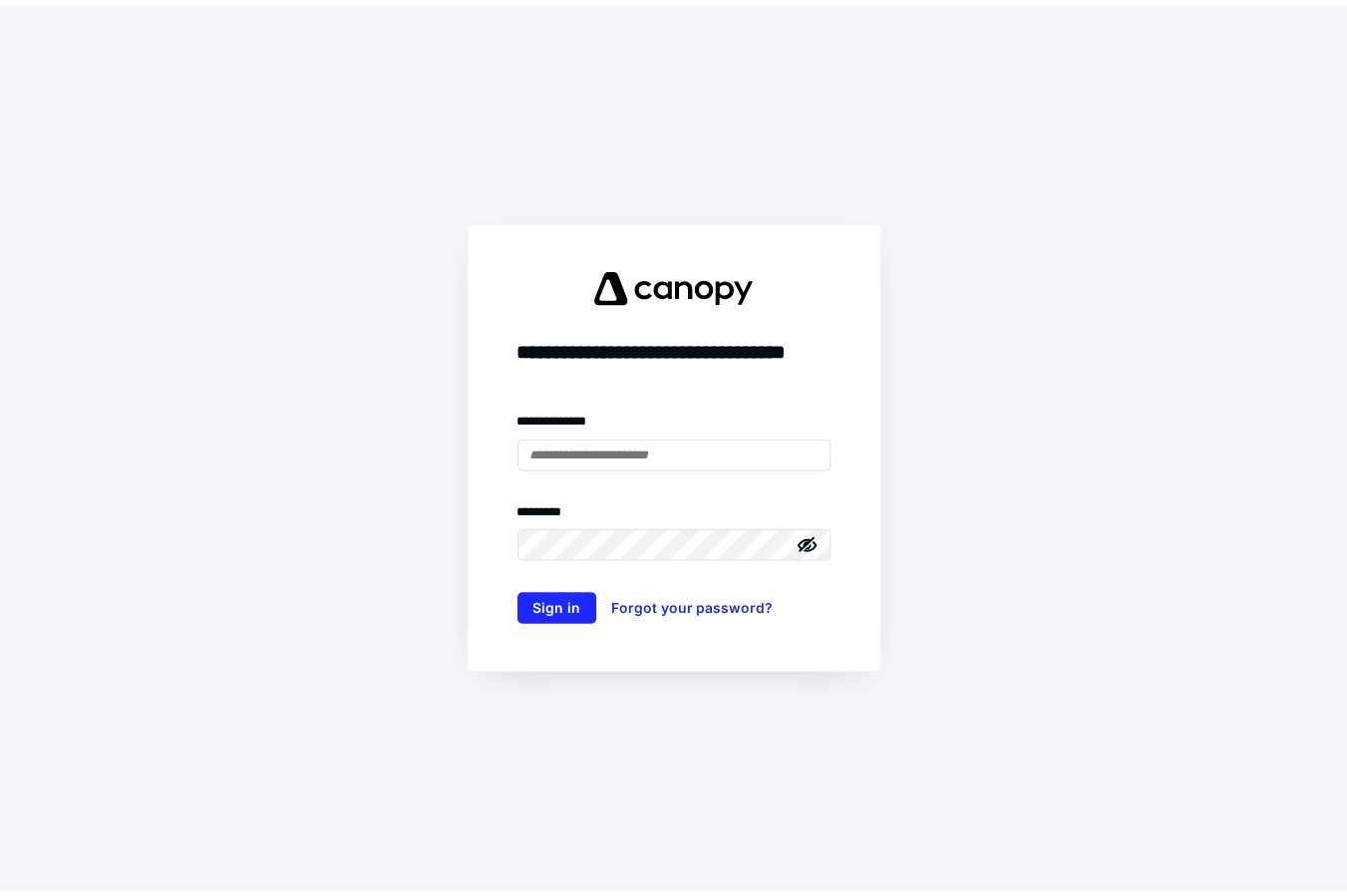 scroll, scrollTop: 0, scrollLeft: 0, axis: both 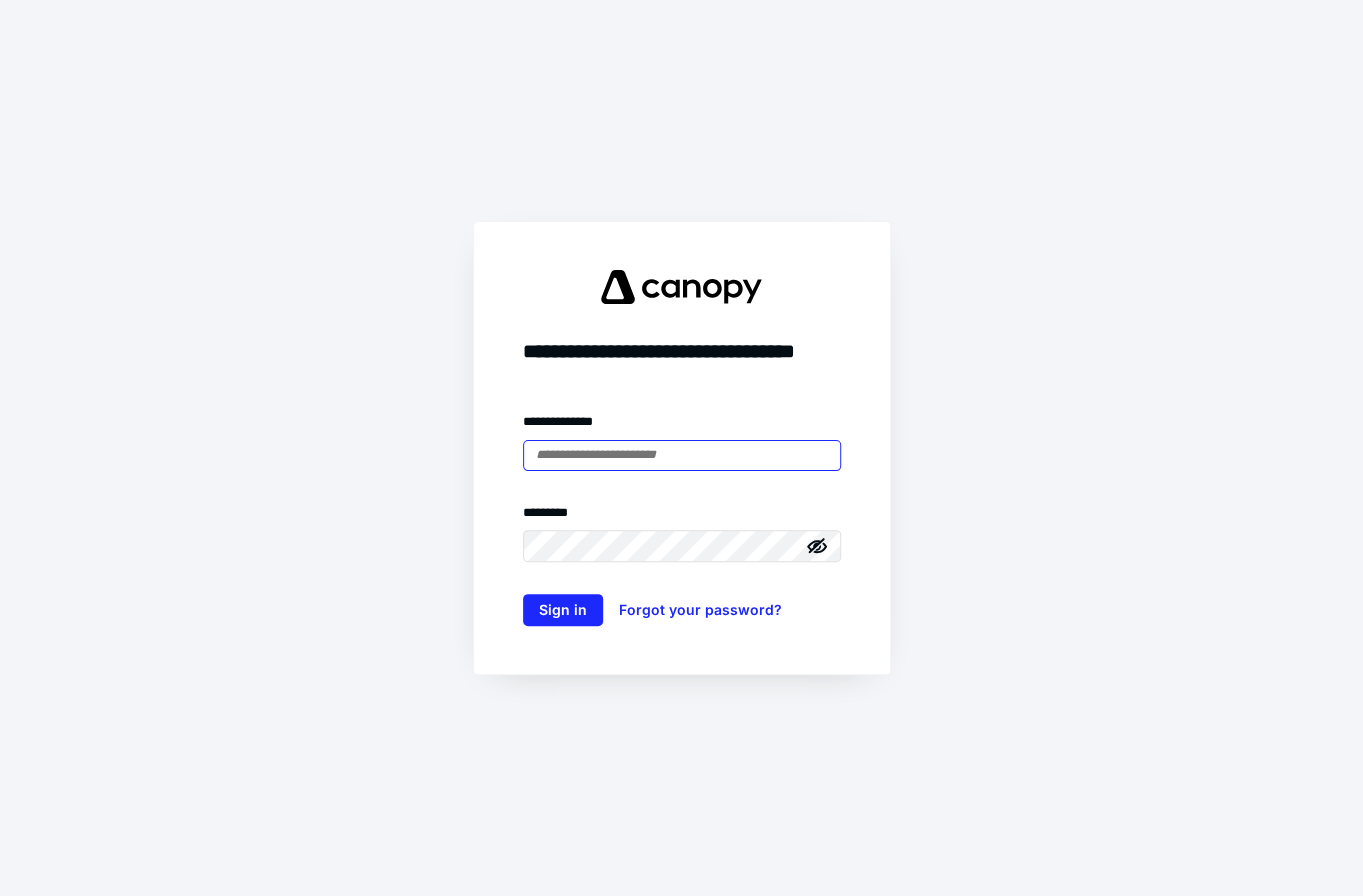 type on "**********" 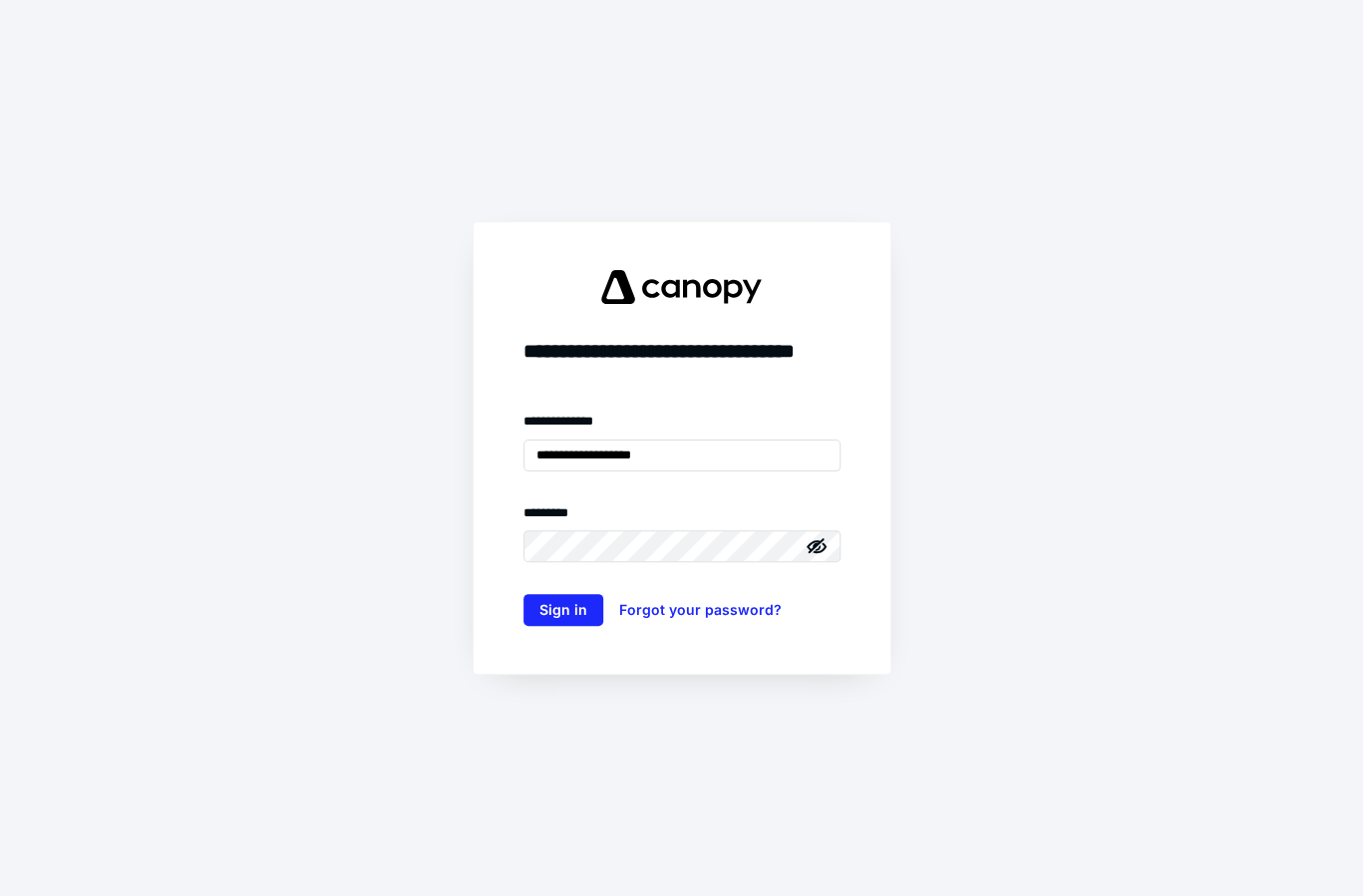 click on "**********" at bounding box center [681, 448] 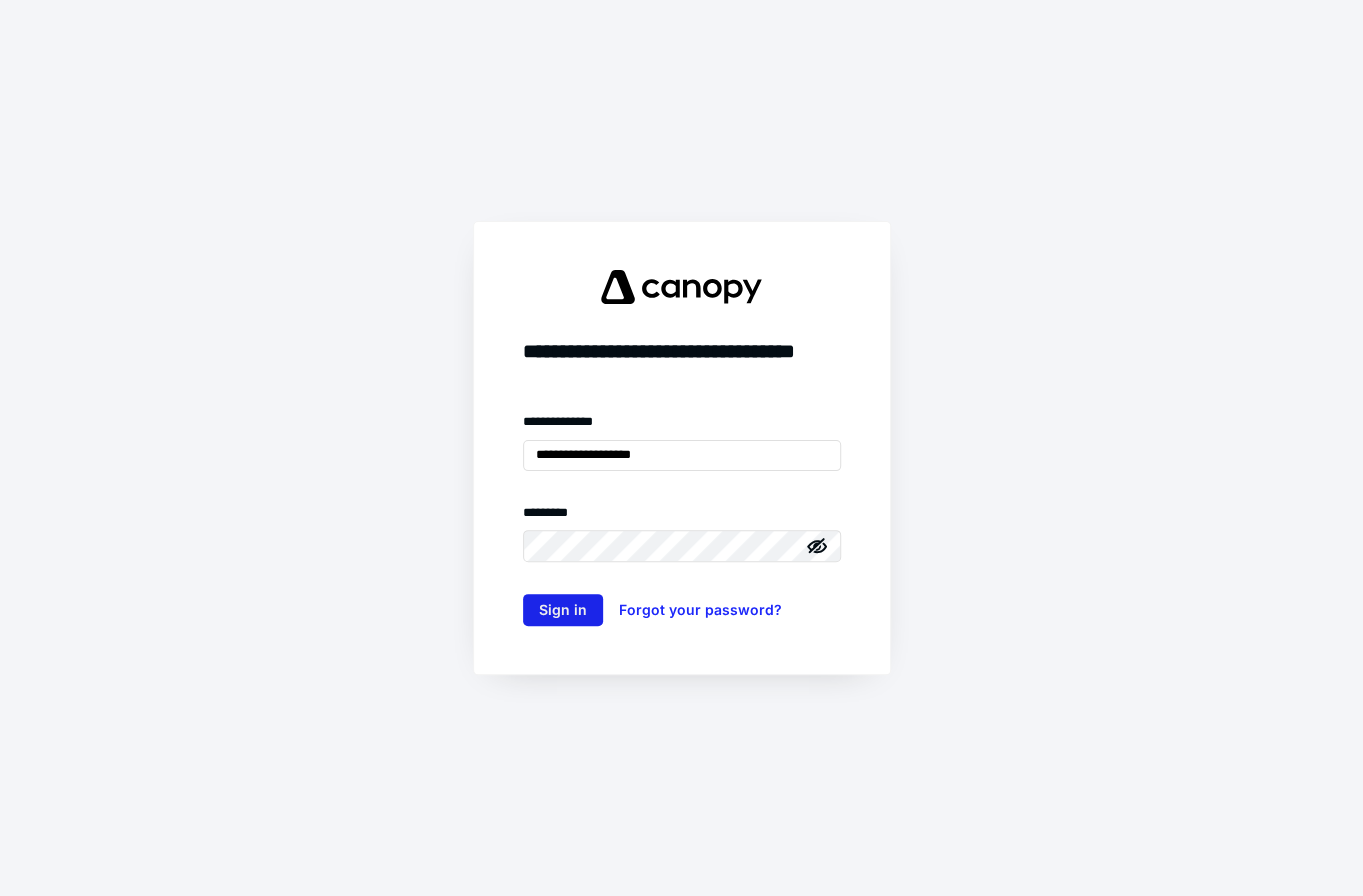 click on "Sign in" at bounding box center (563, 610) 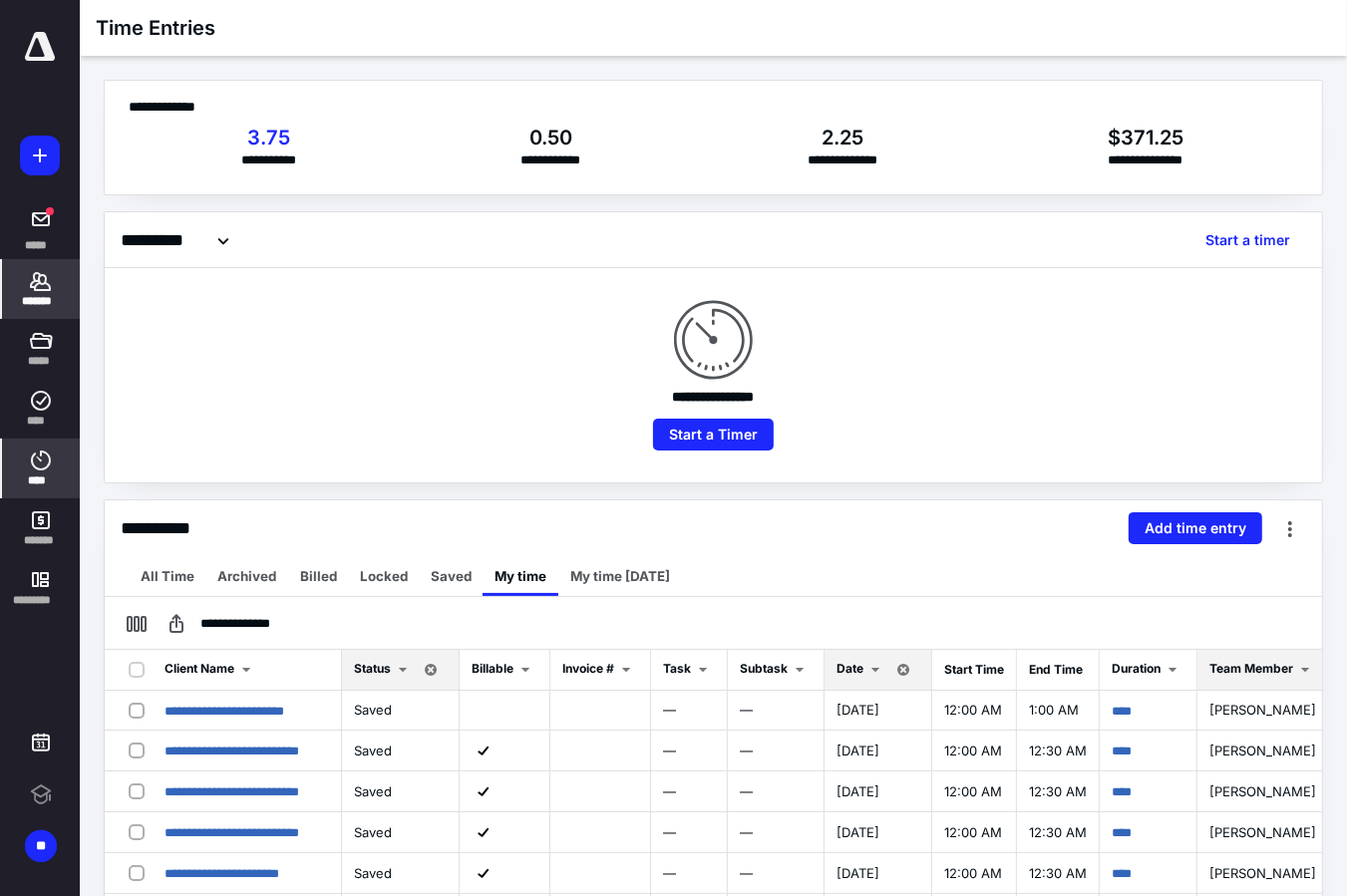 scroll, scrollTop: 0, scrollLeft: 0, axis: both 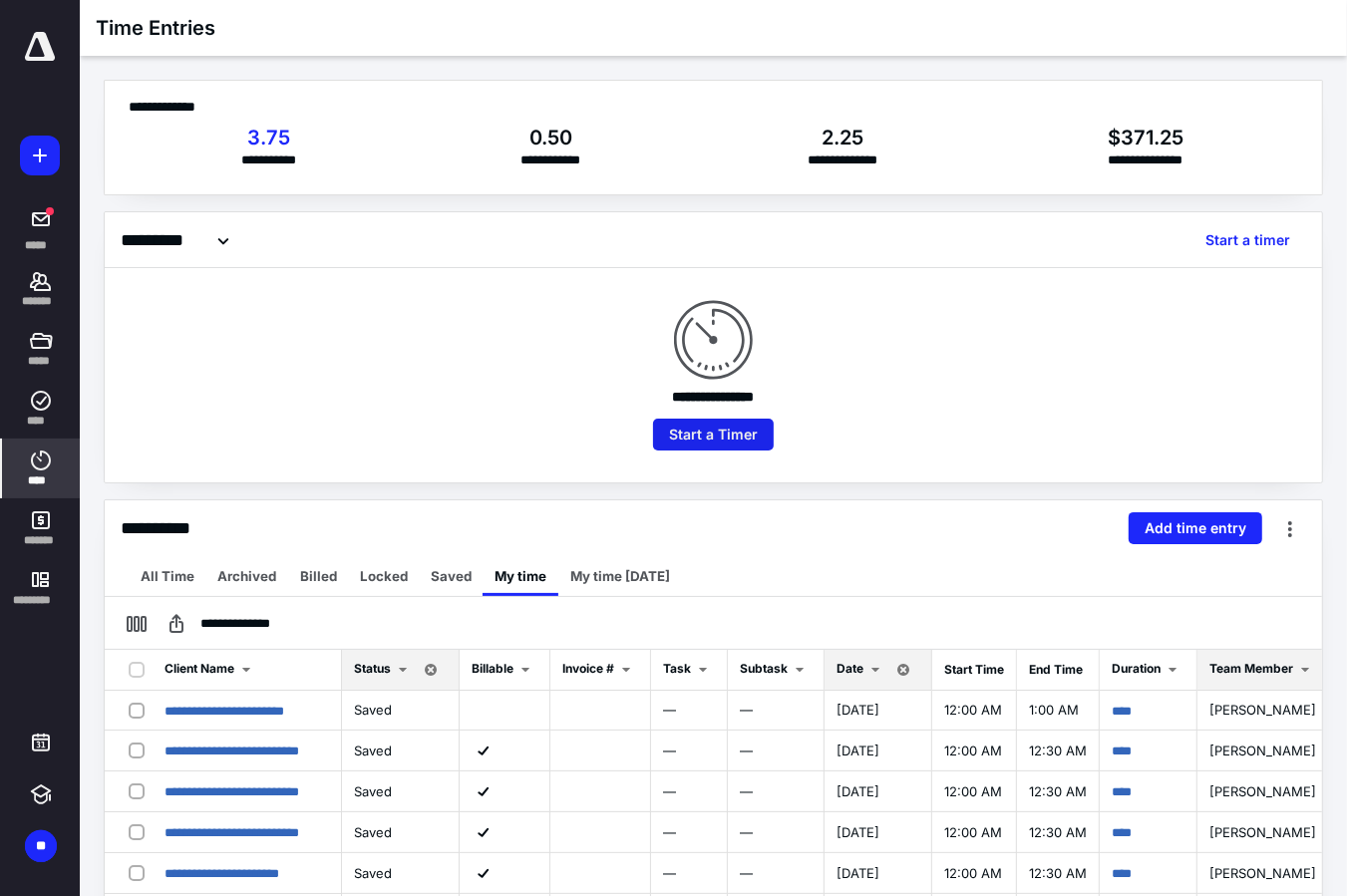 click on "Start a Timer" at bounding box center (713, 435) 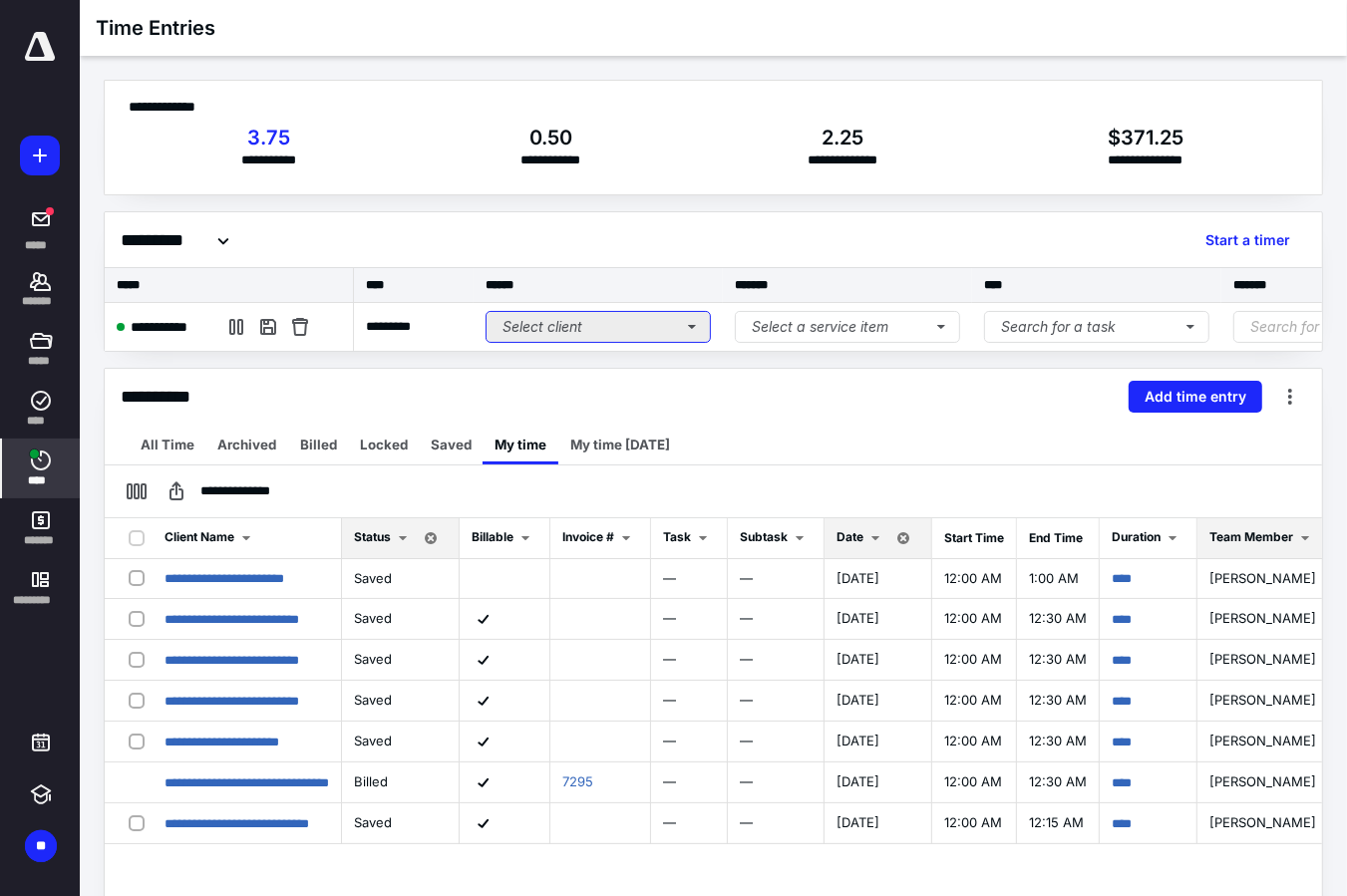 click on "Select client" at bounding box center [598, 327] 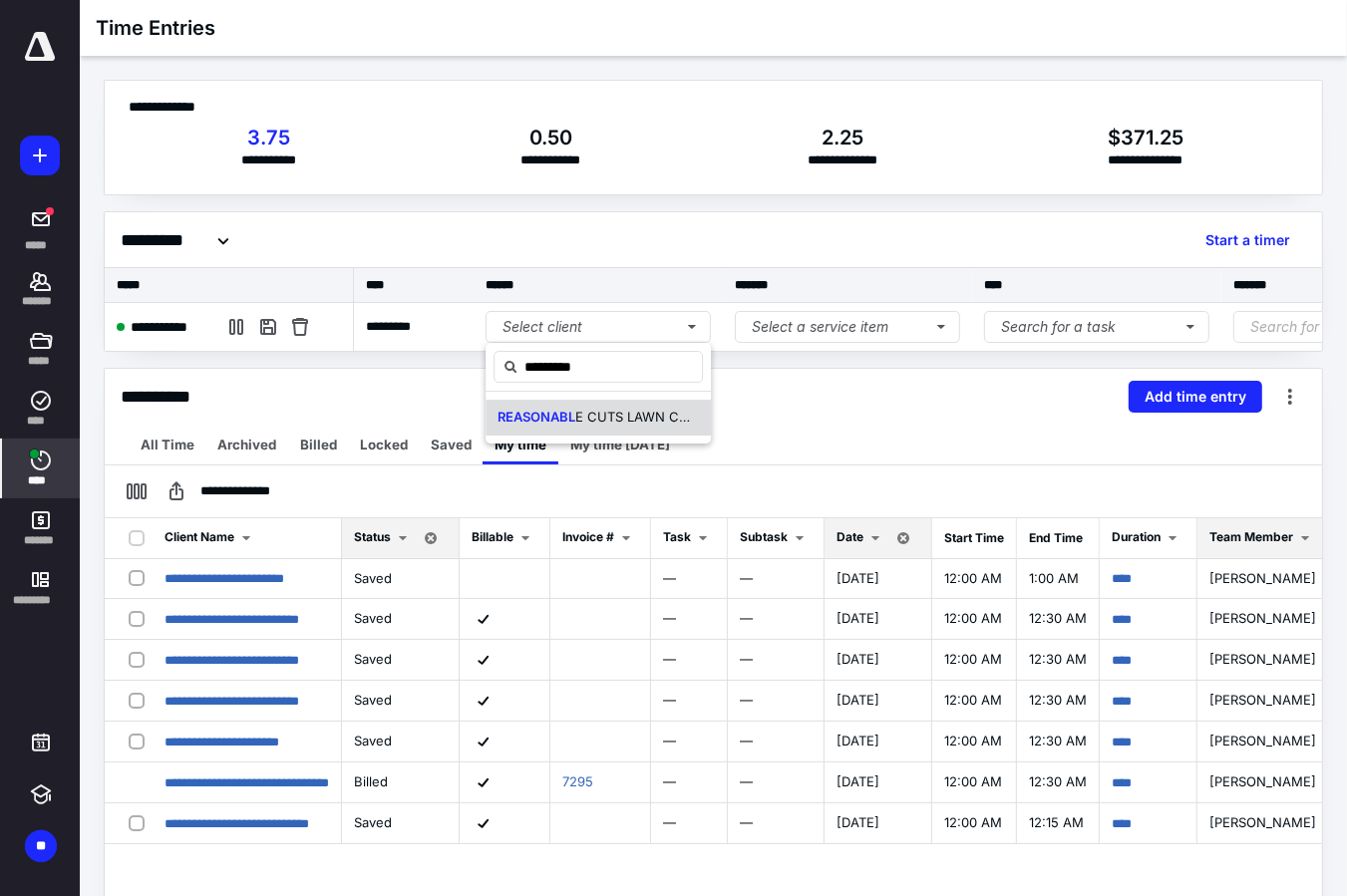 click on "REASONABL" at bounding box center [536, 417] 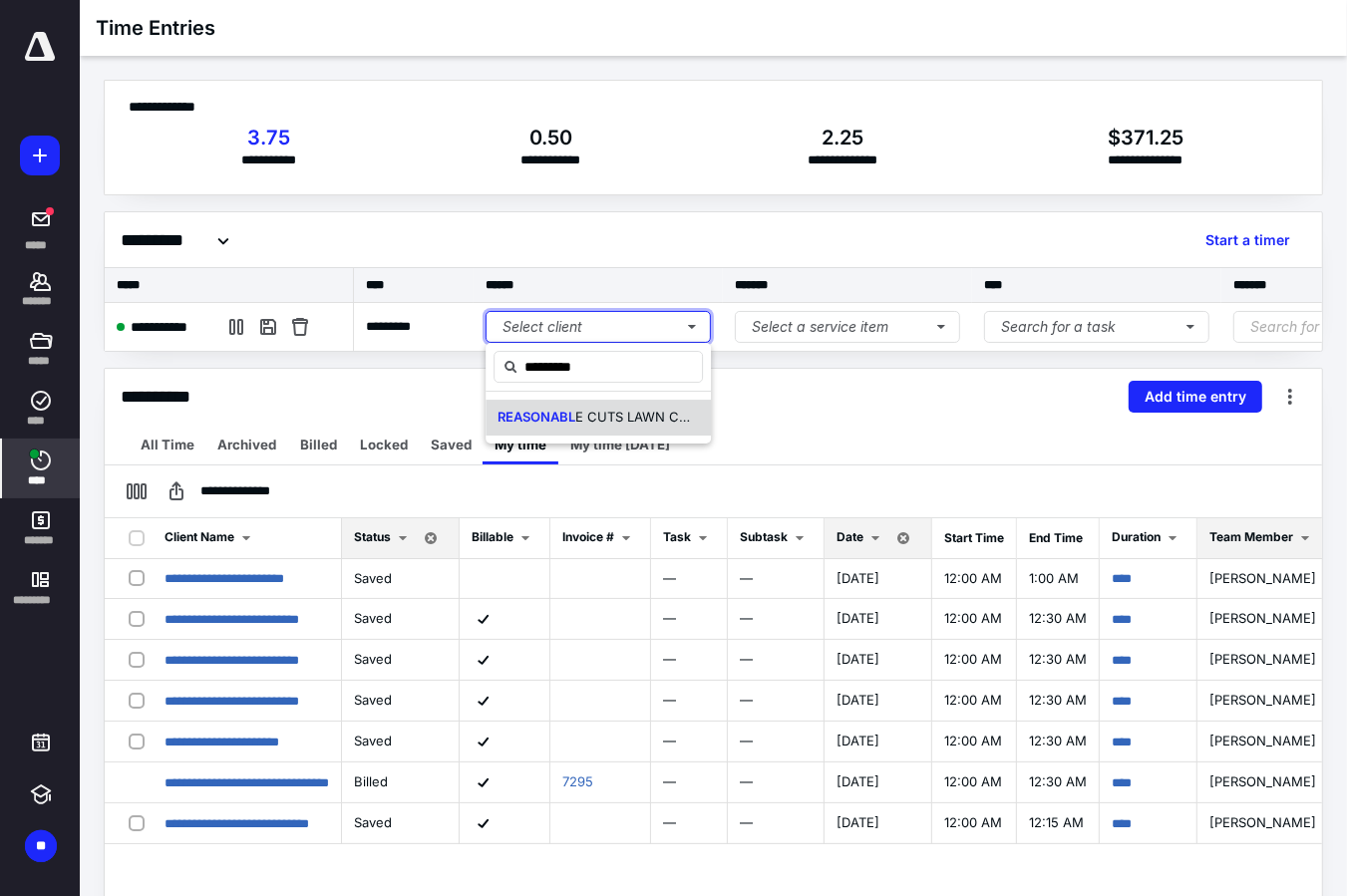 type 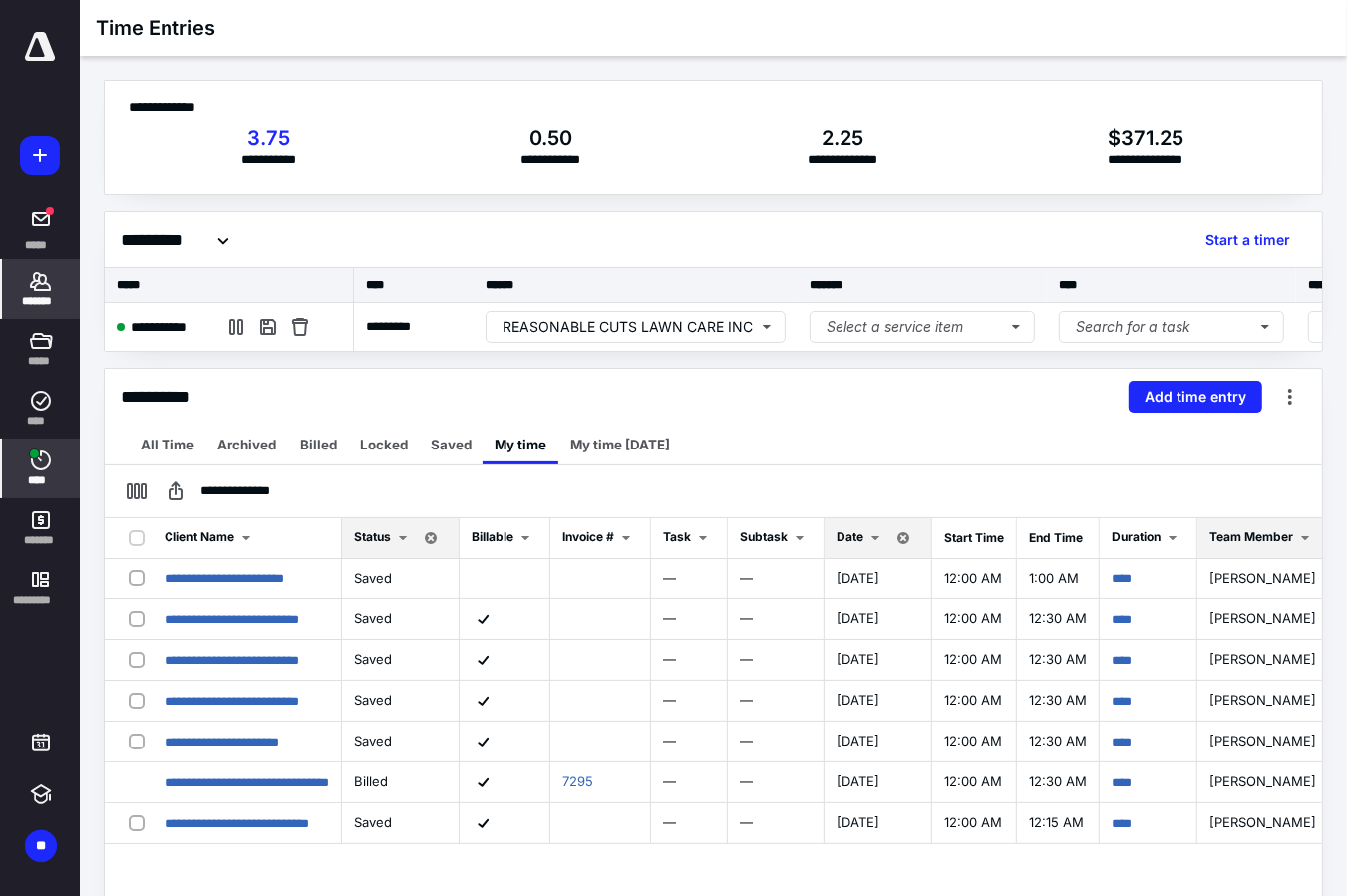 click 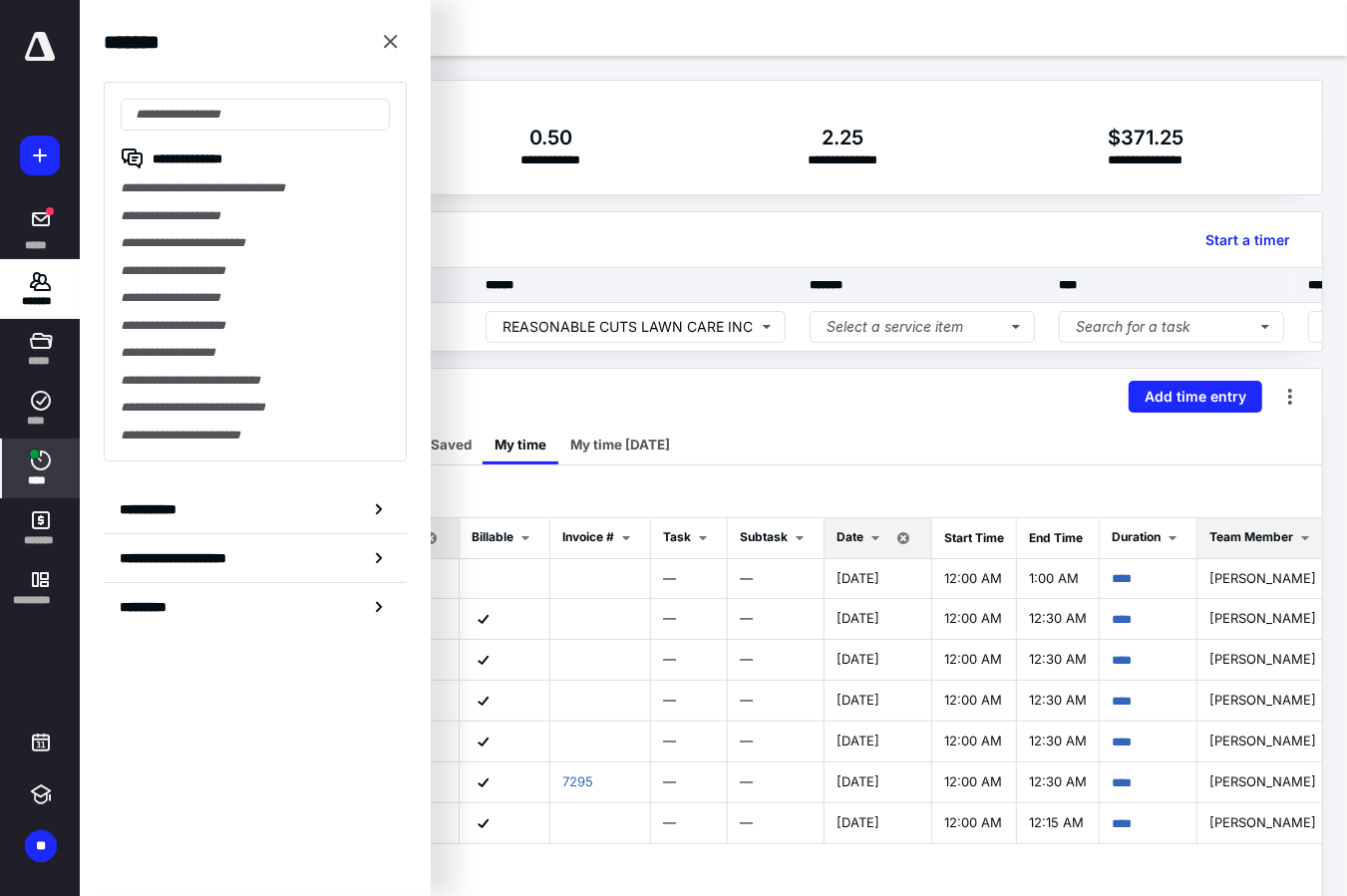 click on "**********" at bounding box center [255, 271] 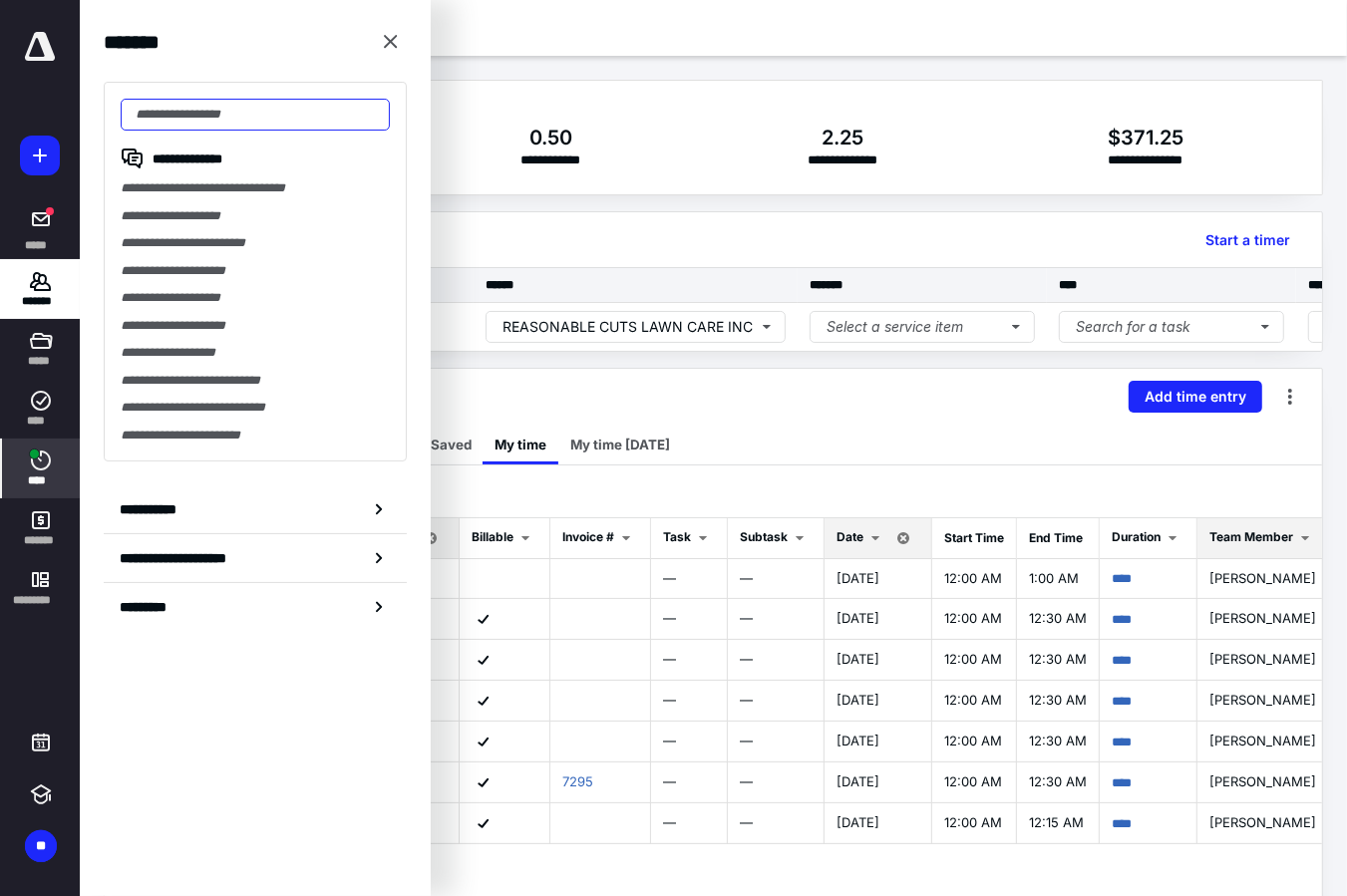 click at bounding box center [255, 115] 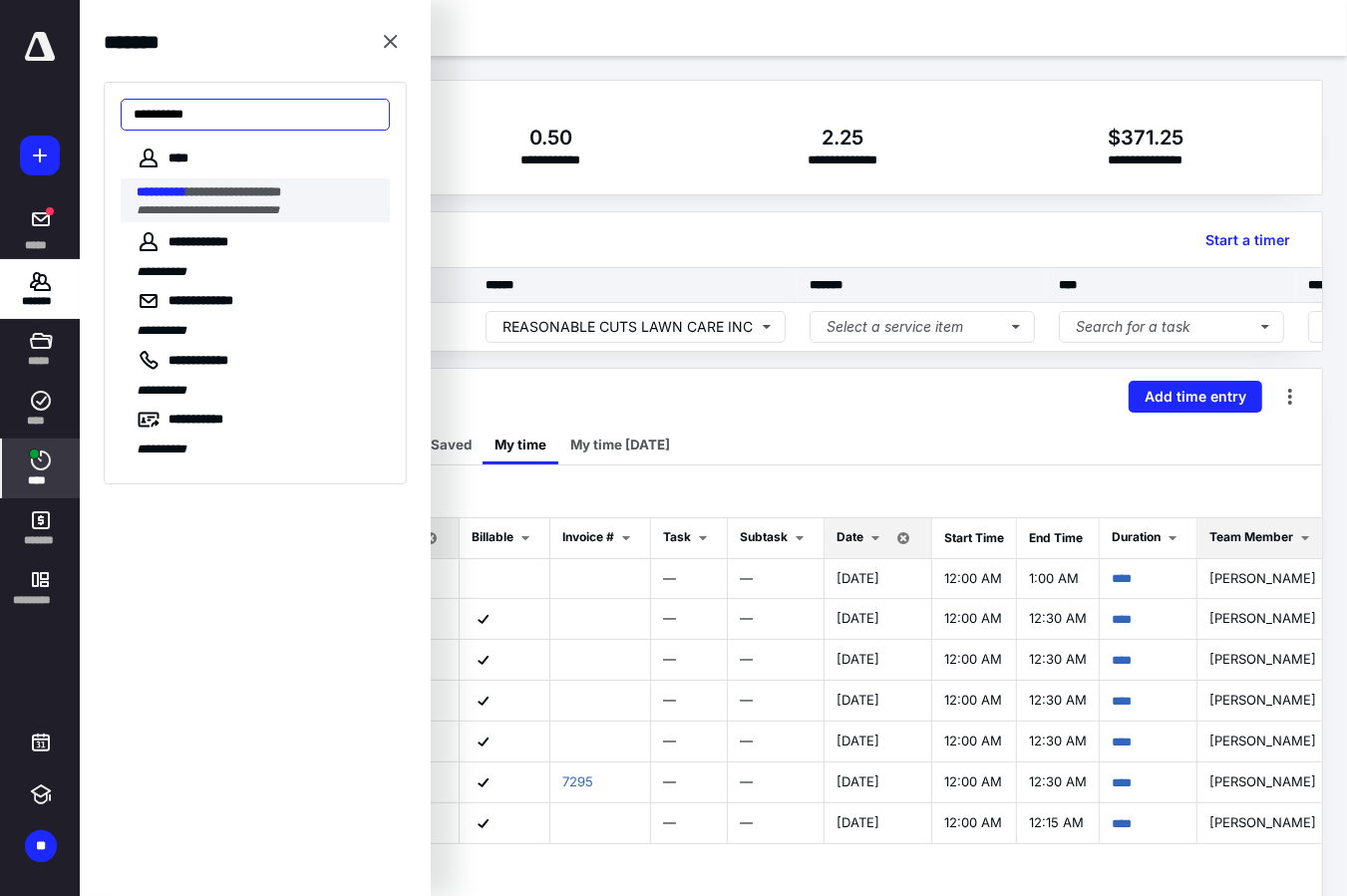 type on "**********" 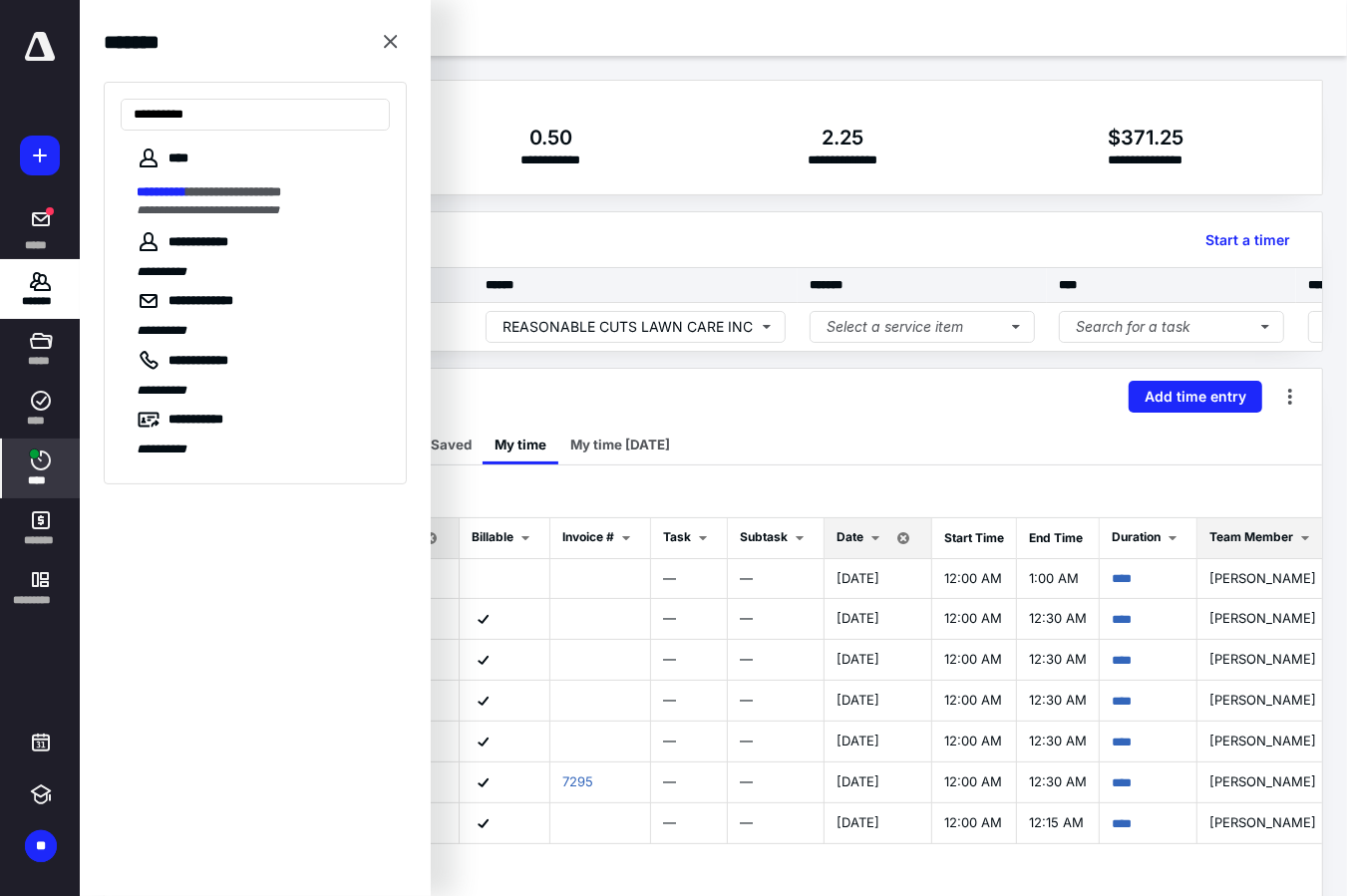 click on "**********" at bounding box center [162, 191] 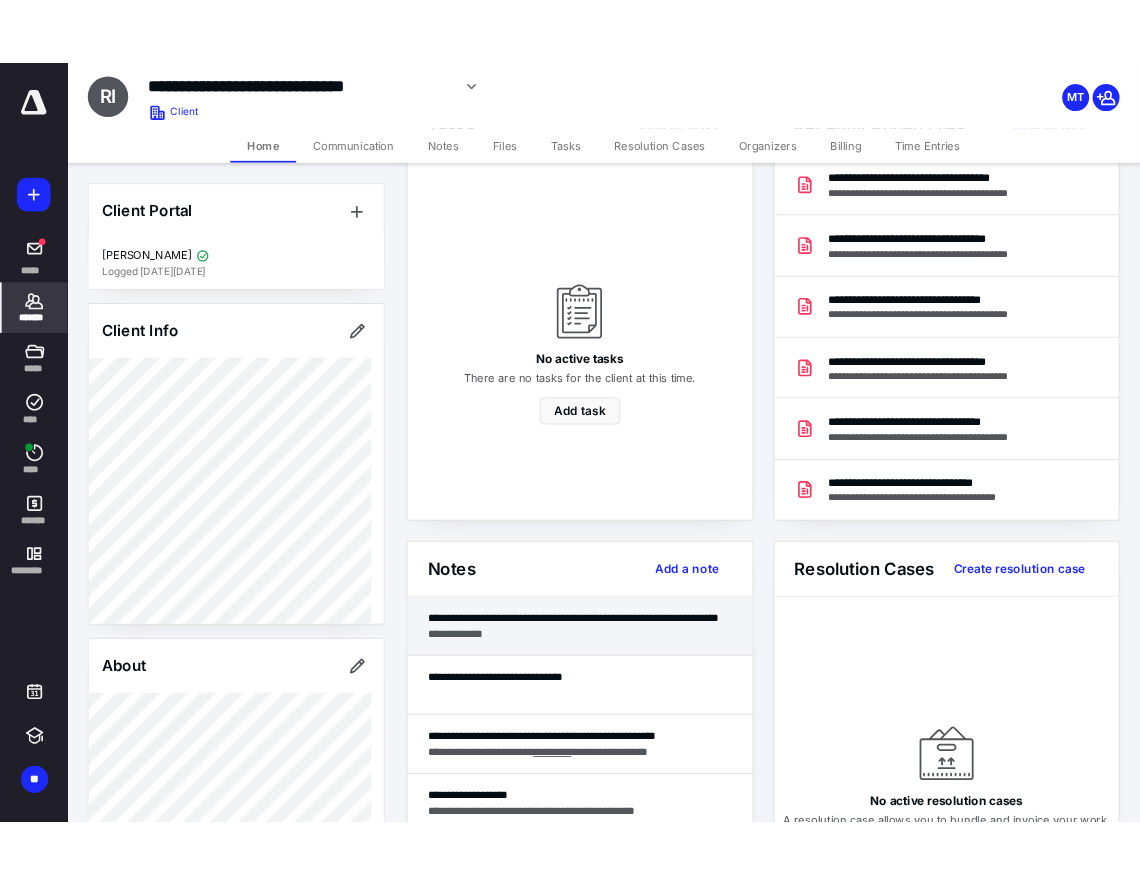 scroll, scrollTop: 200, scrollLeft: 0, axis: vertical 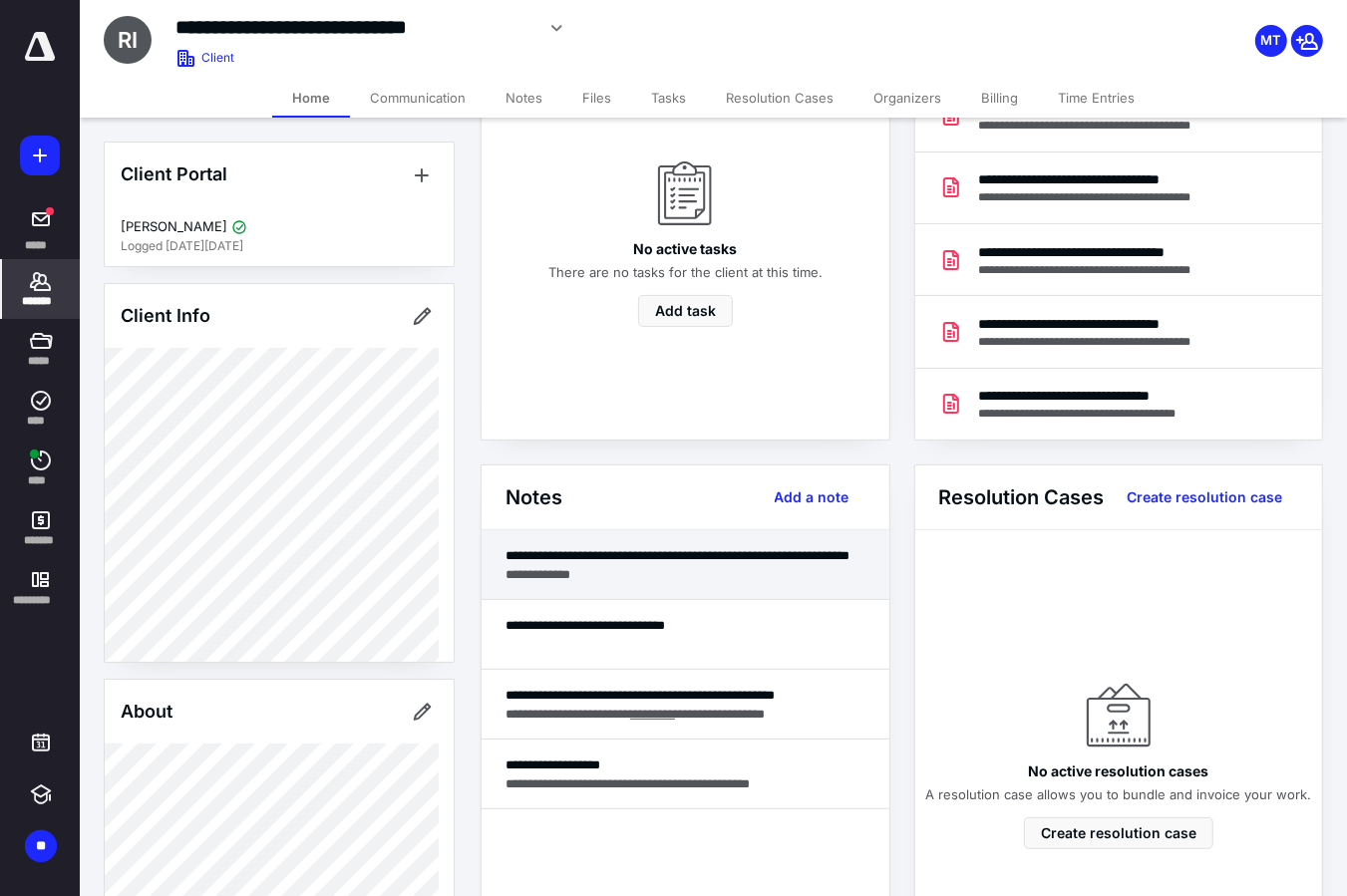 click on "**********" at bounding box center [685, 565] 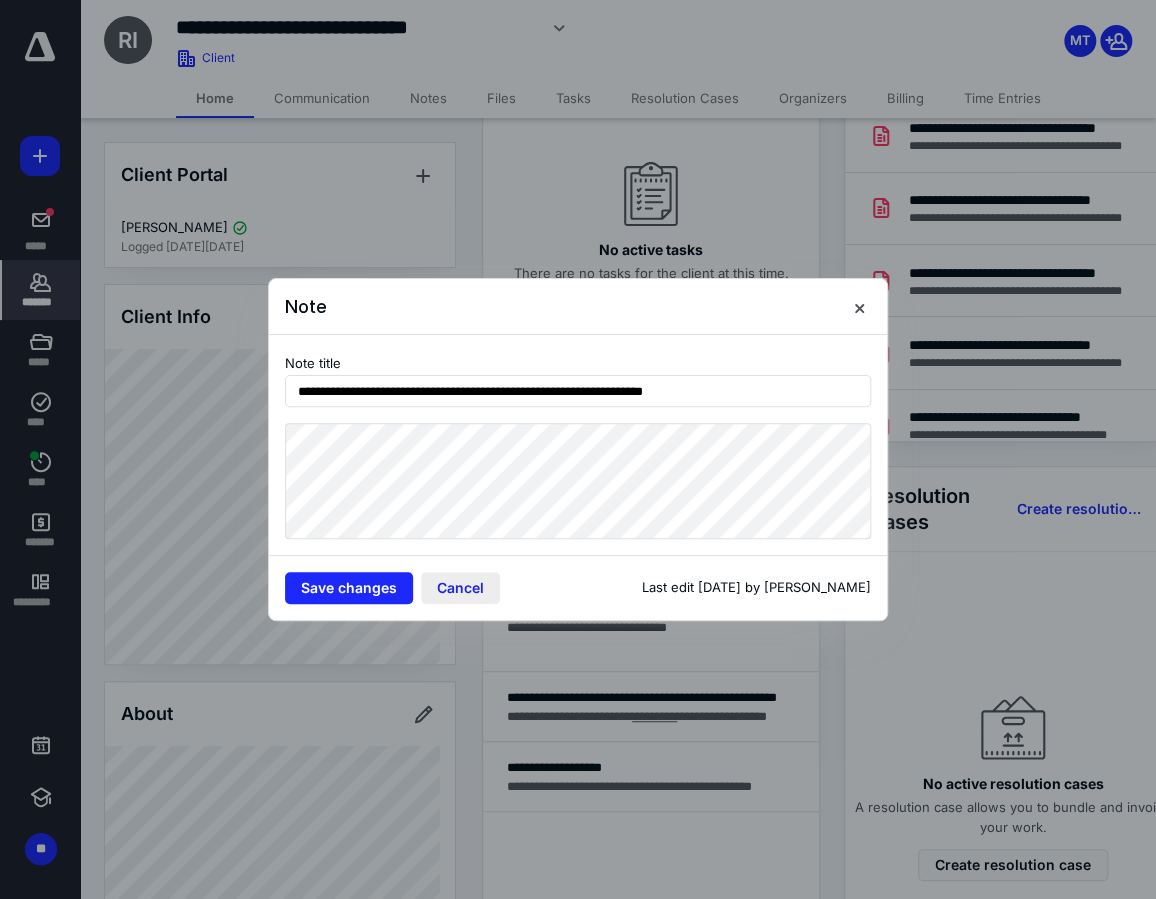 click on "Cancel" at bounding box center (460, 588) 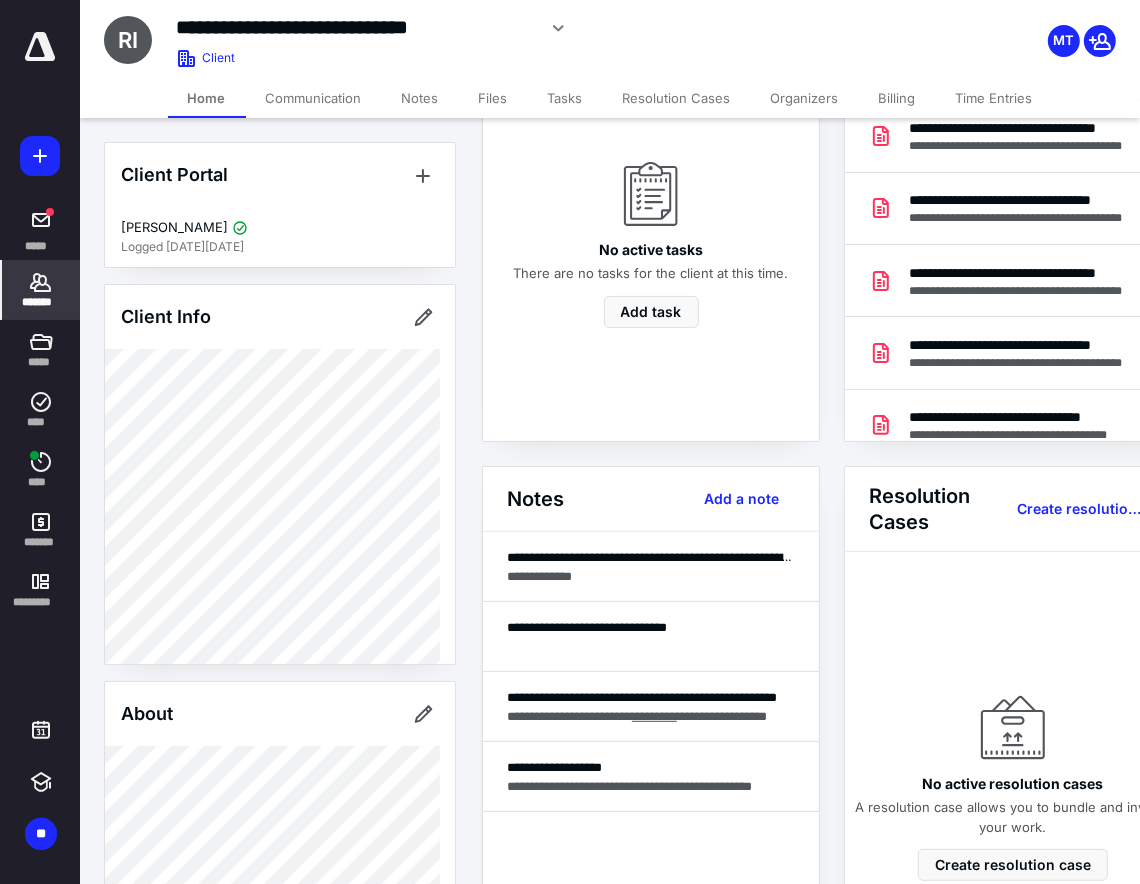 click on "No active resolution cases A resolution case allows you to bundle and invoice your work. Create resolution case" at bounding box center (1013, 768) 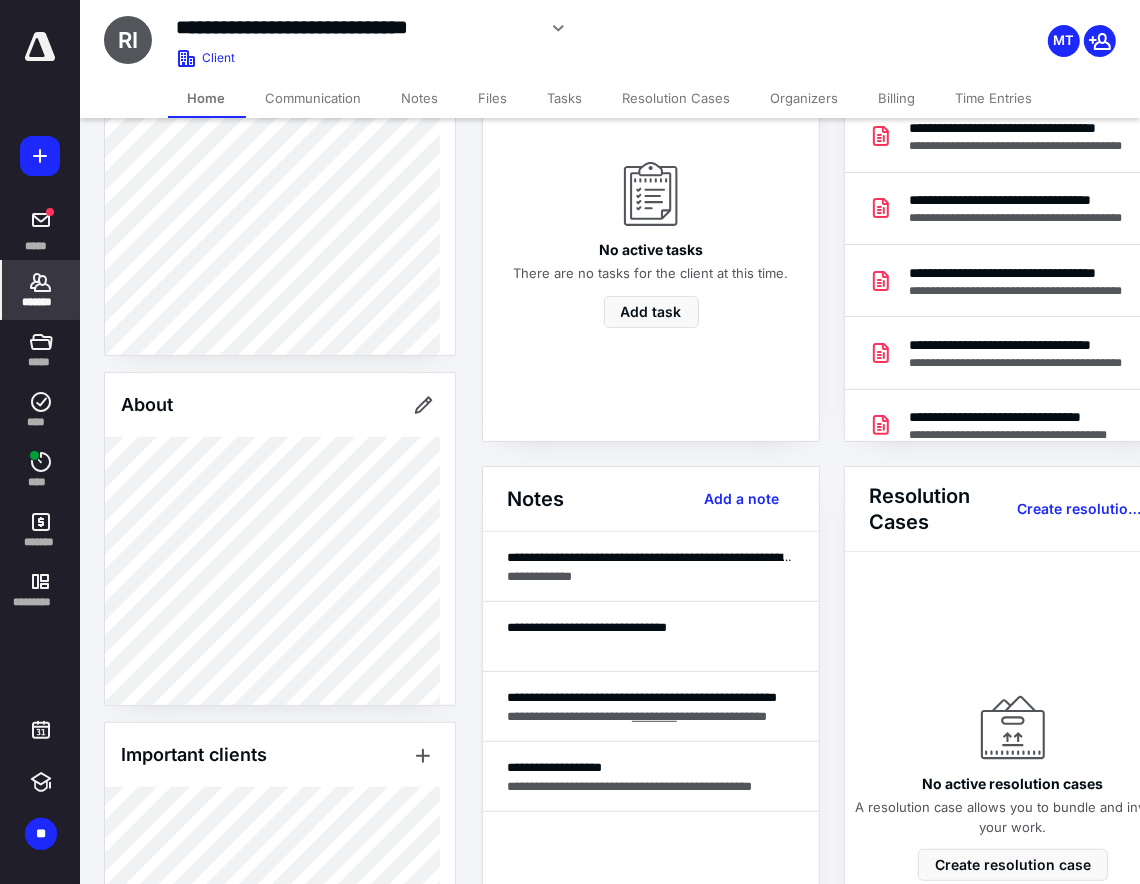 scroll, scrollTop: 499, scrollLeft: 0, axis: vertical 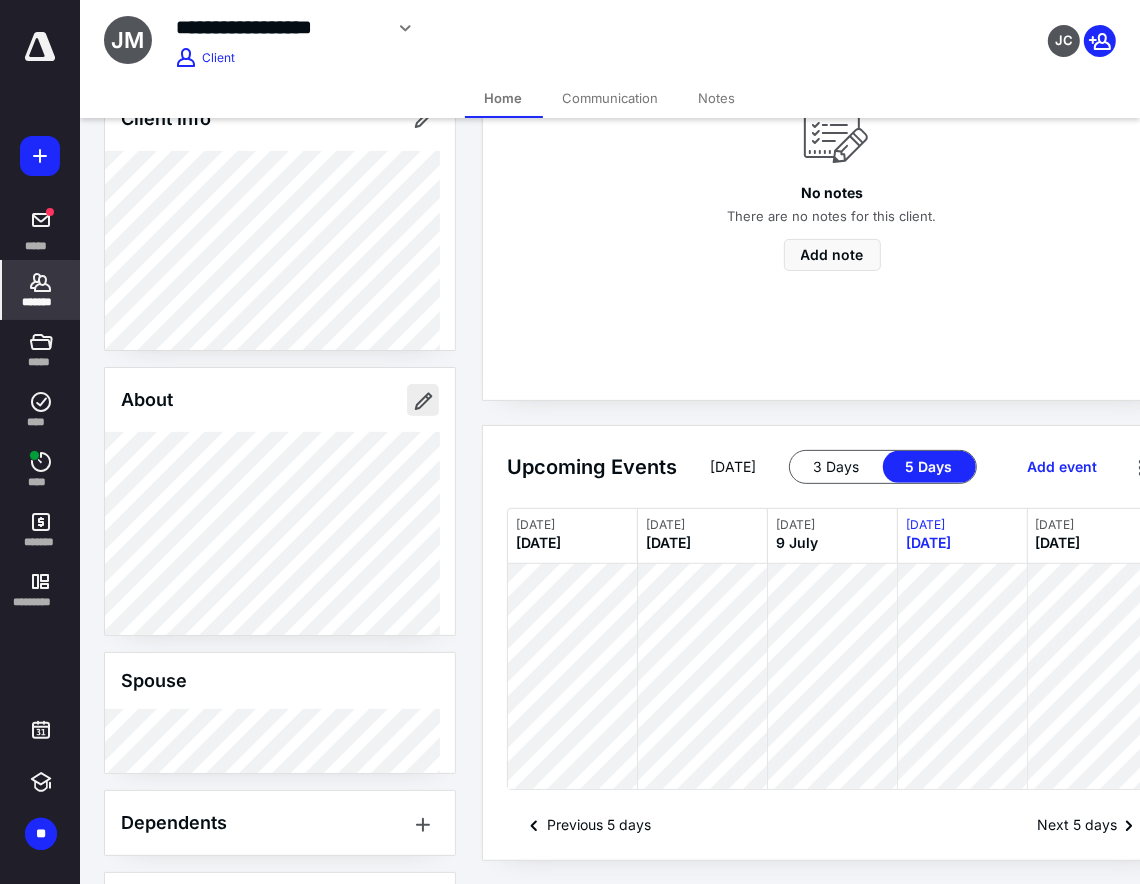 click at bounding box center (423, 400) 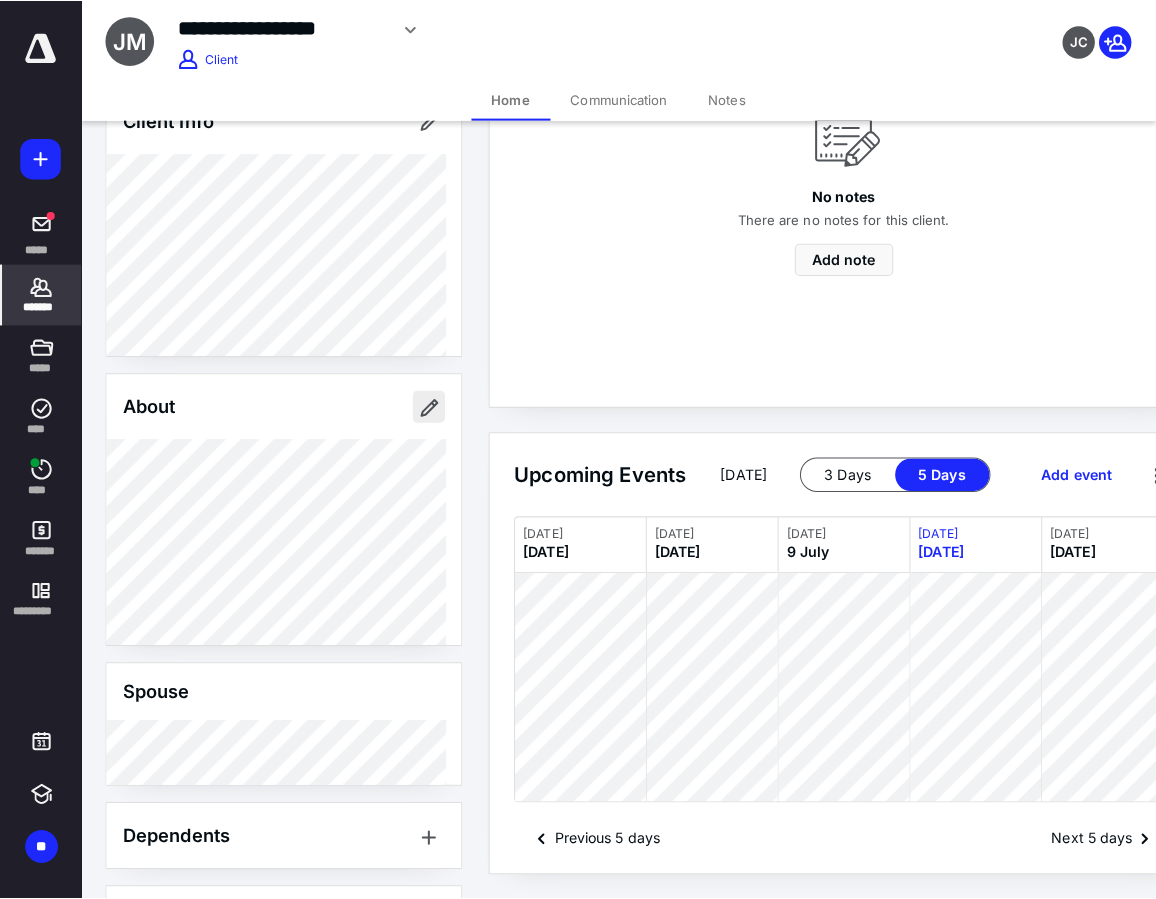 scroll, scrollTop: 226, scrollLeft: 0, axis: vertical 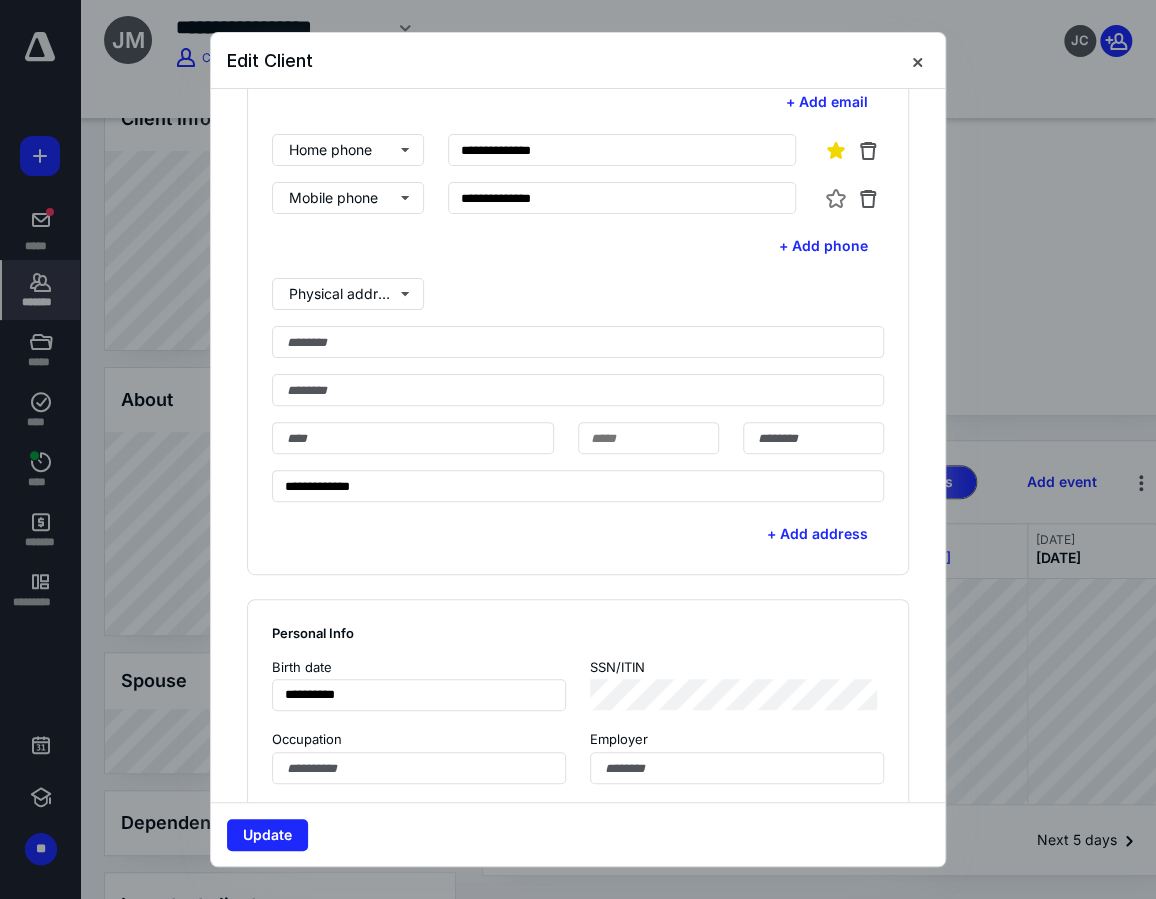 drag, startPoint x: 915, startPoint y: 58, endPoint x: 586, endPoint y: 407, distance: 479.62695 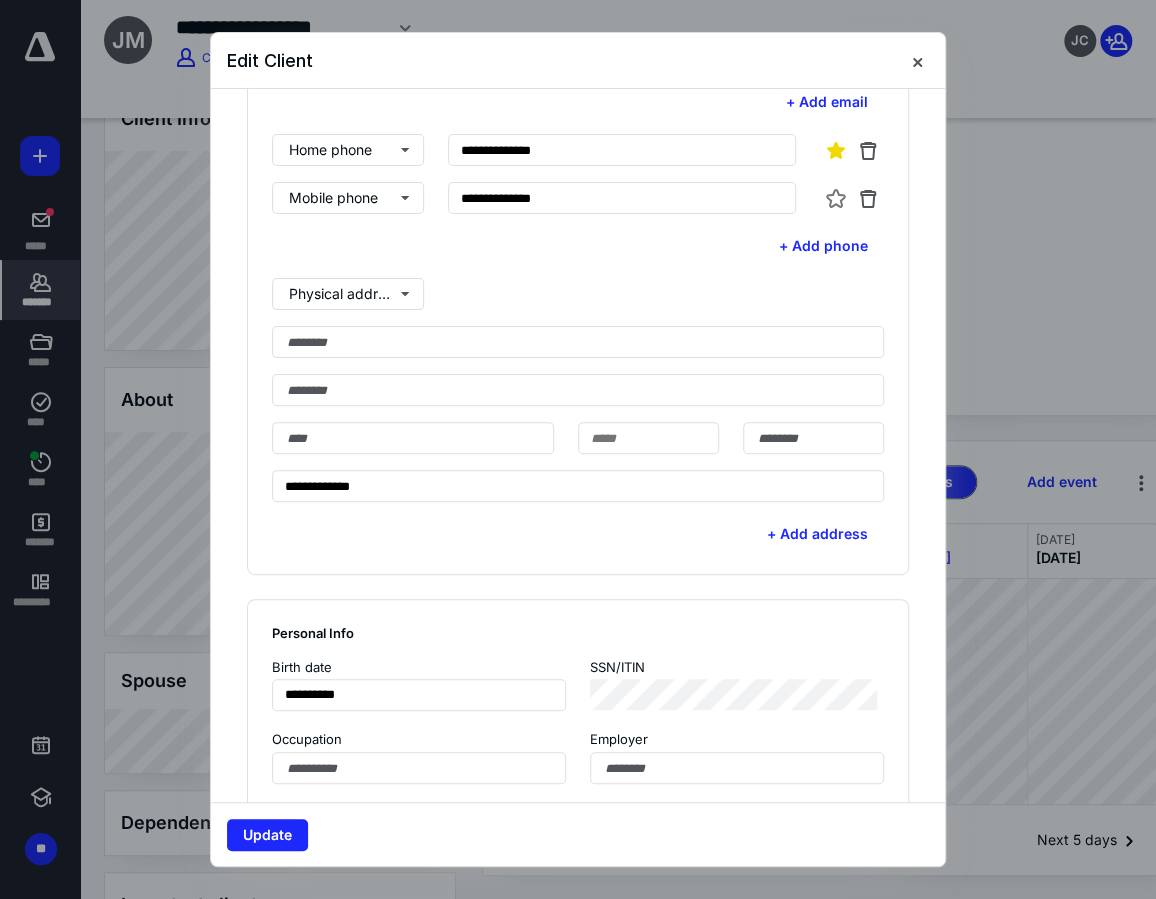 click at bounding box center (917, 61) 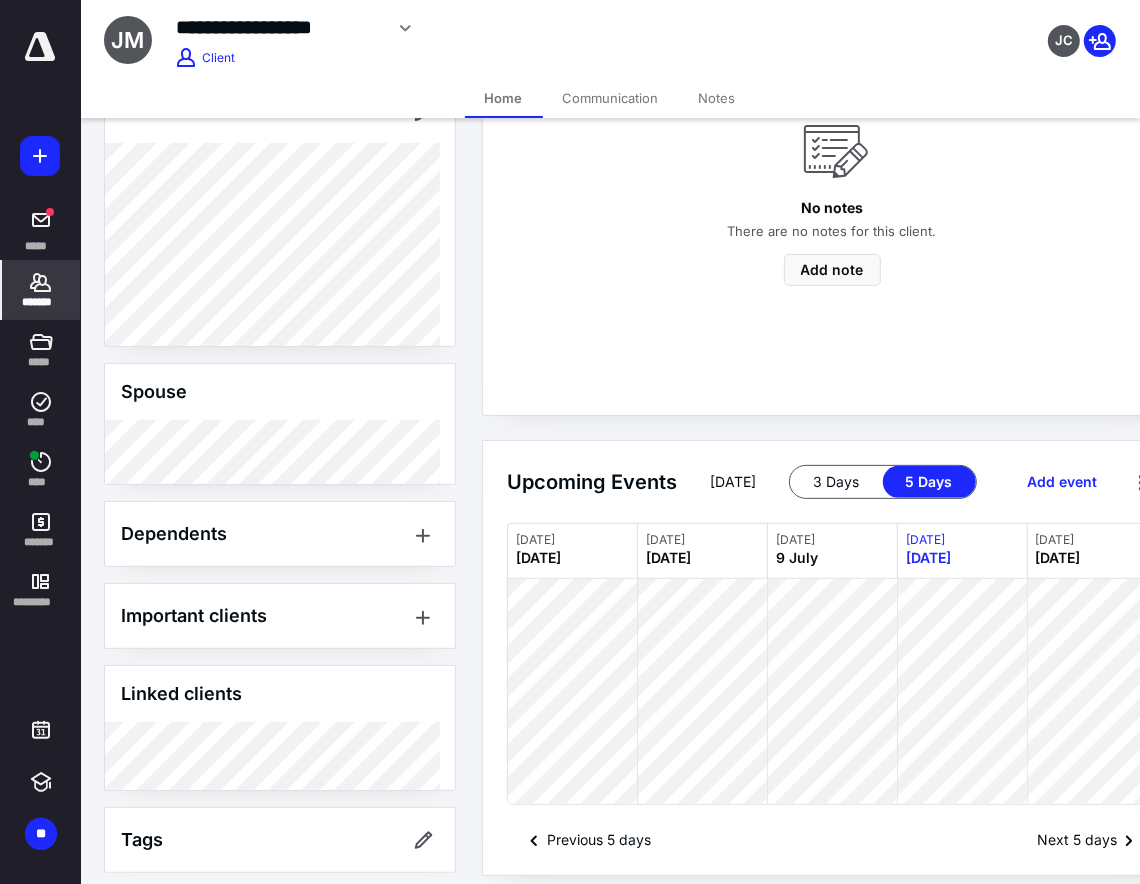 scroll, scrollTop: 355, scrollLeft: 0, axis: vertical 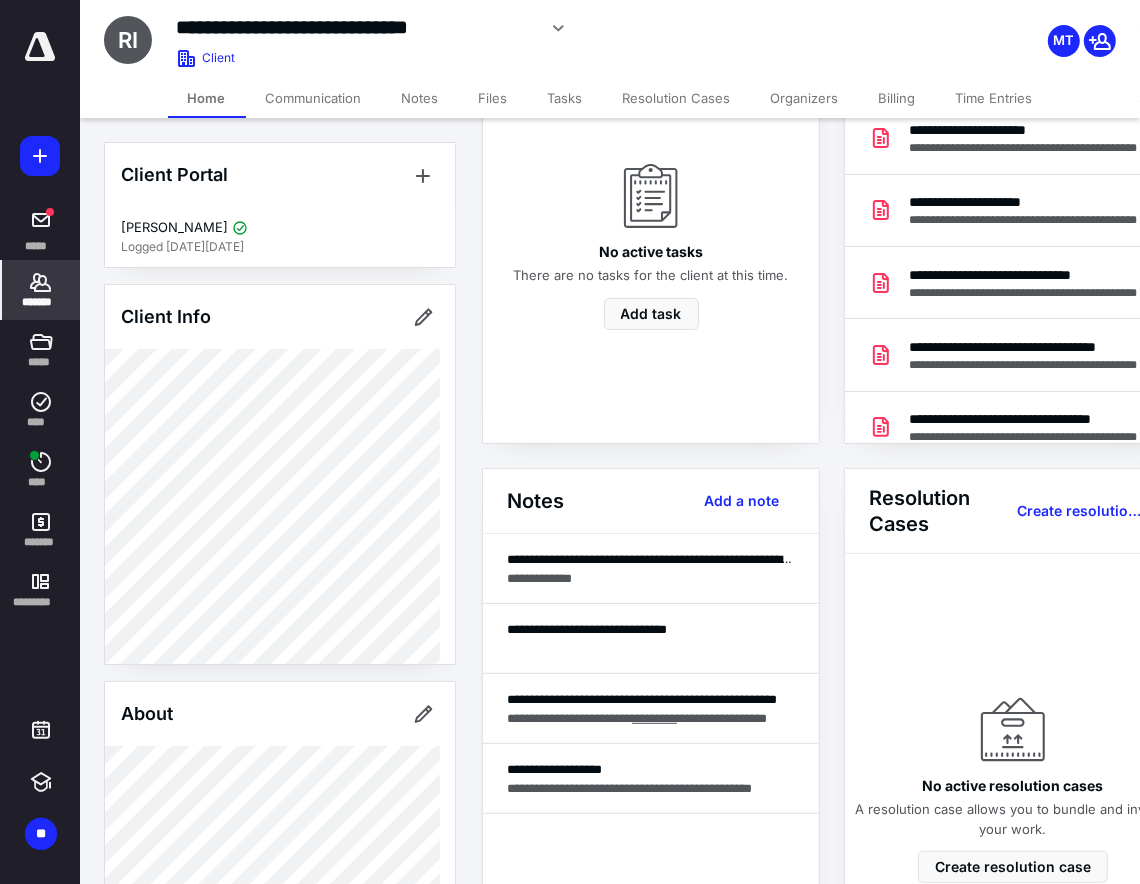 click on "Files" at bounding box center [493, 98] 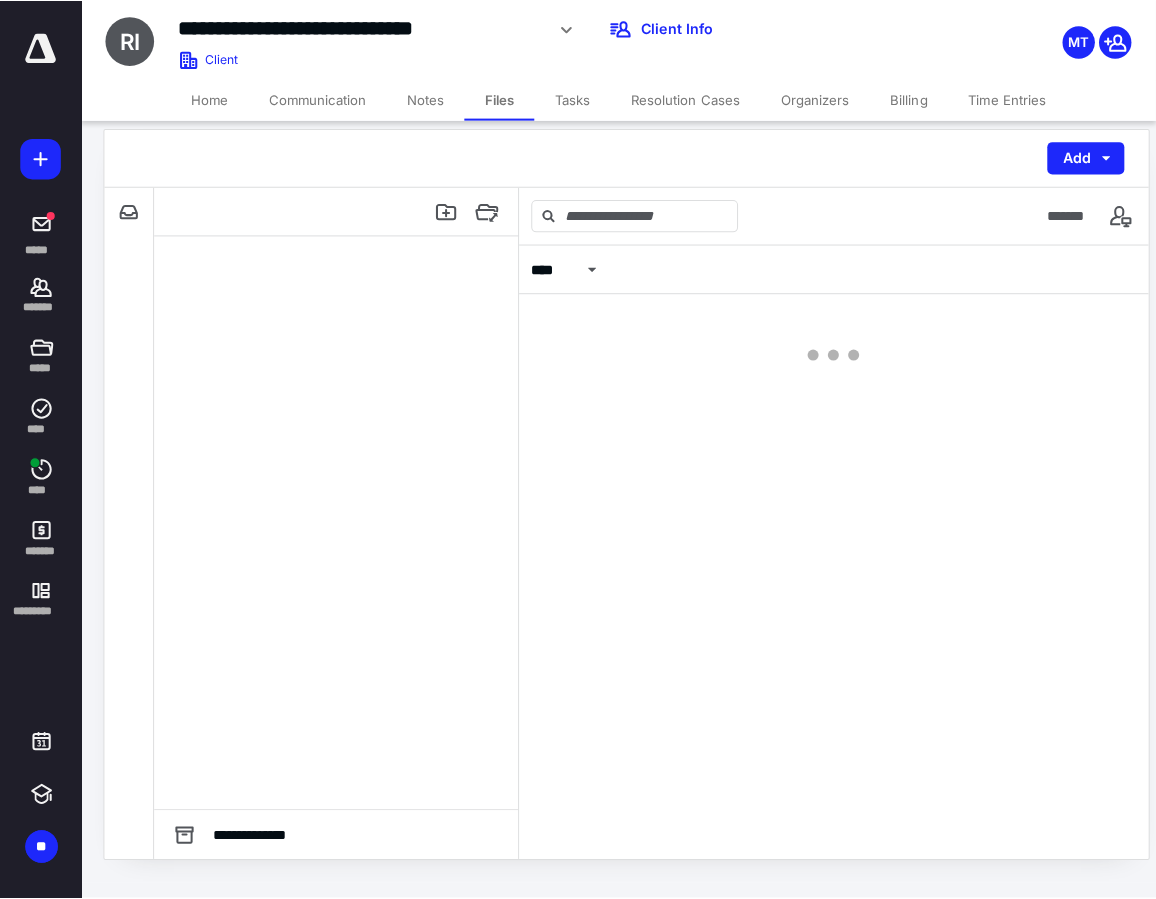 scroll, scrollTop: 0, scrollLeft: 0, axis: both 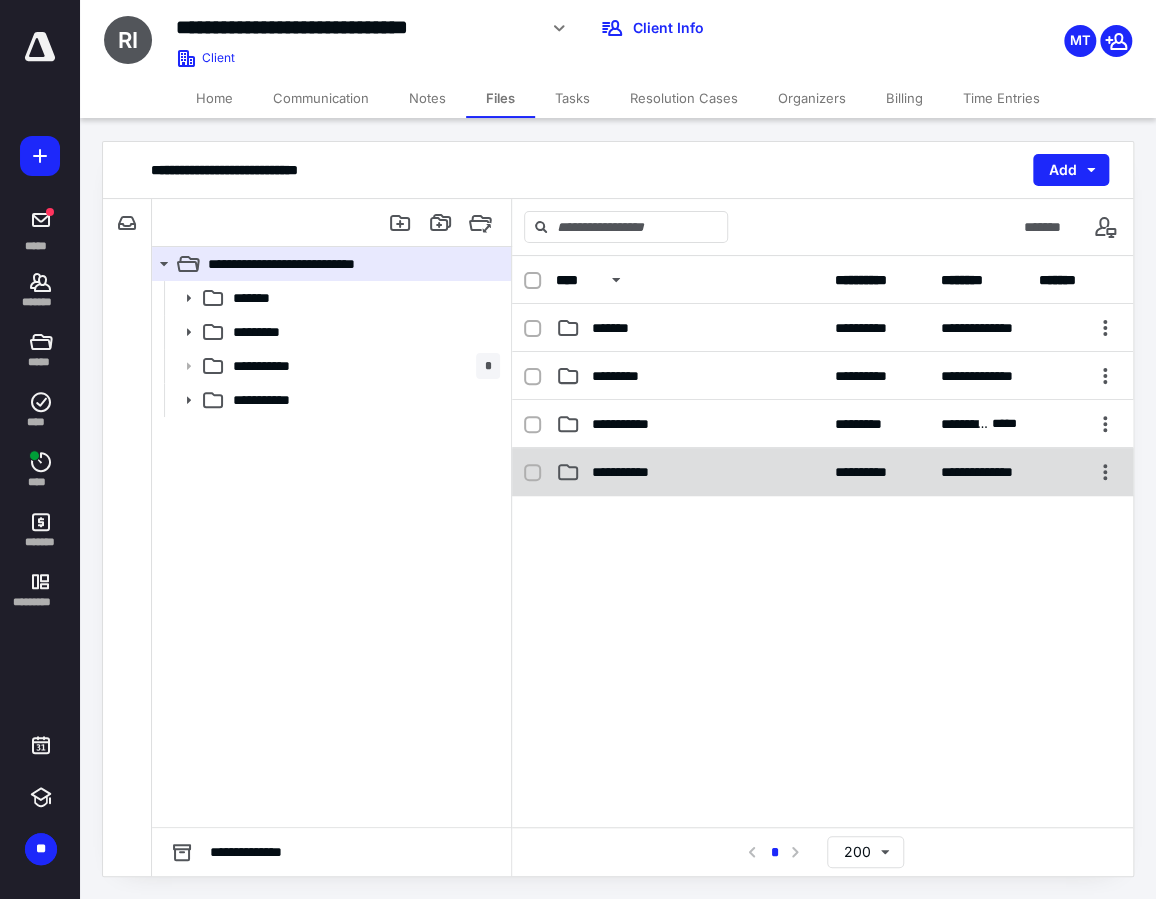 click on "**********" at bounding box center (689, 472) 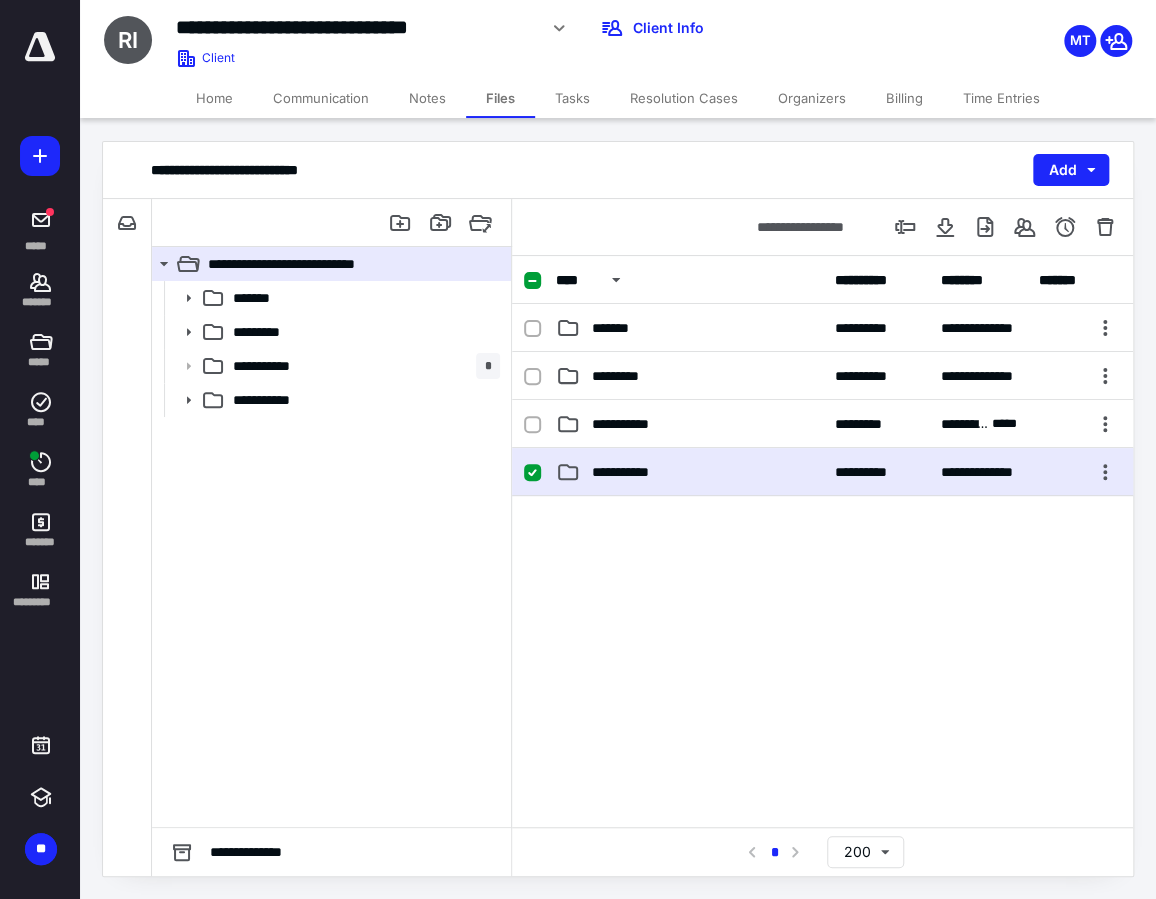 click on "**********" at bounding box center (689, 472) 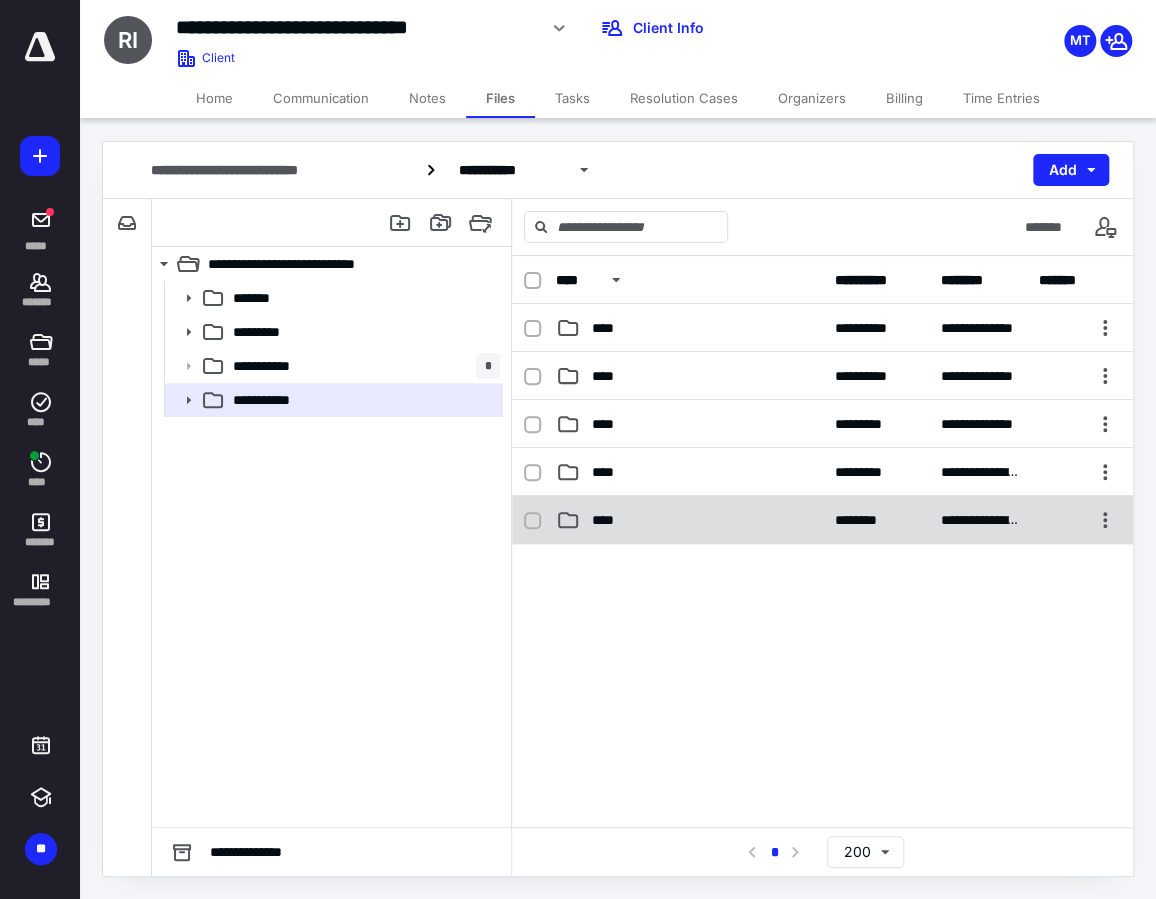 click on "****" at bounding box center [689, 520] 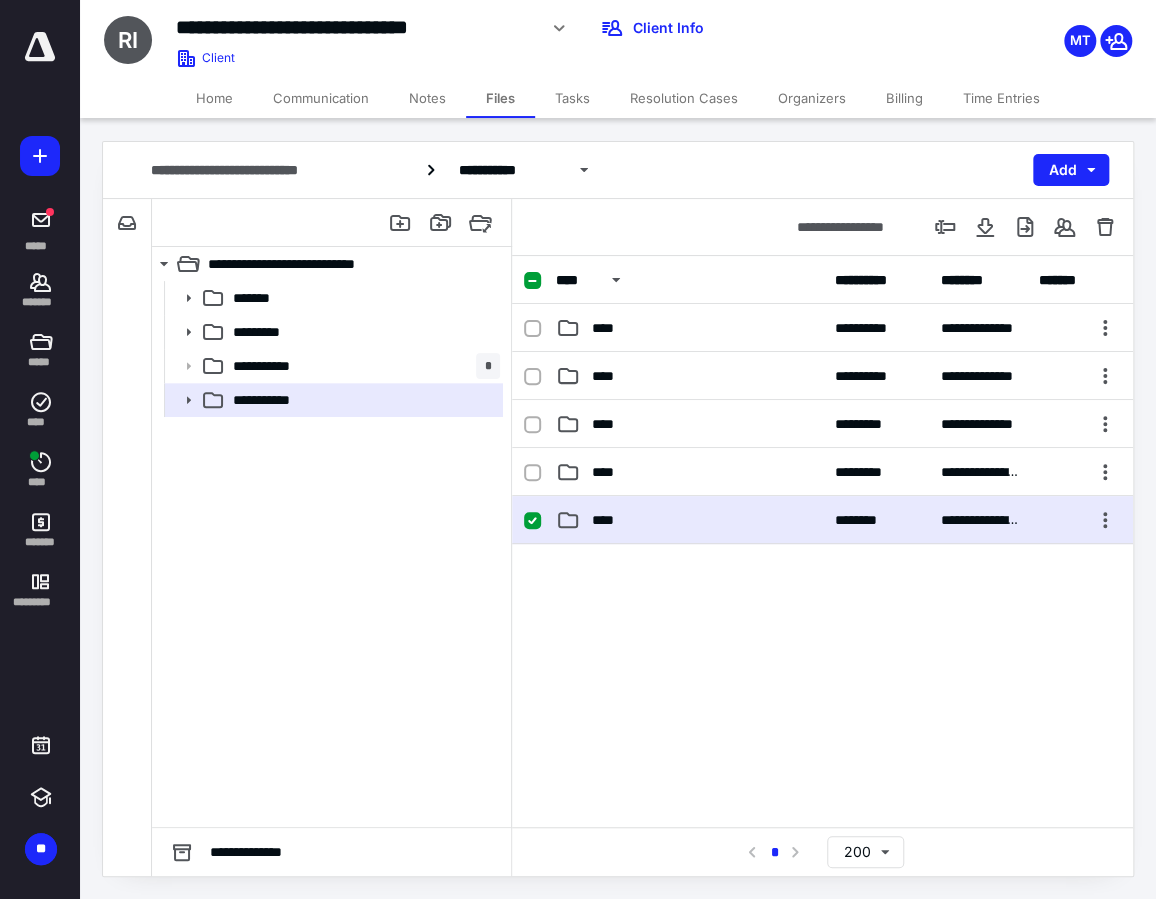 click on "****" at bounding box center (689, 520) 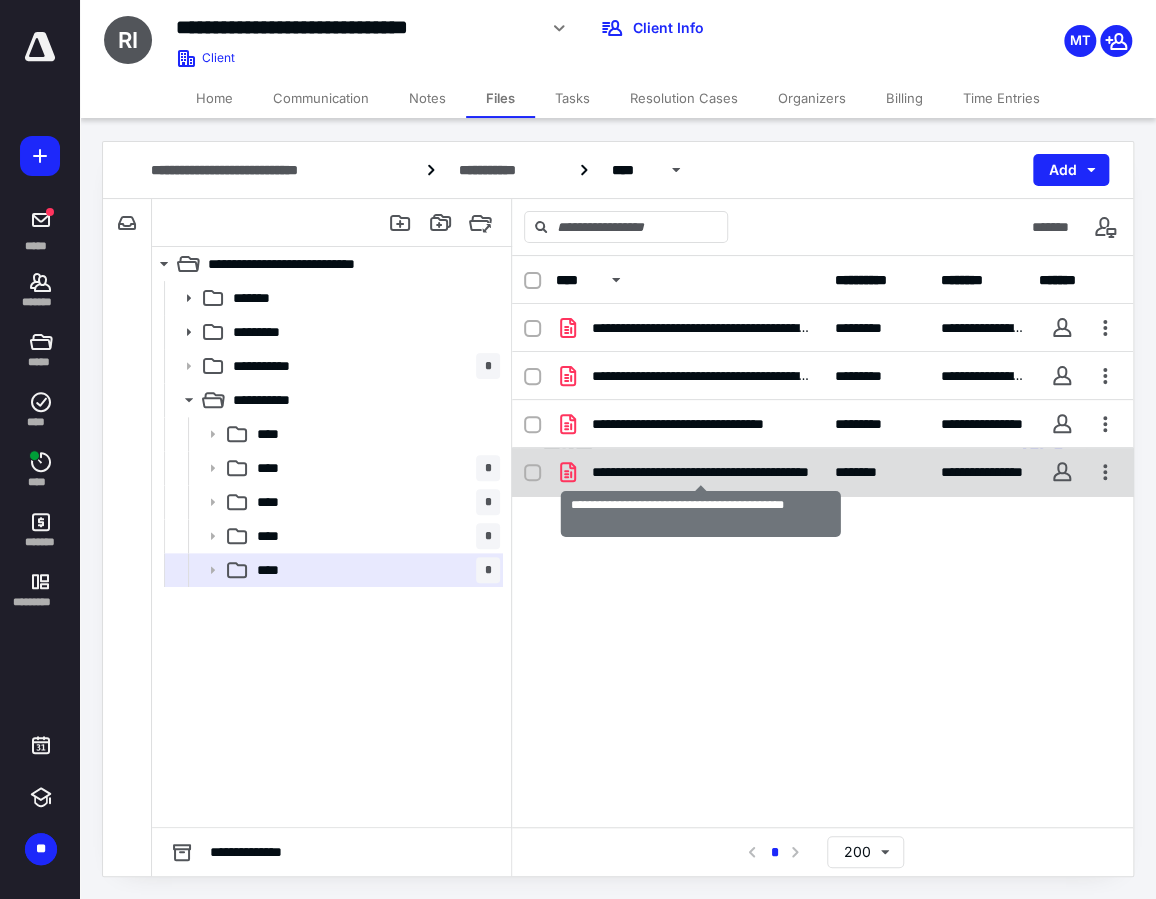 click on "**********" at bounding box center (701, 472) 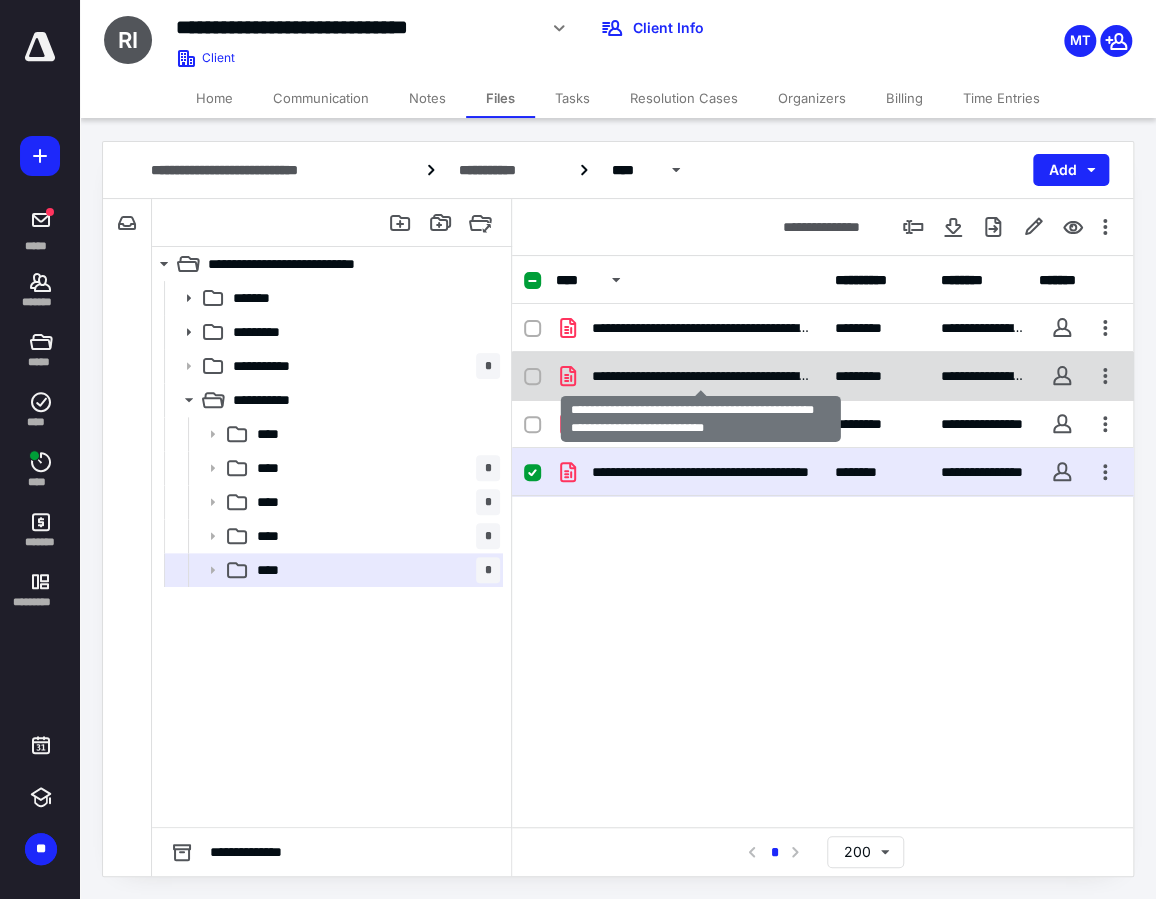 click on "**********" at bounding box center [701, 376] 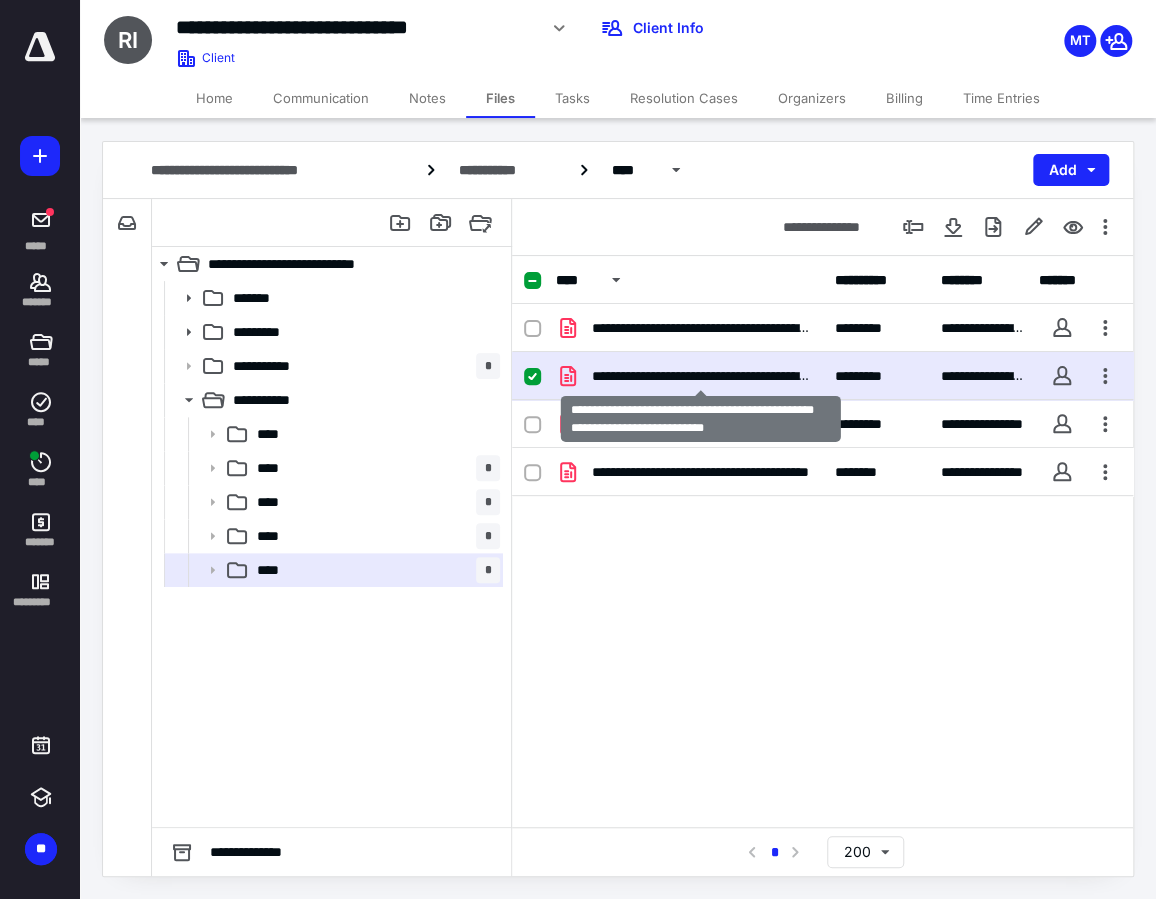 click on "**********" at bounding box center (701, 376) 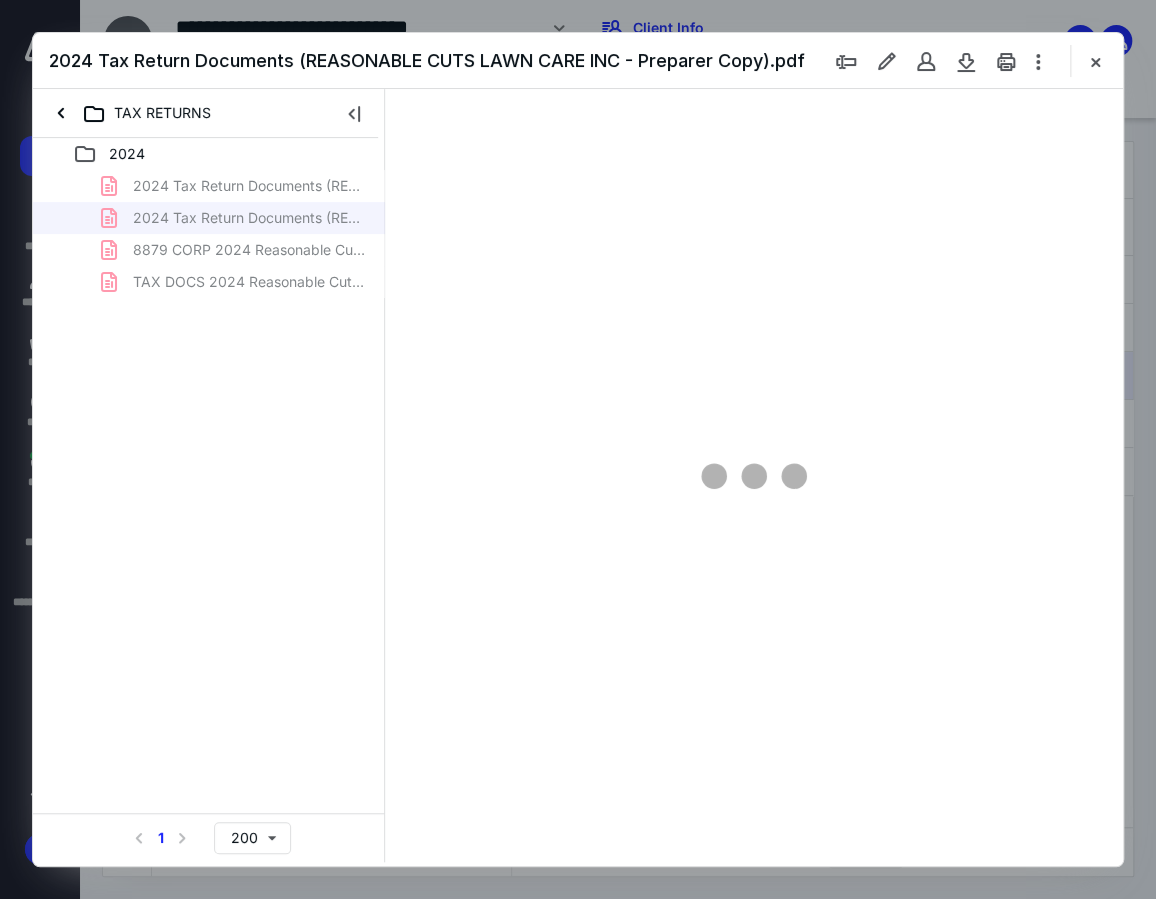 scroll, scrollTop: 0, scrollLeft: 0, axis: both 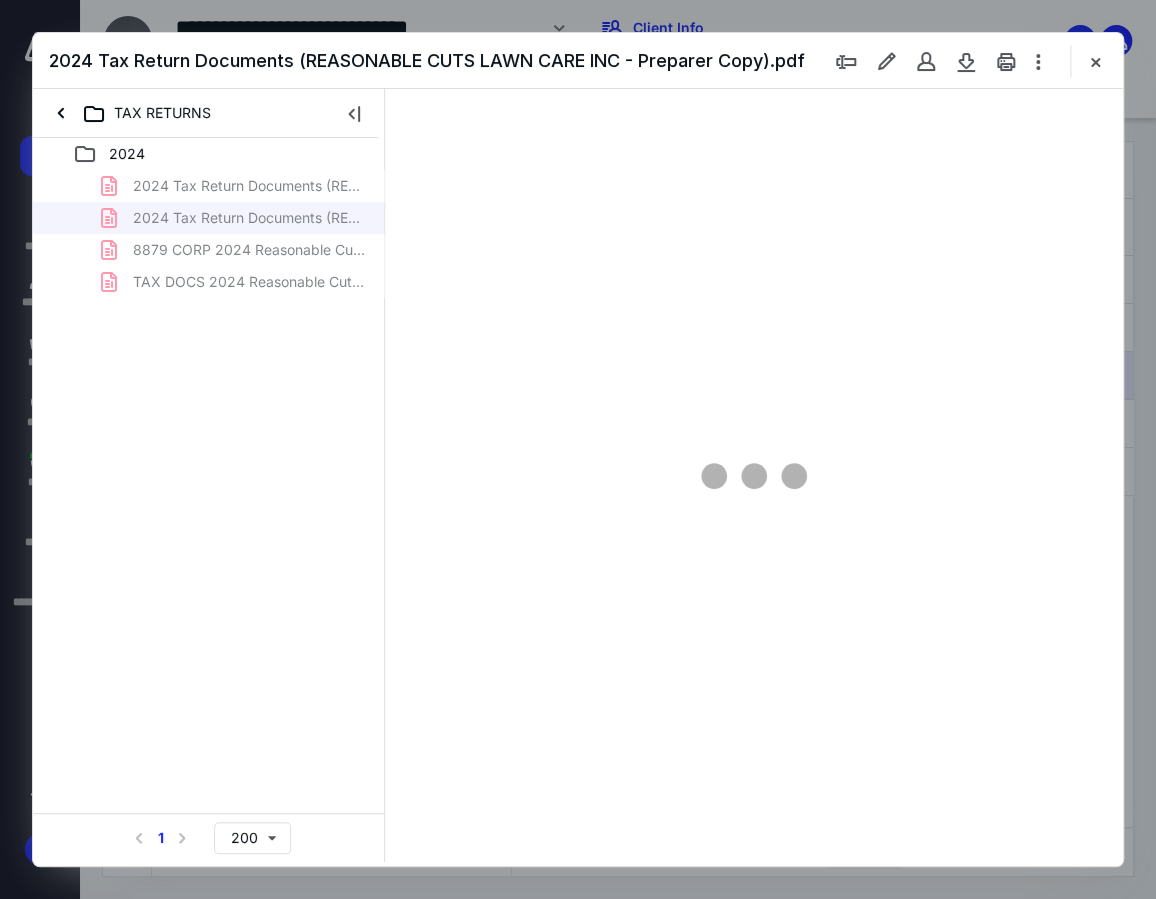 type on "84" 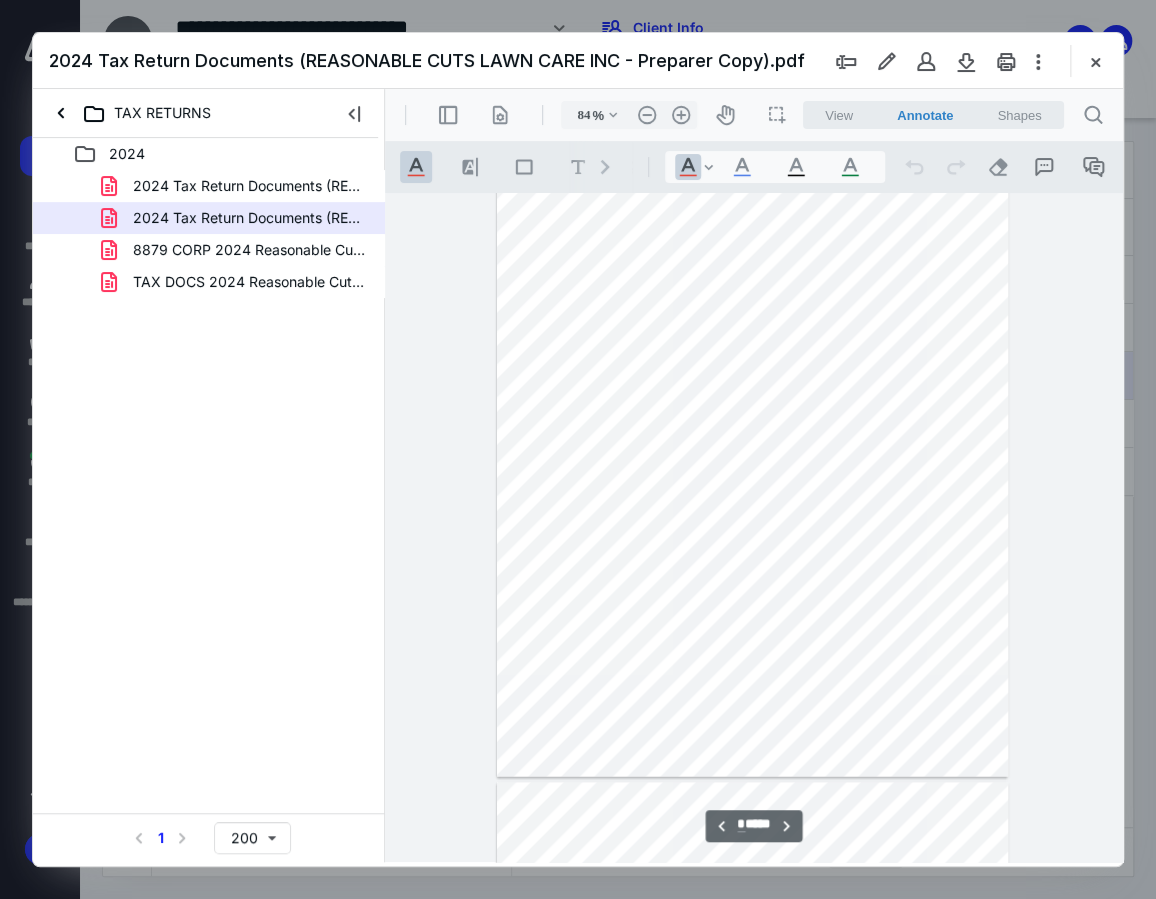scroll, scrollTop: 4307, scrollLeft: 0, axis: vertical 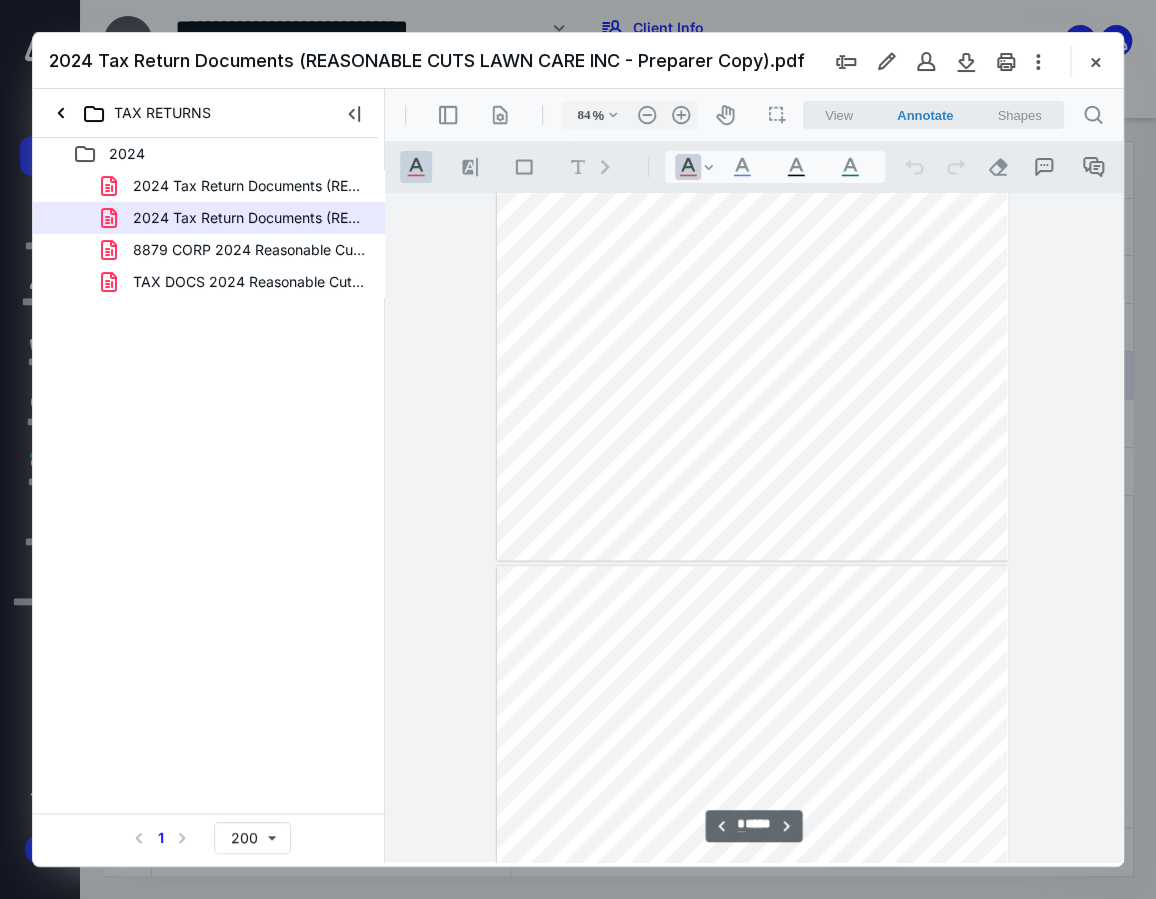 type on "*" 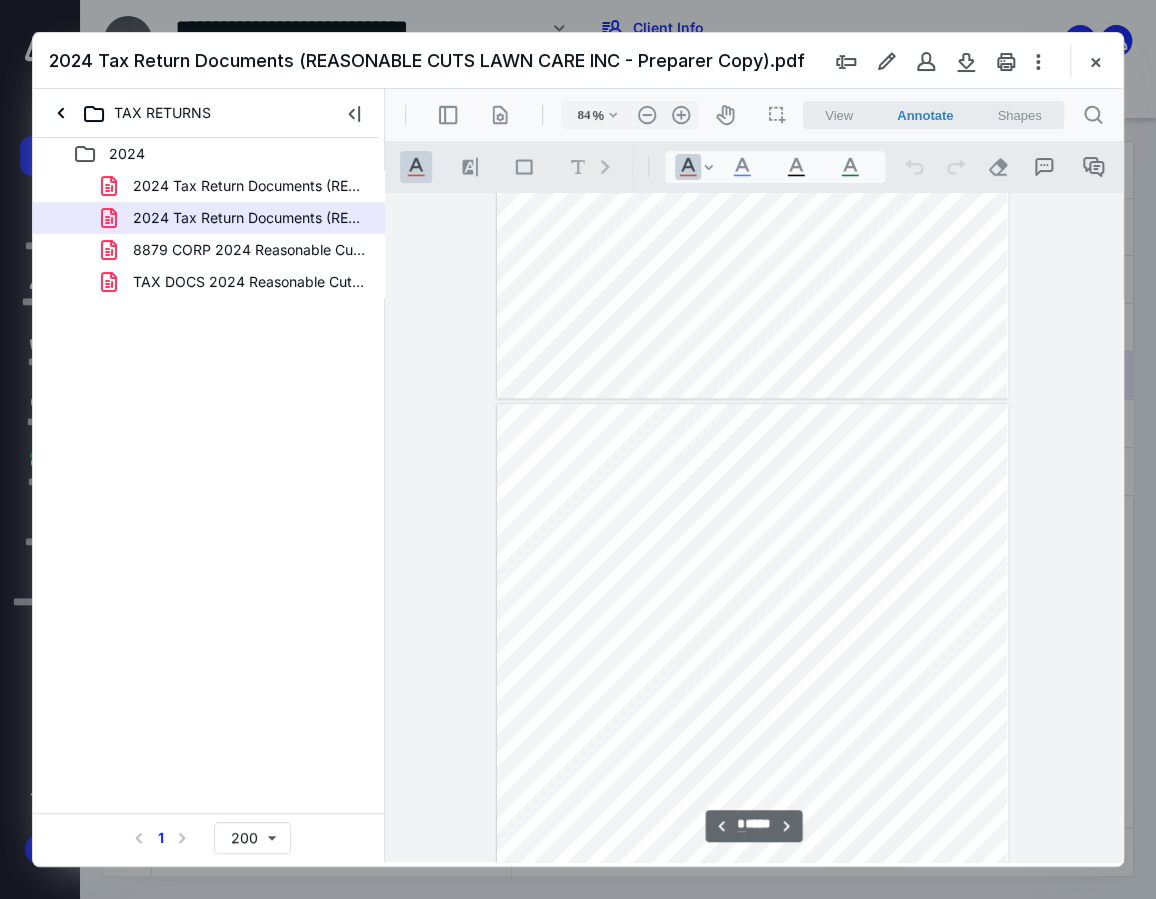 scroll, scrollTop: 3907, scrollLeft: 0, axis: vertical 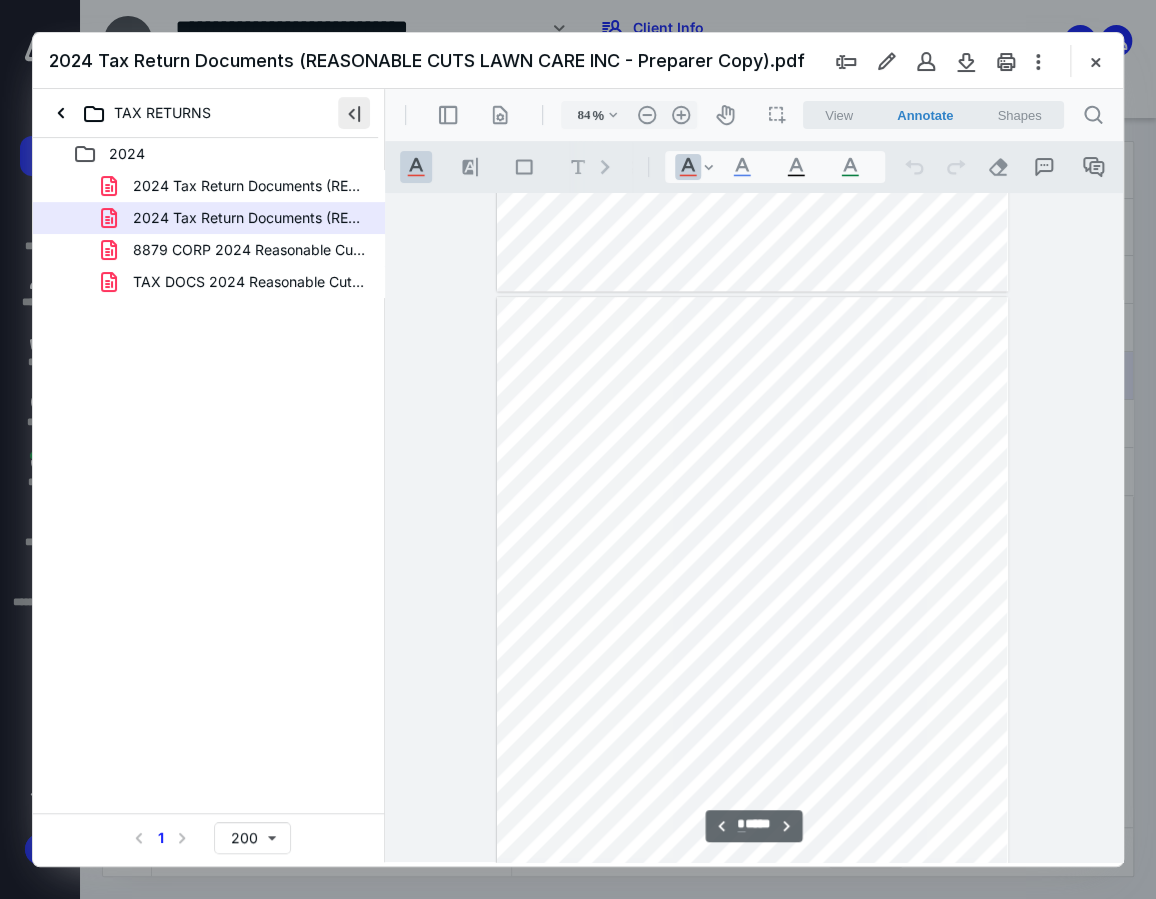 click at bounding box center [354, 113] 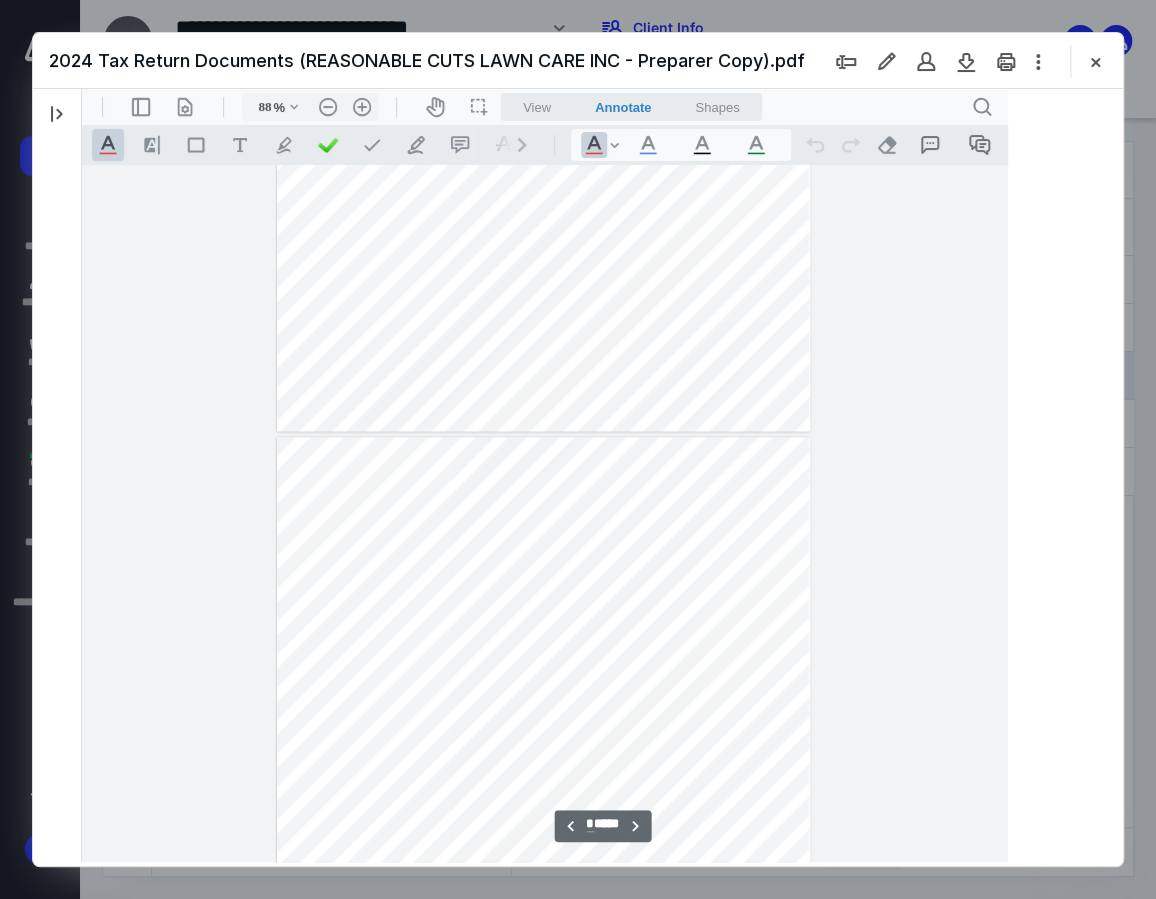 scroll, scrollTop: 4047, scrollLeft: 0, axis: vertical 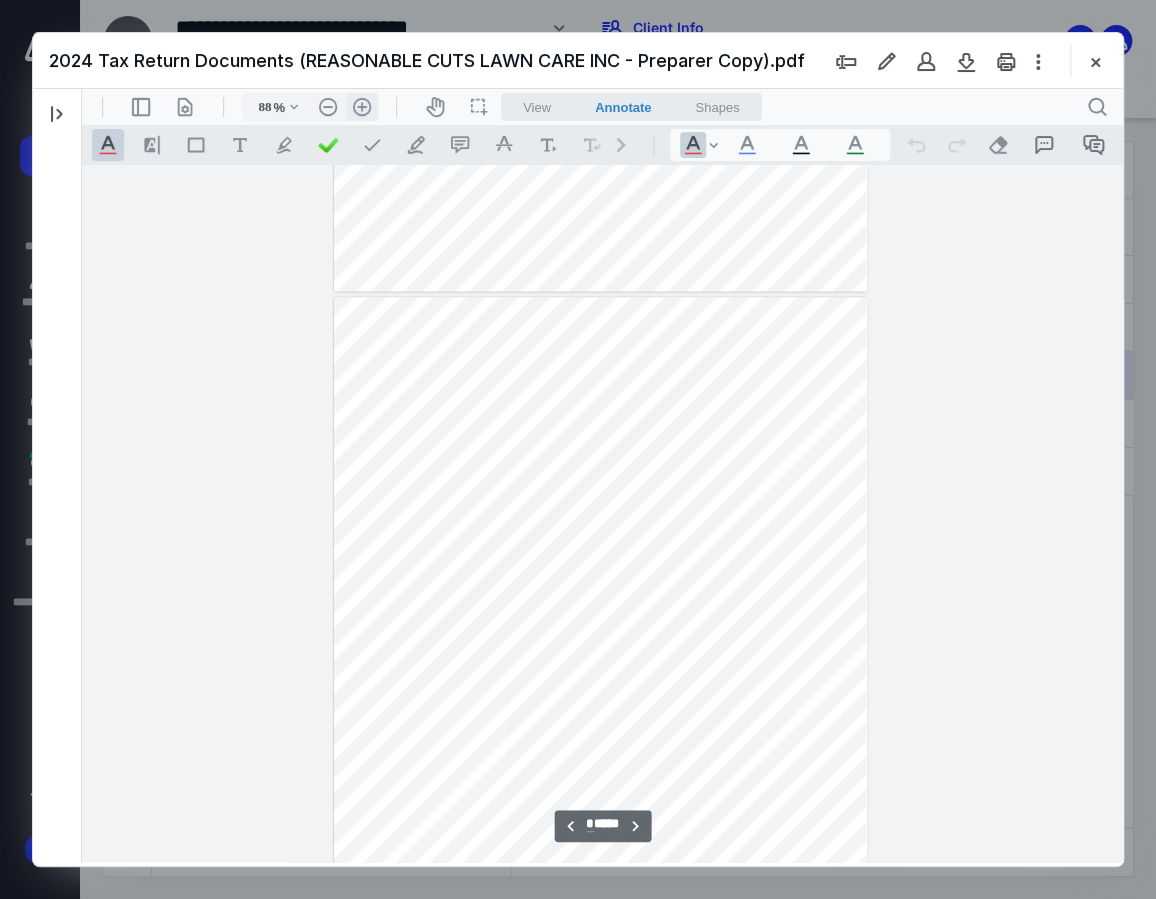 click on ".cls-1{fill:#abb0c4;} icon - header - zoom - in - line" at bounding box center [362, 107] 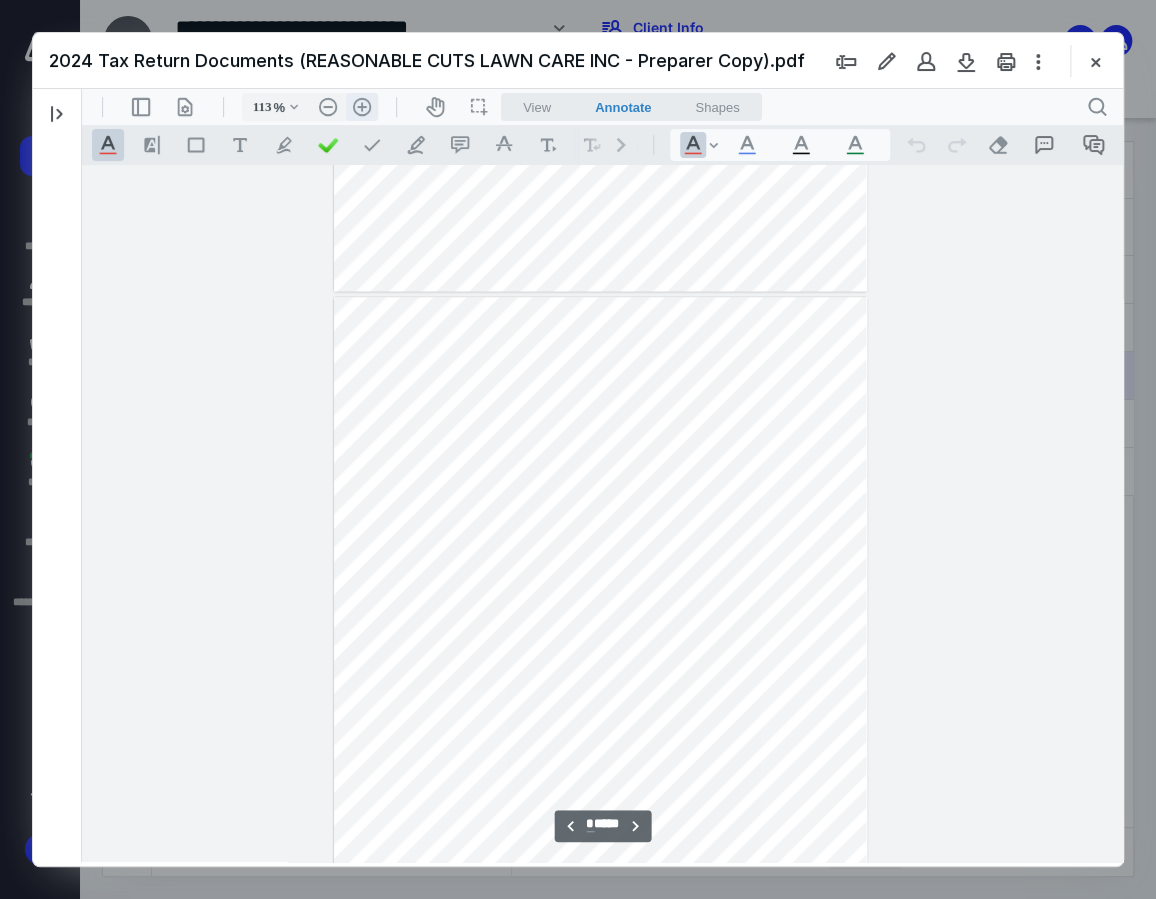 scroll, scrollTop: 5298, scrollLeft: 0, axis: vertical 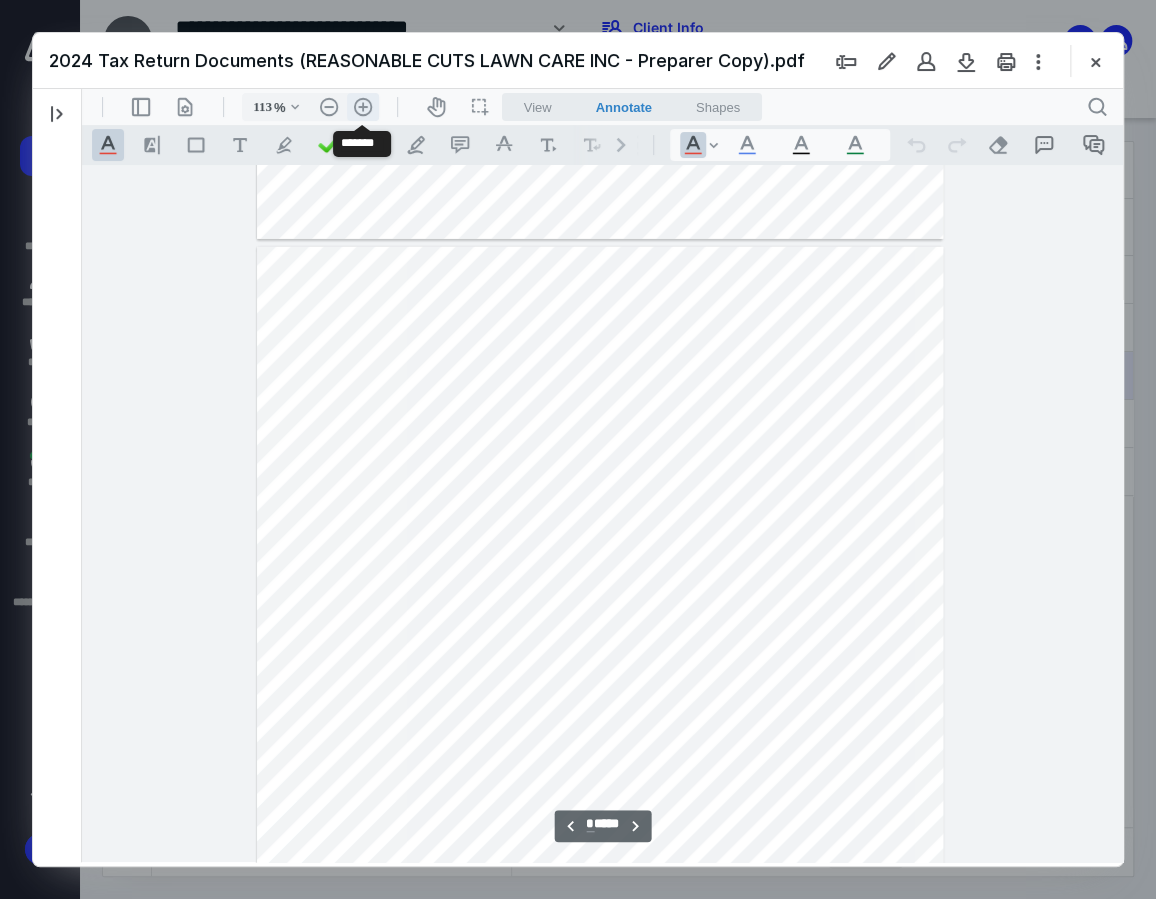 click on ".cls-1{fill:#abb0c4;} icon - header - zoom - in - line" at bounding box center [363, 107] 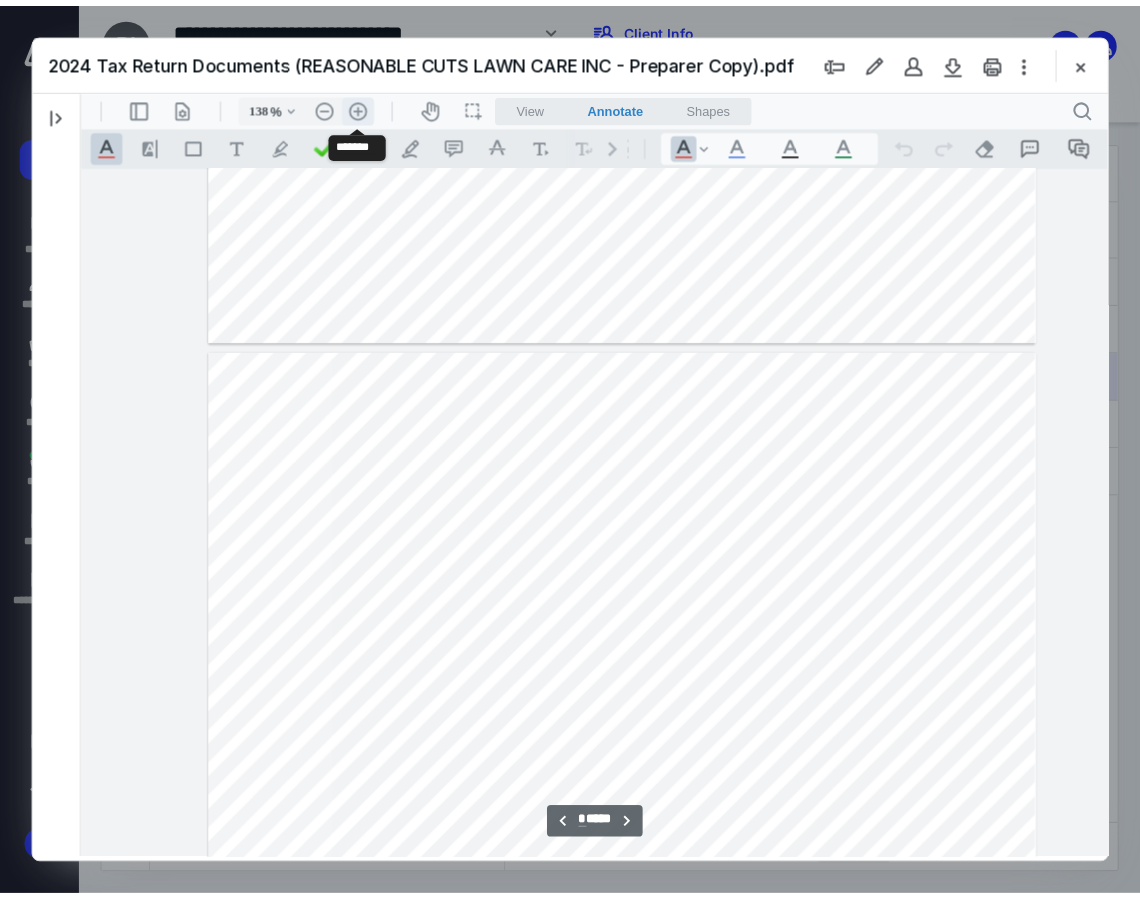 scroll, scrollTop: 6548, scrollLeft: 34, axis: both 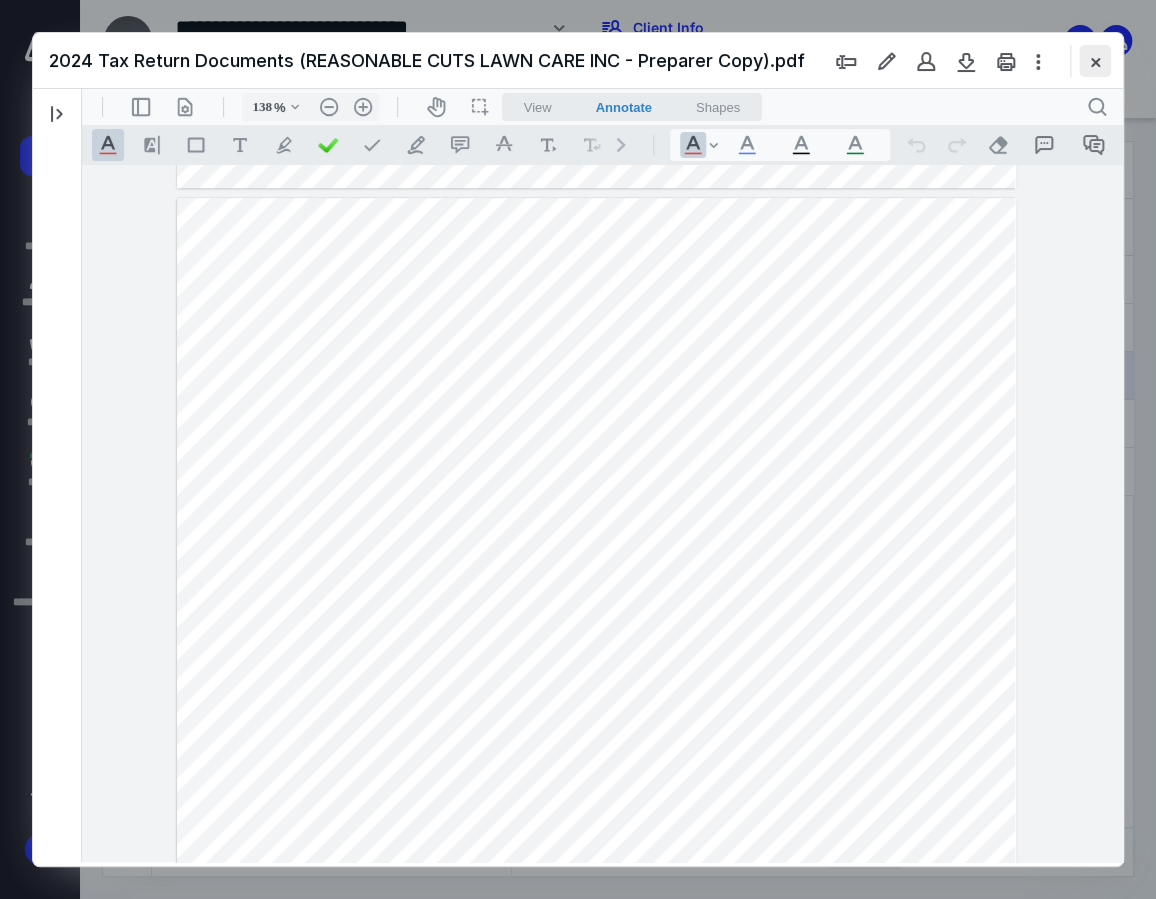 click at bounding box center [1095, 61] 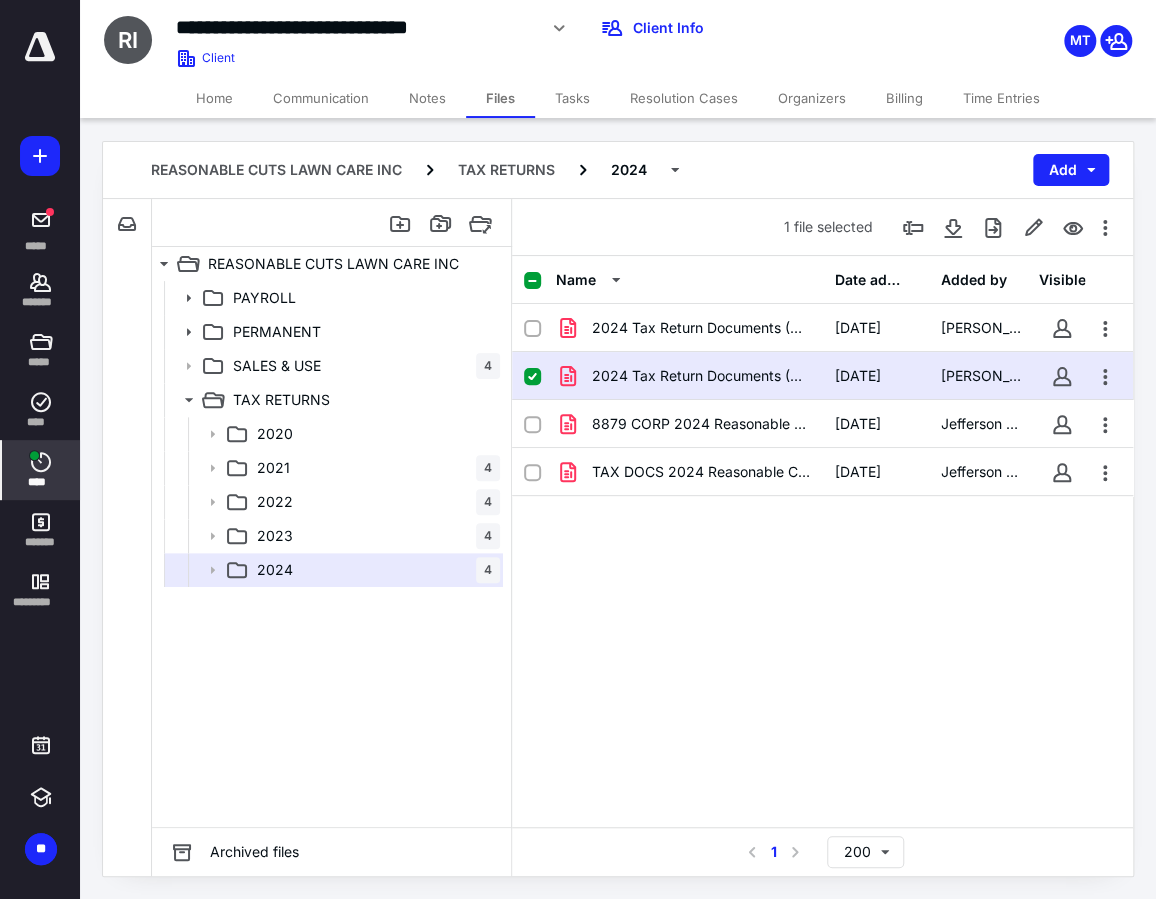 click 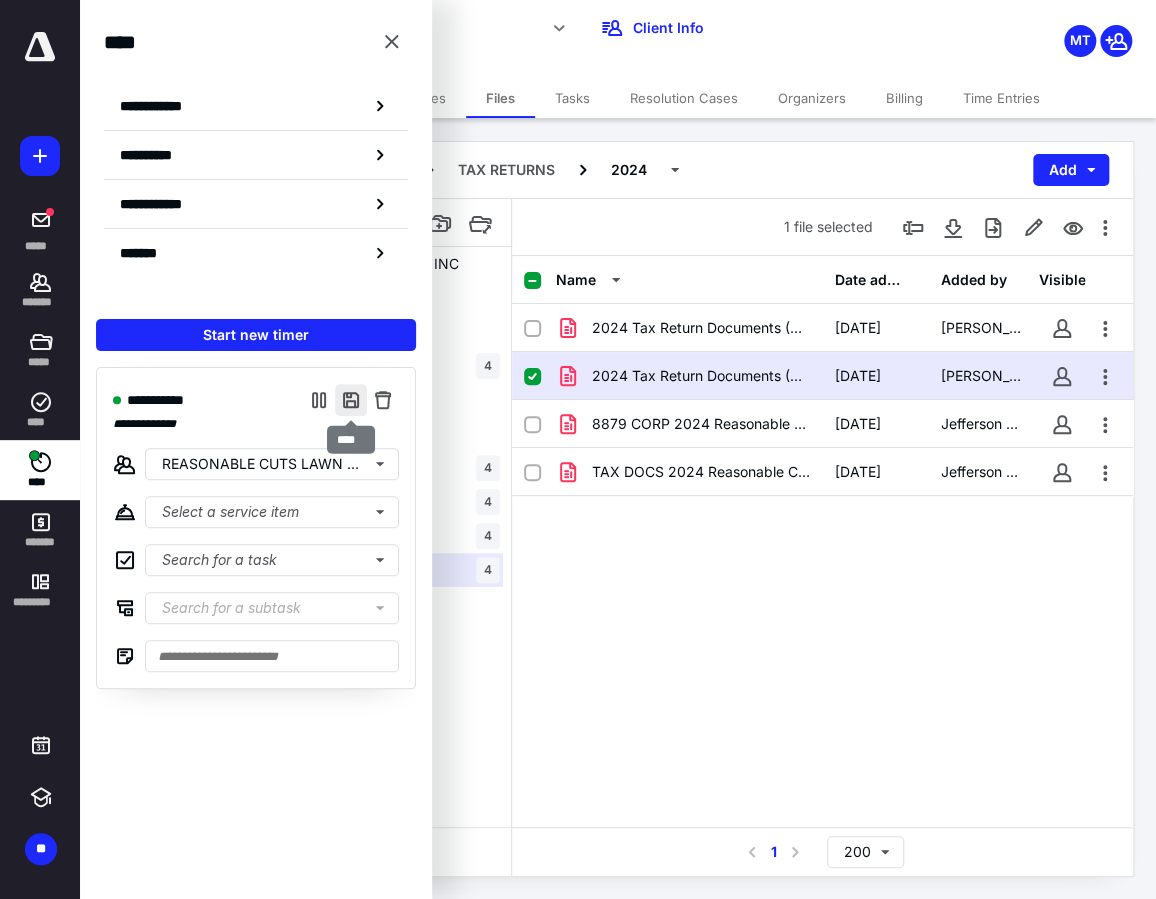click at bounding box center [351, 400] 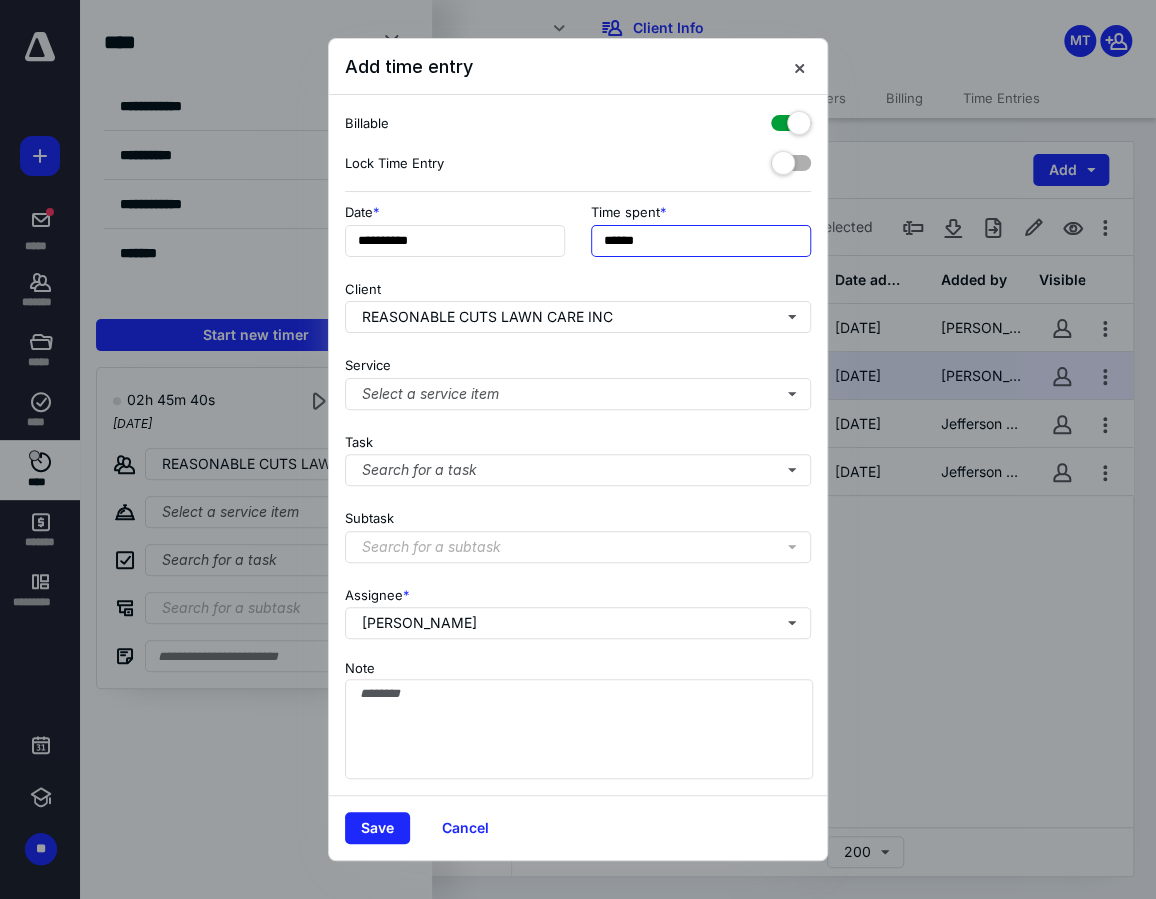 drag, startPoint x: 692, startPoint y: 229, endPoint x: 273, endPoint y: 269, distance: 420.90497 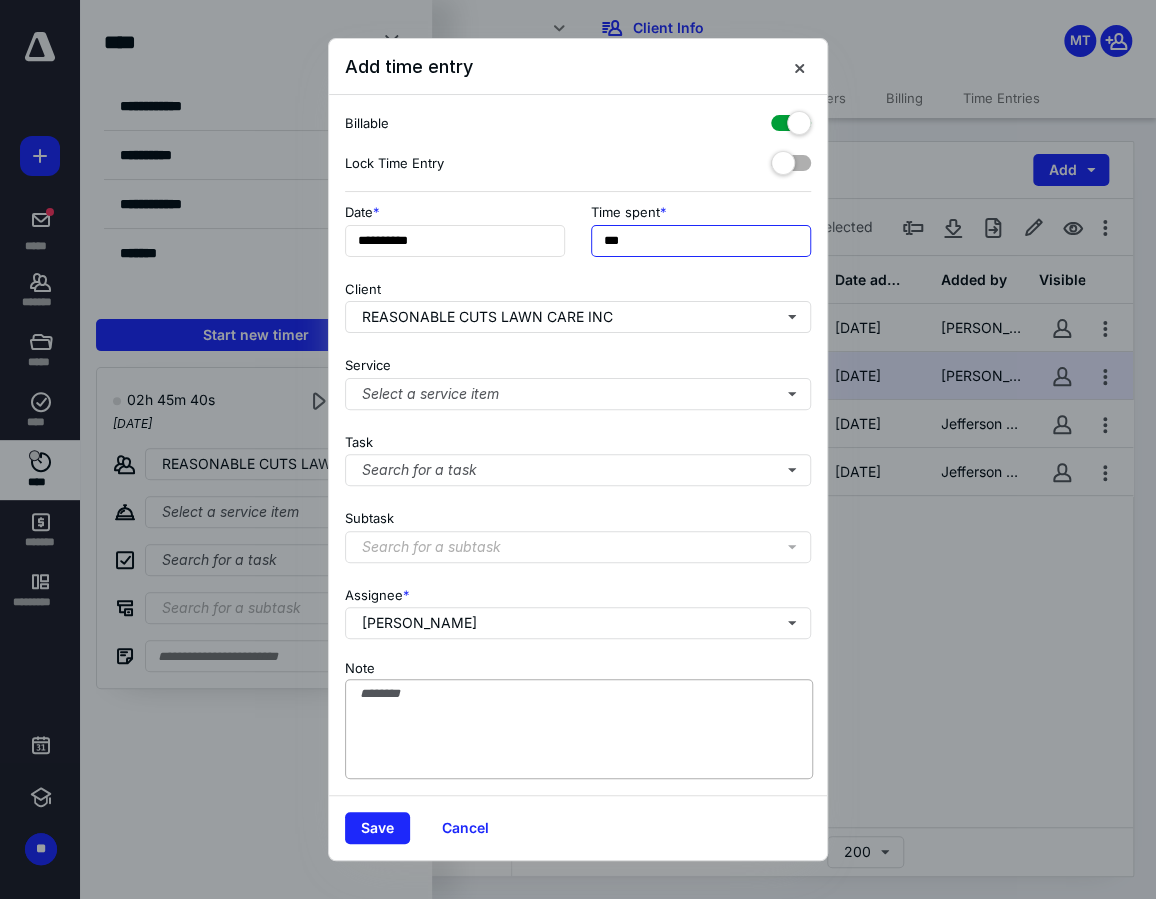 type on "***" 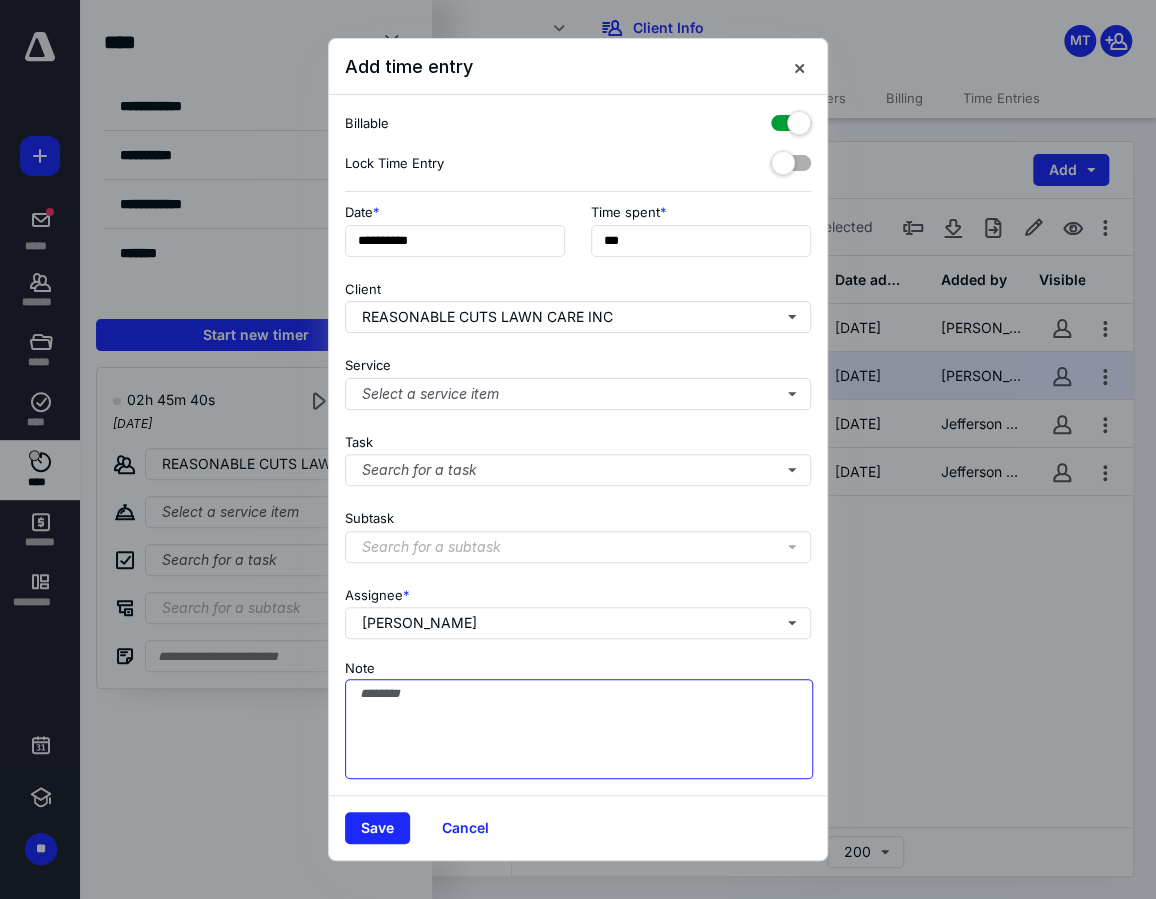 click on "Note" at bounding box center (579, 729) 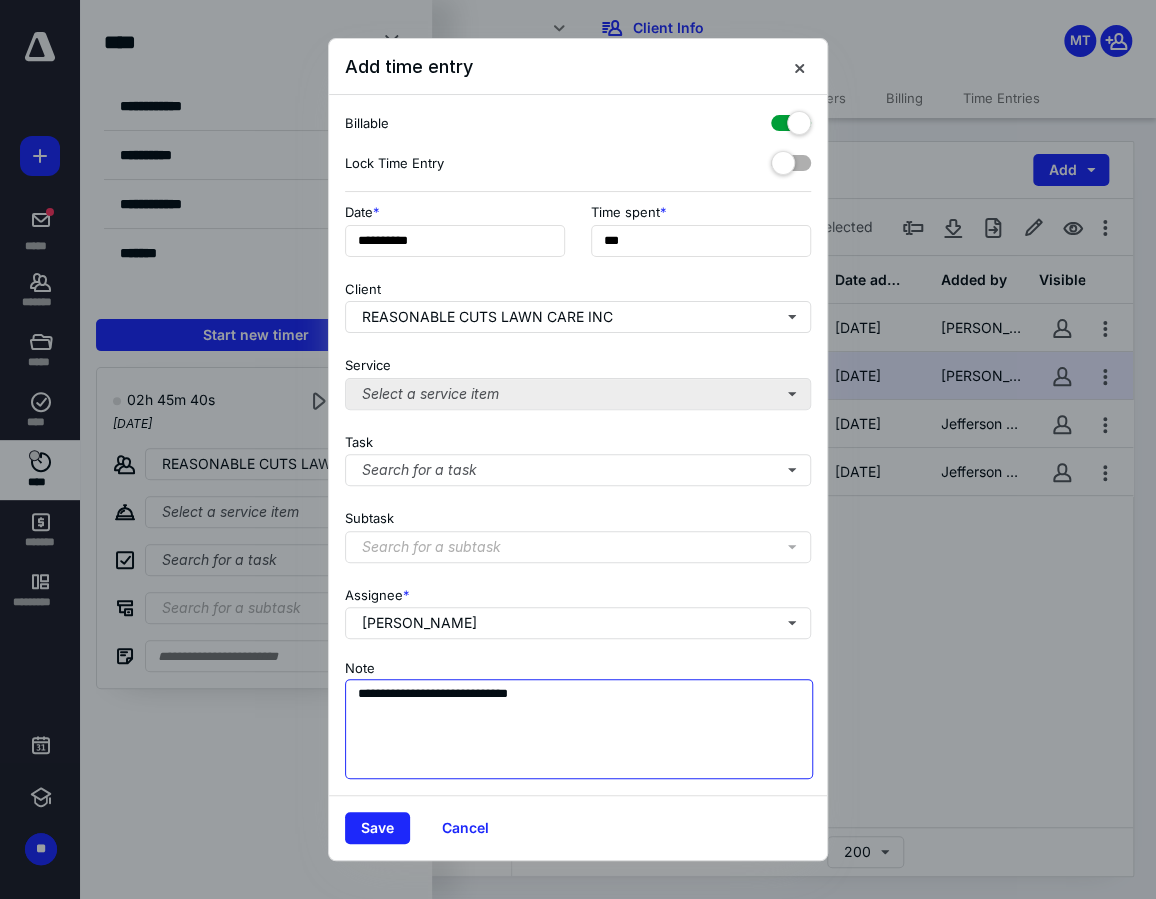 type on "**********" 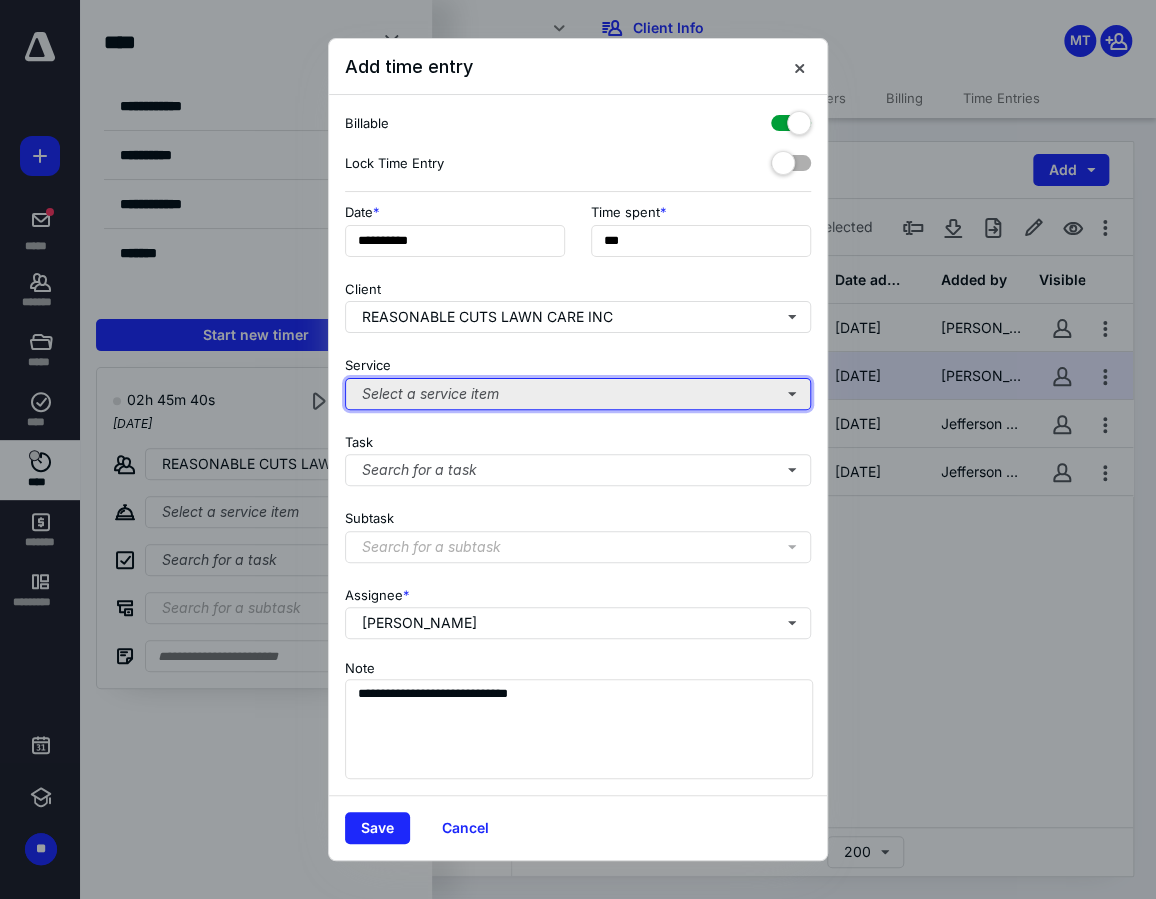 click on "Select a service item" at bounding box center (578, 394) 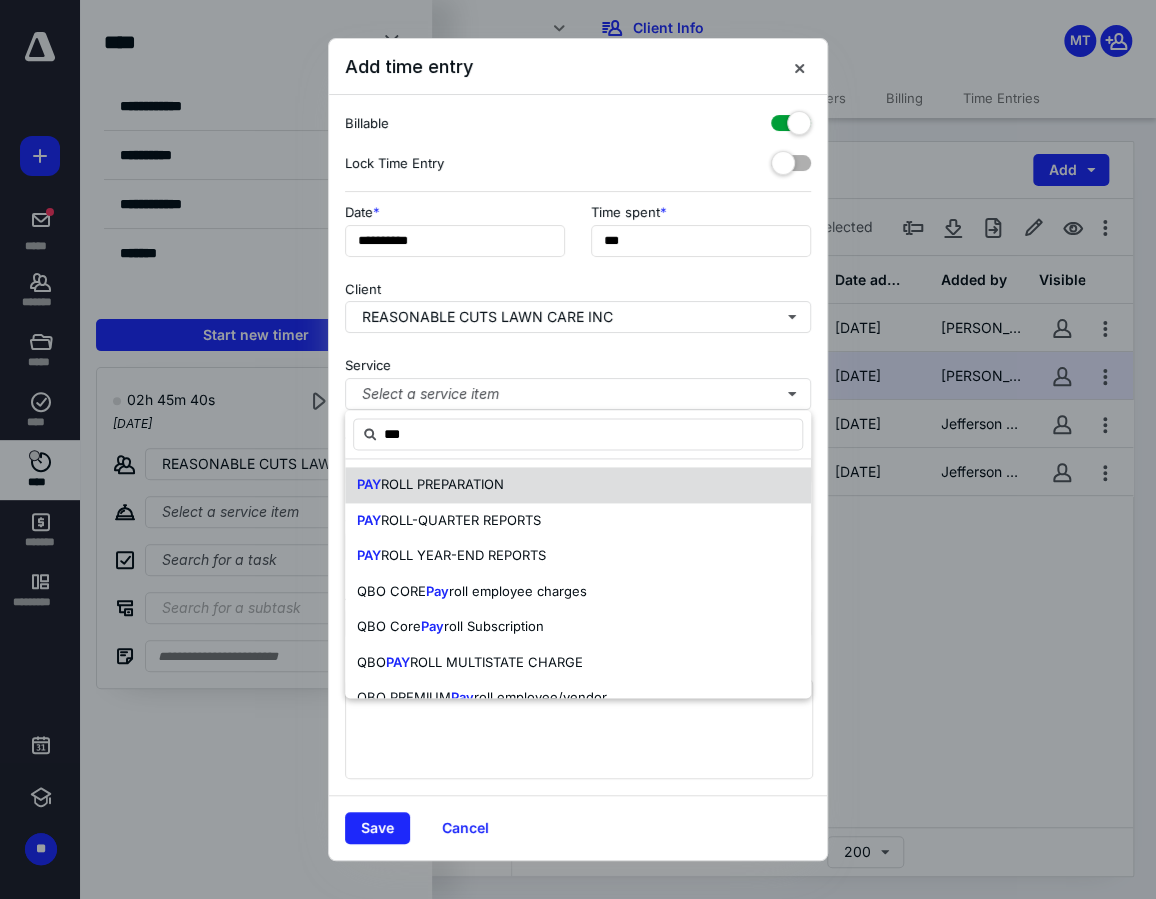 click on "PAY ROLL PREPARATION" at bounding box center (578, 485) 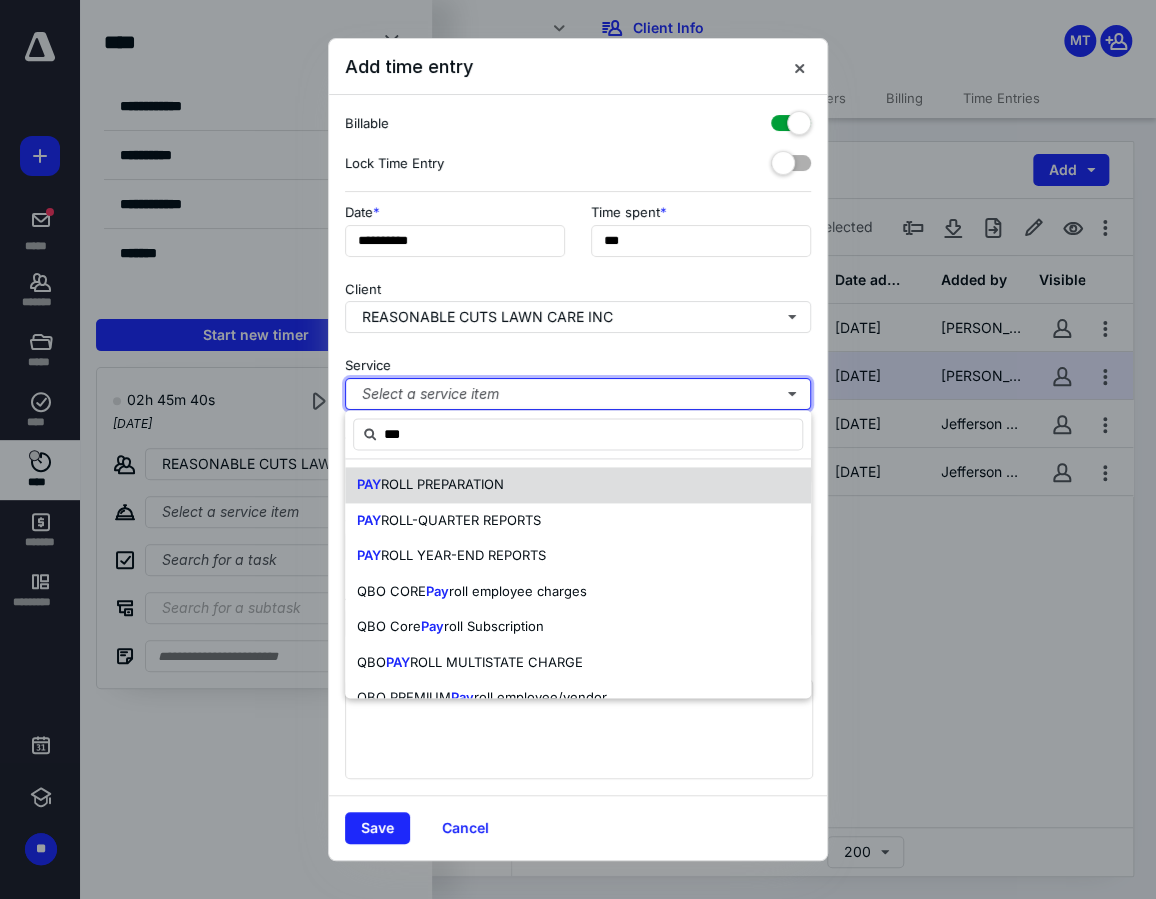 type 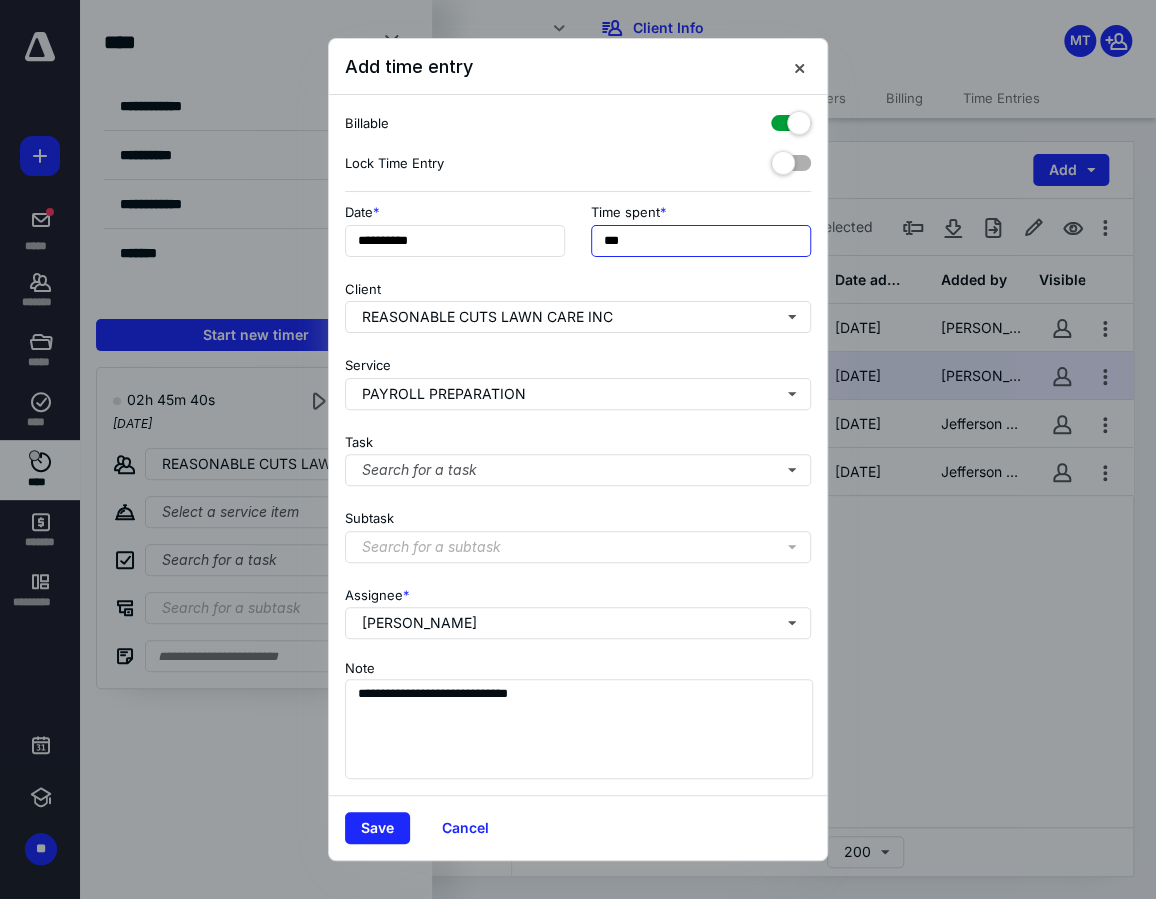 drag, startPoint x: 682, startPoint y: 253, endPoint x: 385, endPoint y: 261, distance: 297.10773 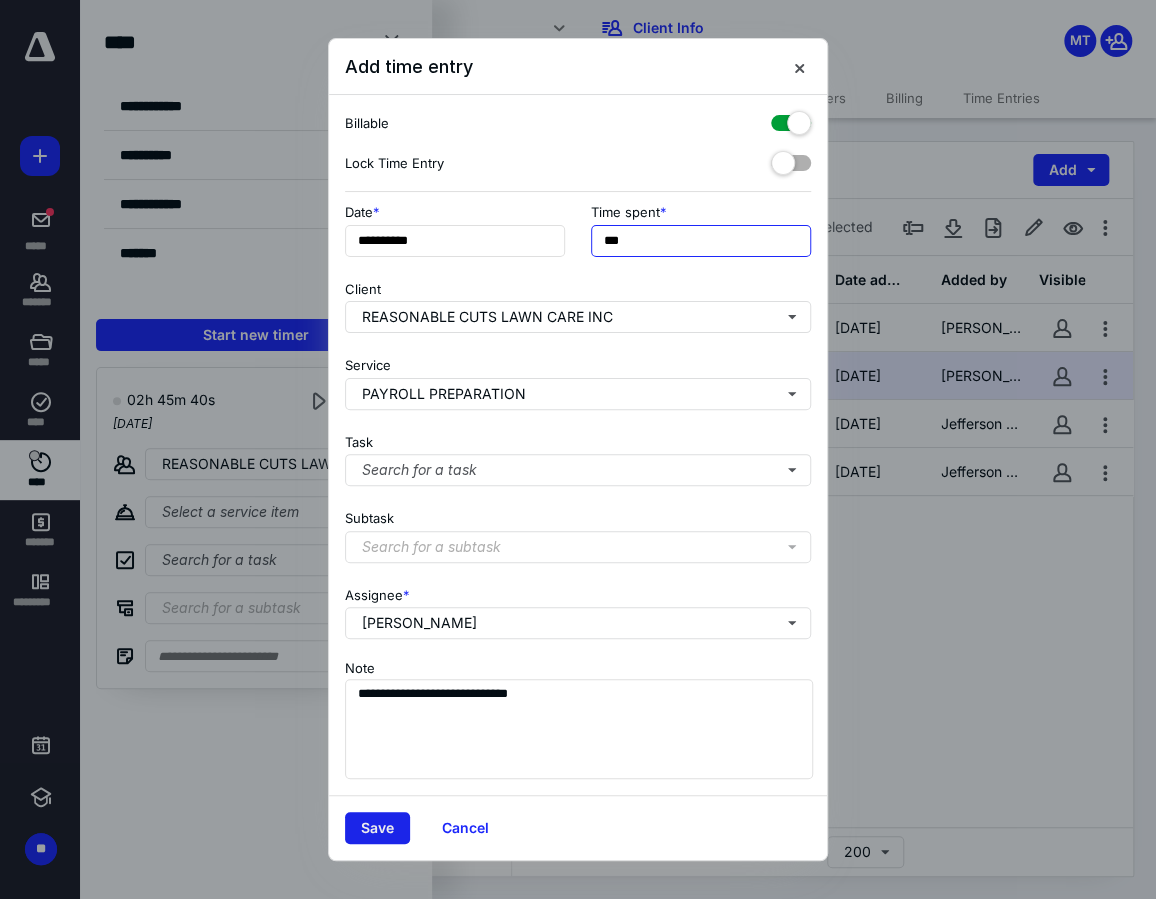 type on "***" 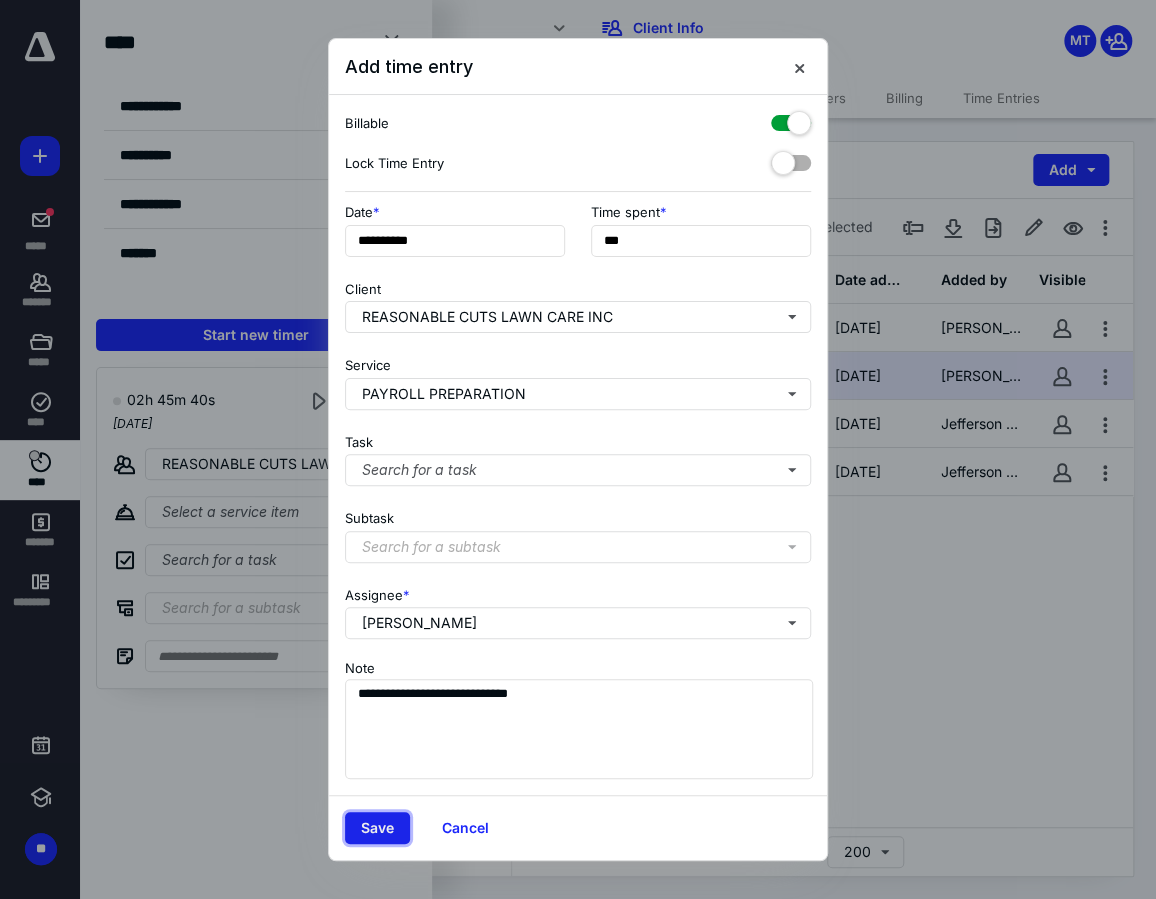 drag, startPoint x: 382, startPoint y: 835, endPoint x: 388, endPoint y: 825, distance: 11.661903 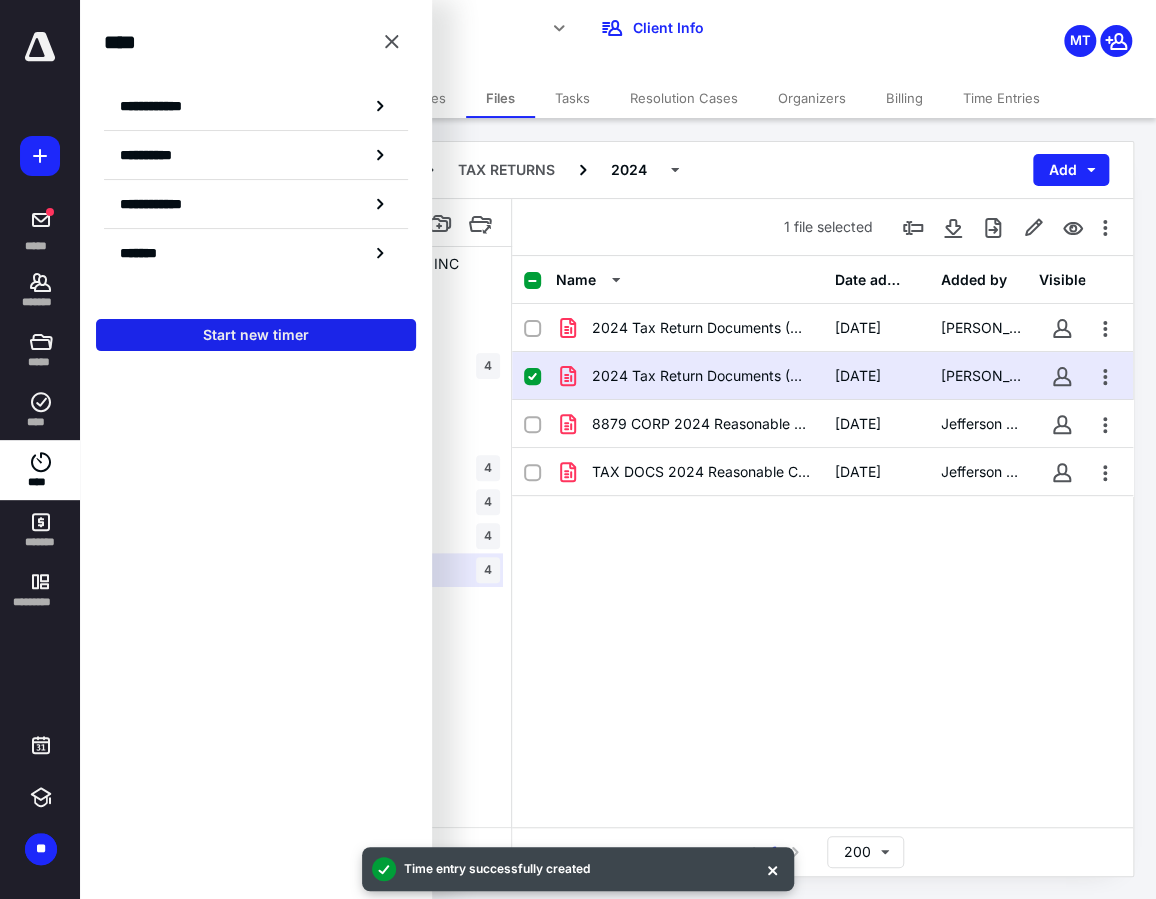 click on "Start new timer" at bounding box center [256, 335] 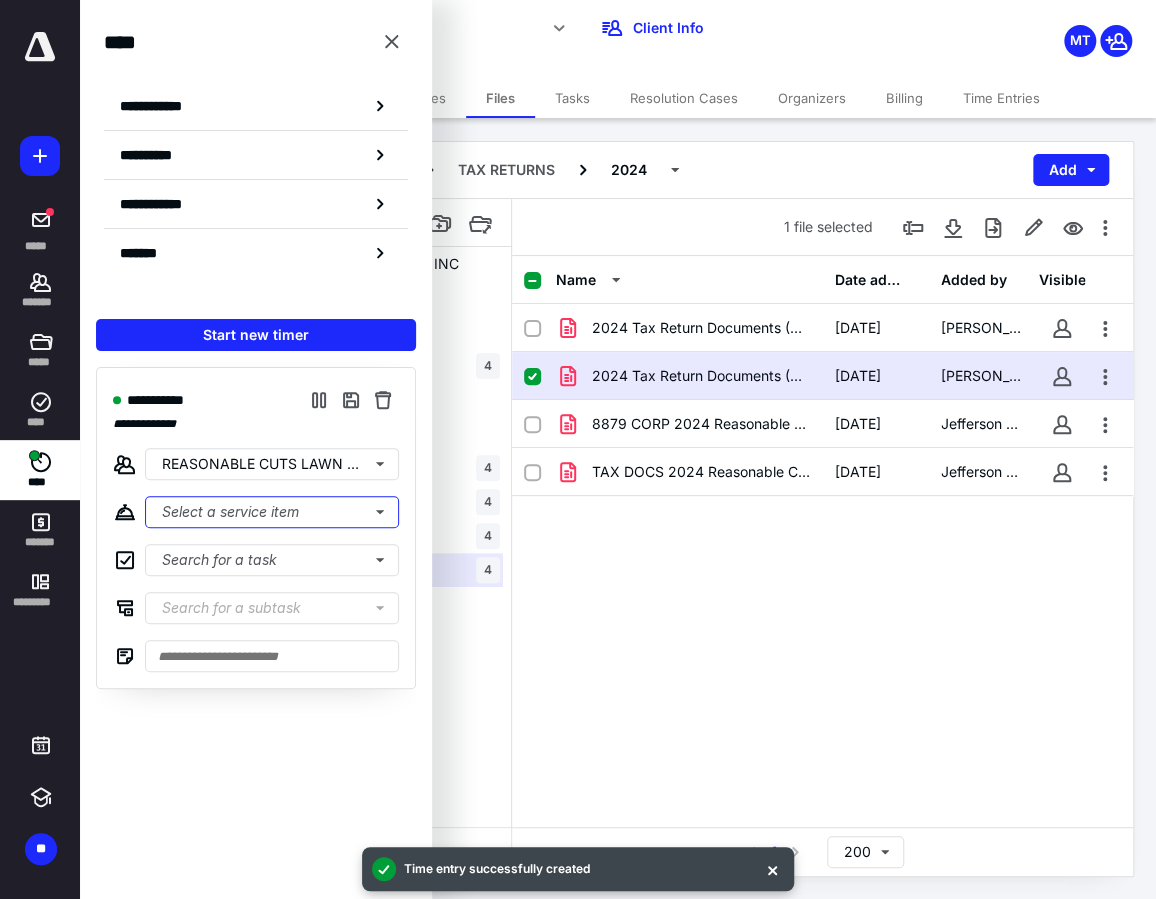 click on "Select a service item" at bounding box center [272, 512] 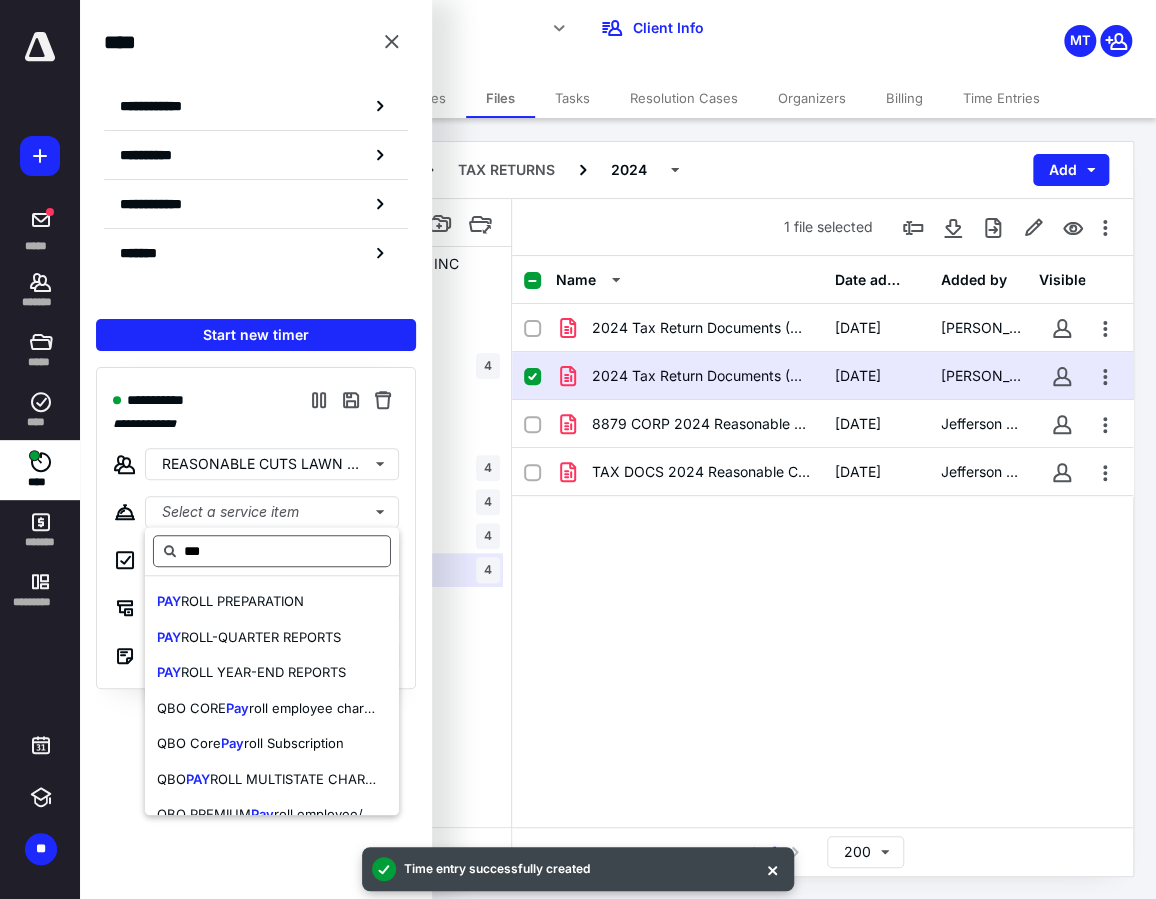 drag, startPoint x: 264, startPoint y: 631, endPoint x: 356, endPoint y: 563, distance: 114.402794 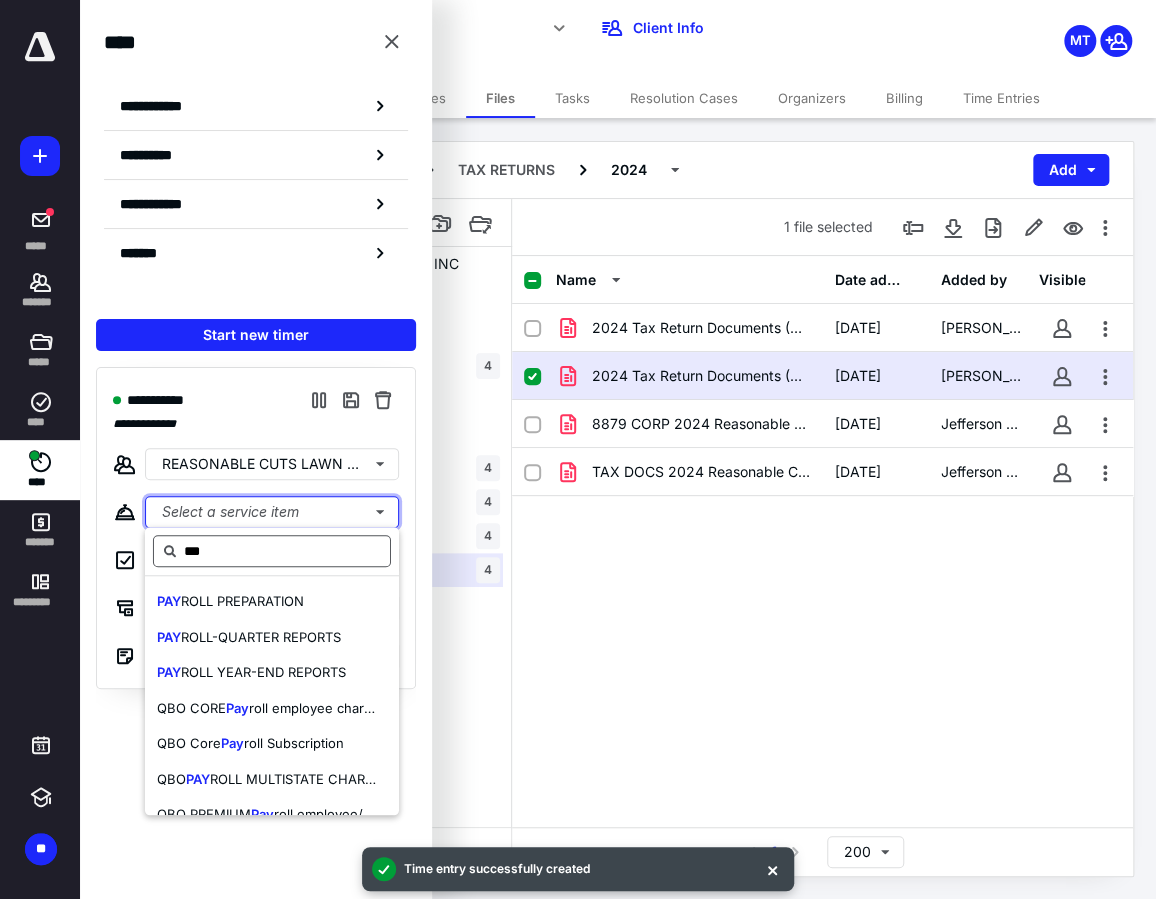 type 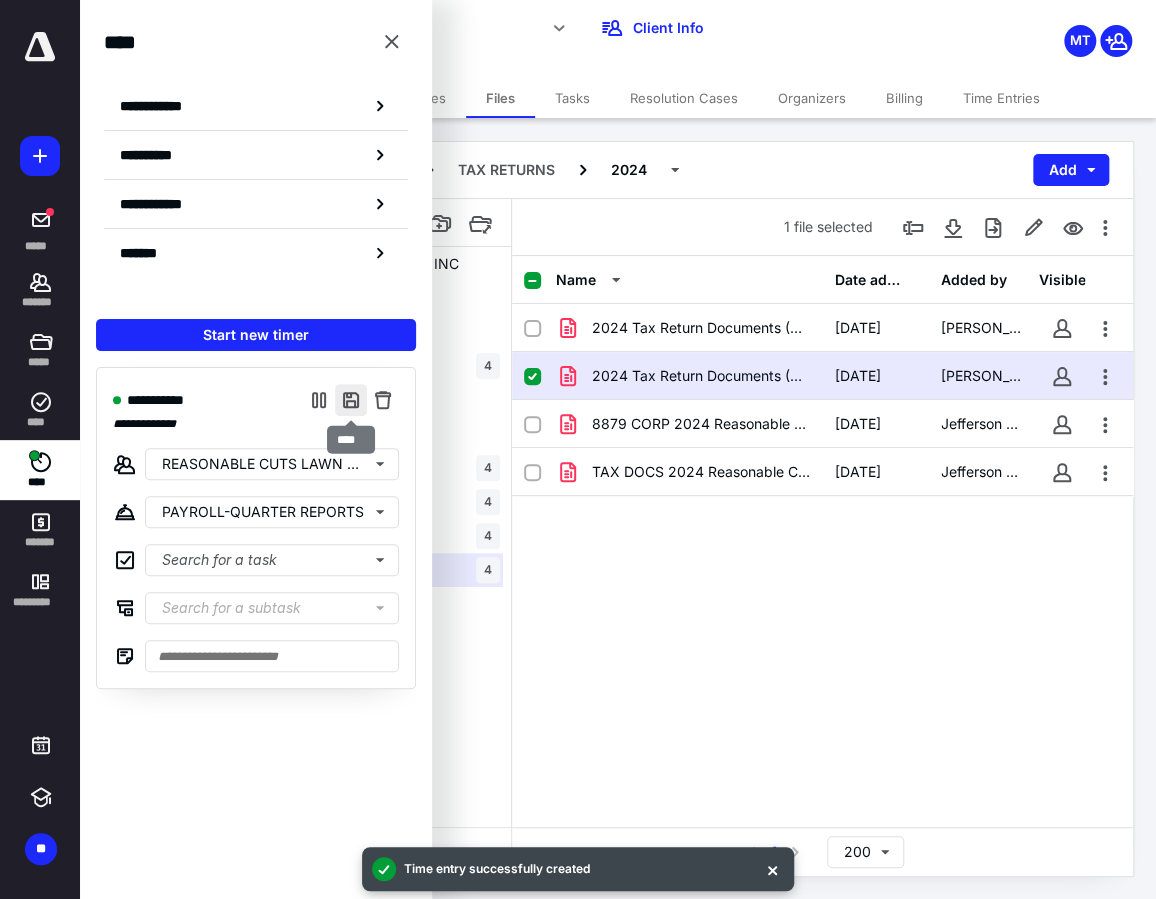 click at bounding box center (351, 400) 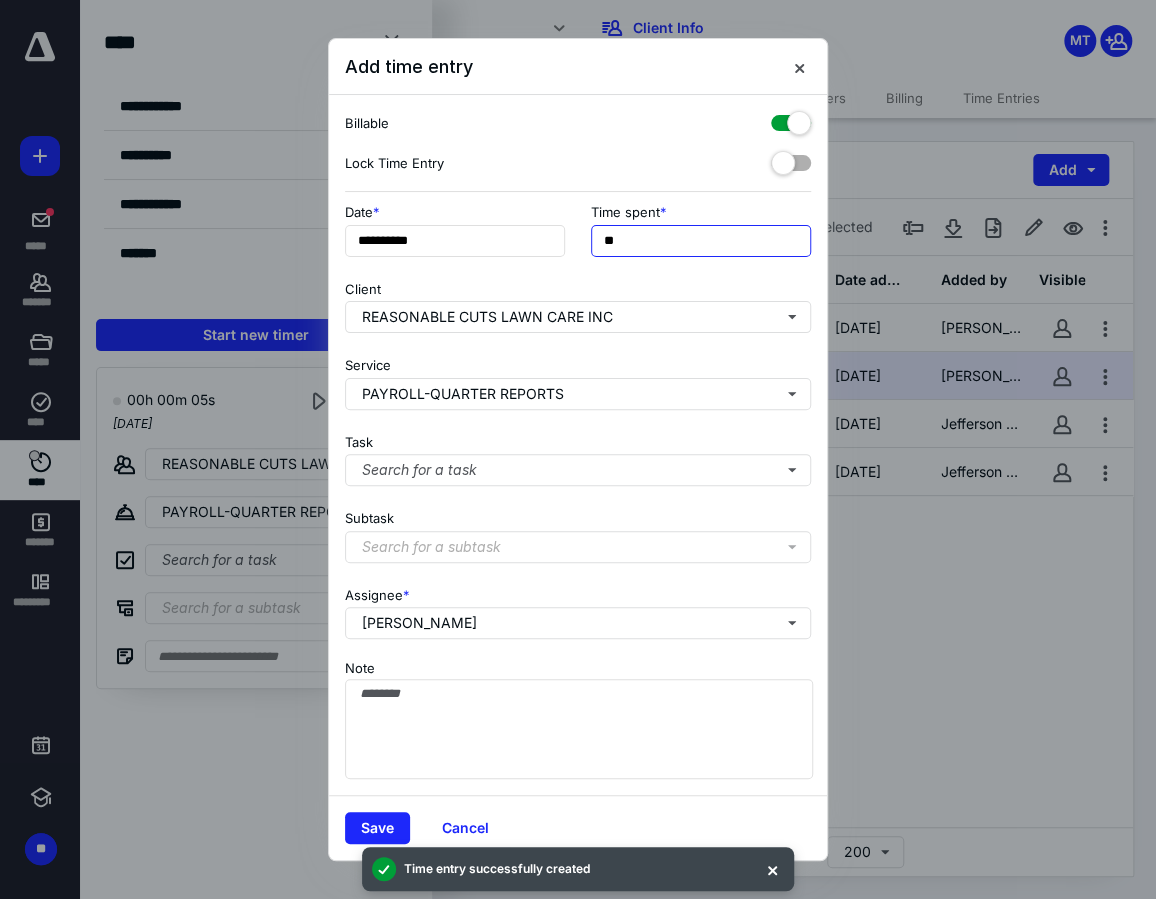 drag, startPoint x: 678, startPoint y: 248, endPoint x: 187, endPoint y: 266, distance: 491.32983 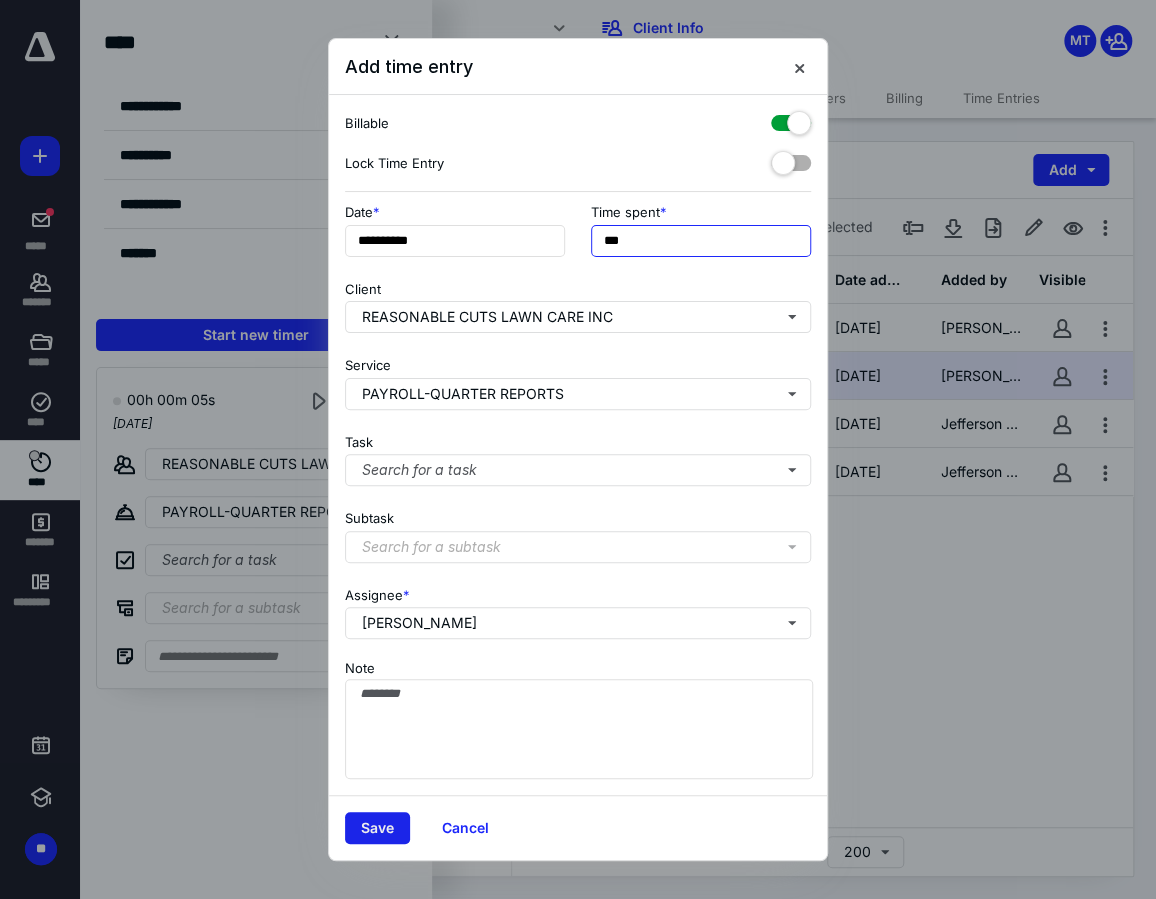 type on "***" 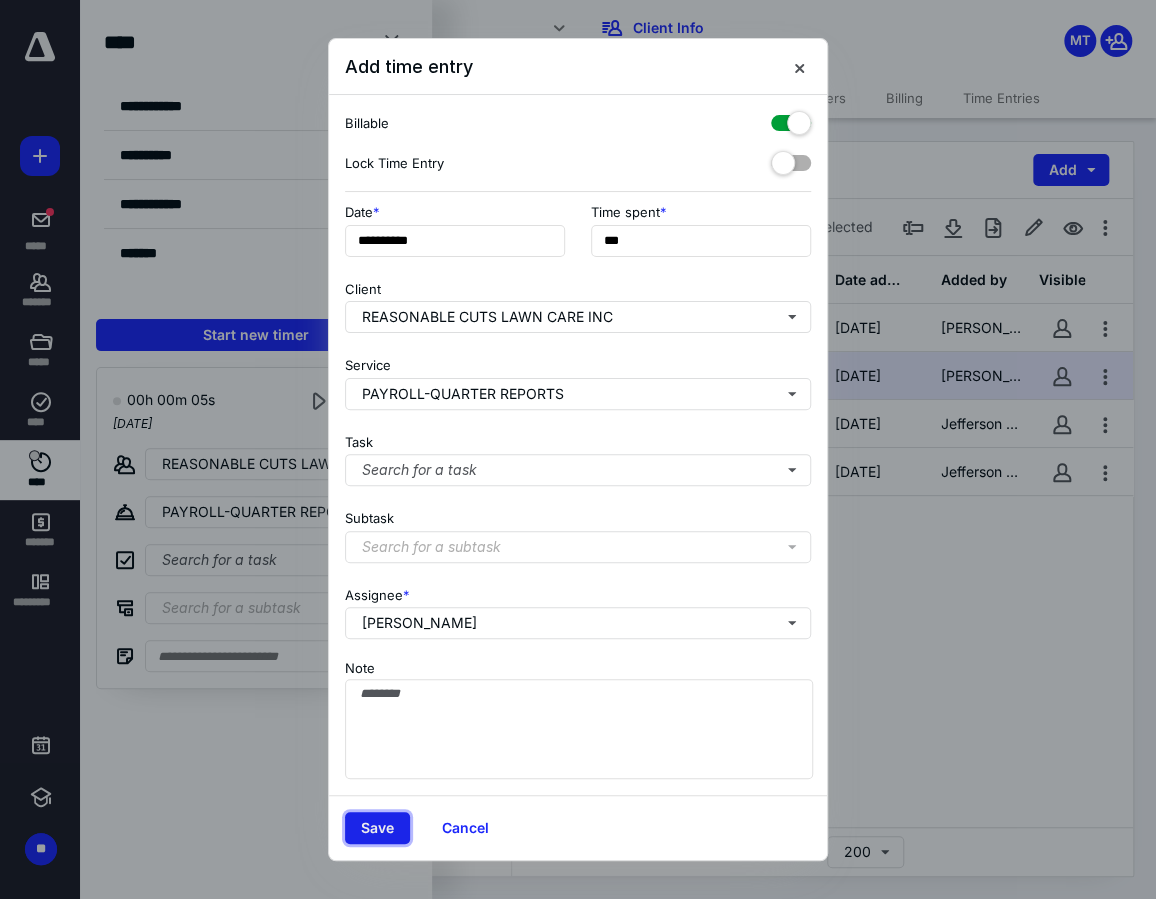 click on "Save" at bounding box center (377, 828) 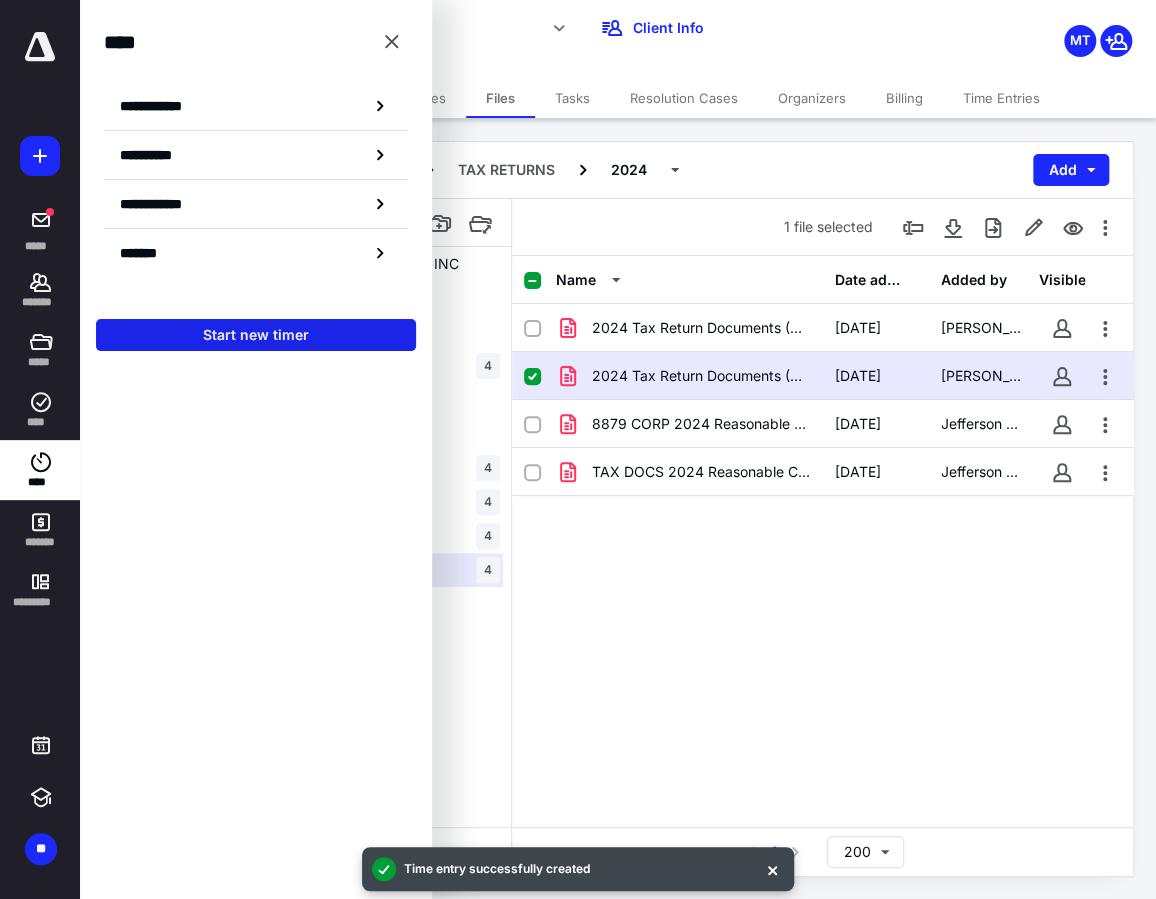 click on "Start new timer" at bounding box center [256, 335] 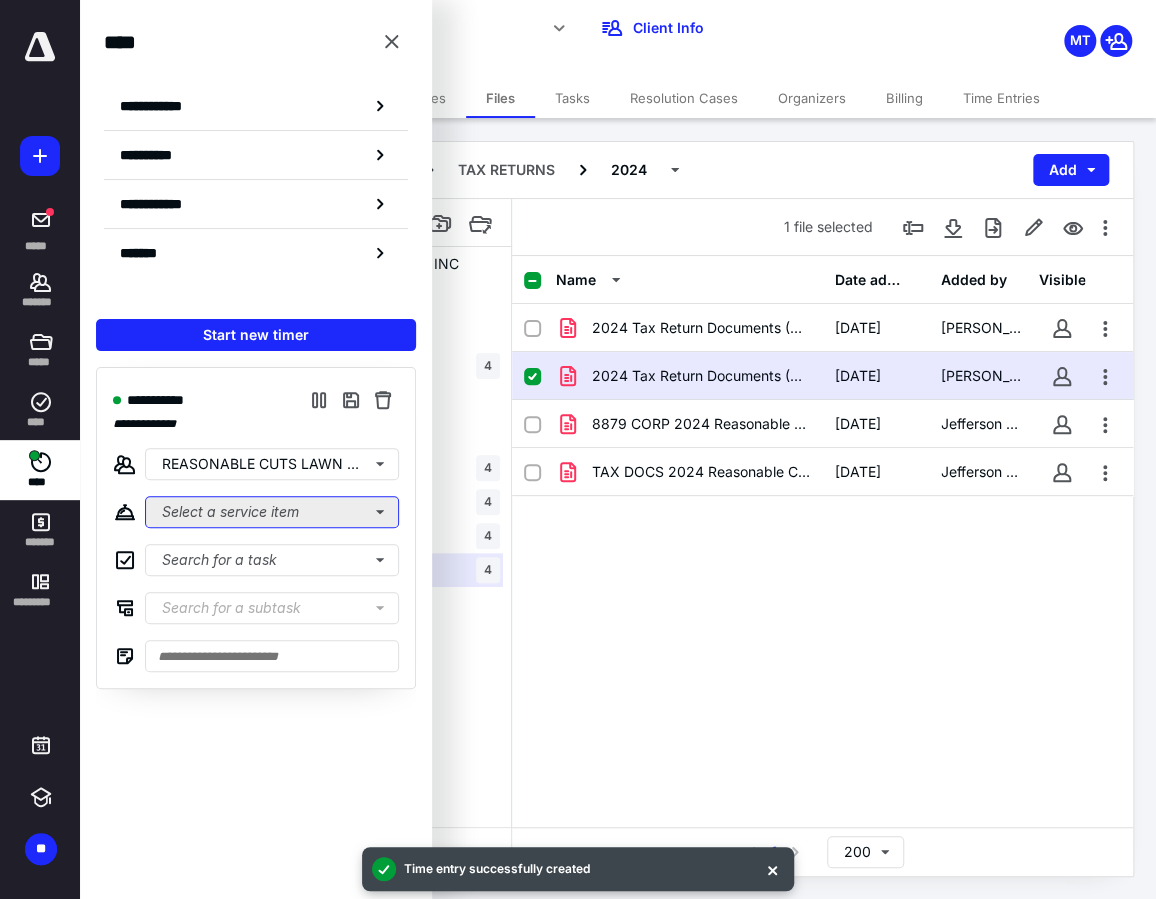 click on "Select a service item" at bounding box center [272, 512] 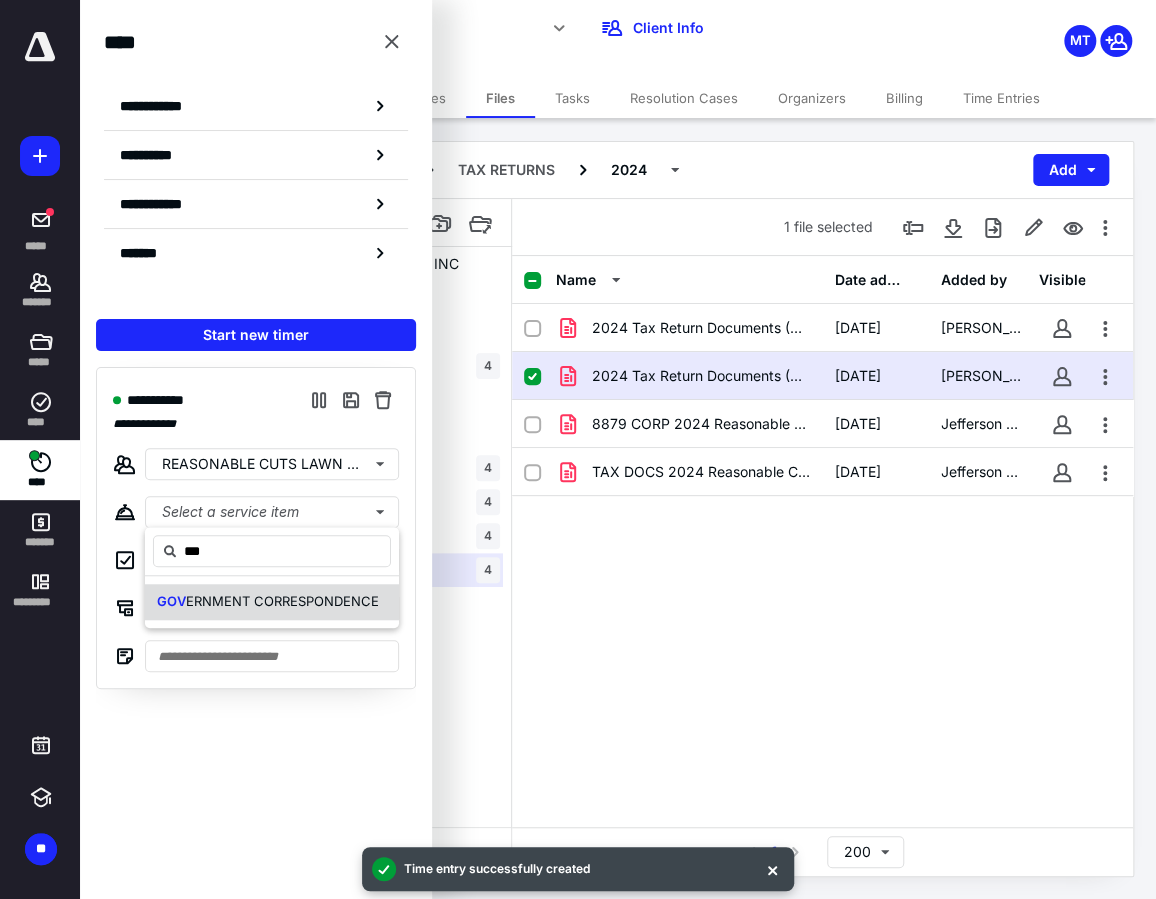 click on "ERNMENT CORRESPONDENCE" at bounding box center (282, 601) 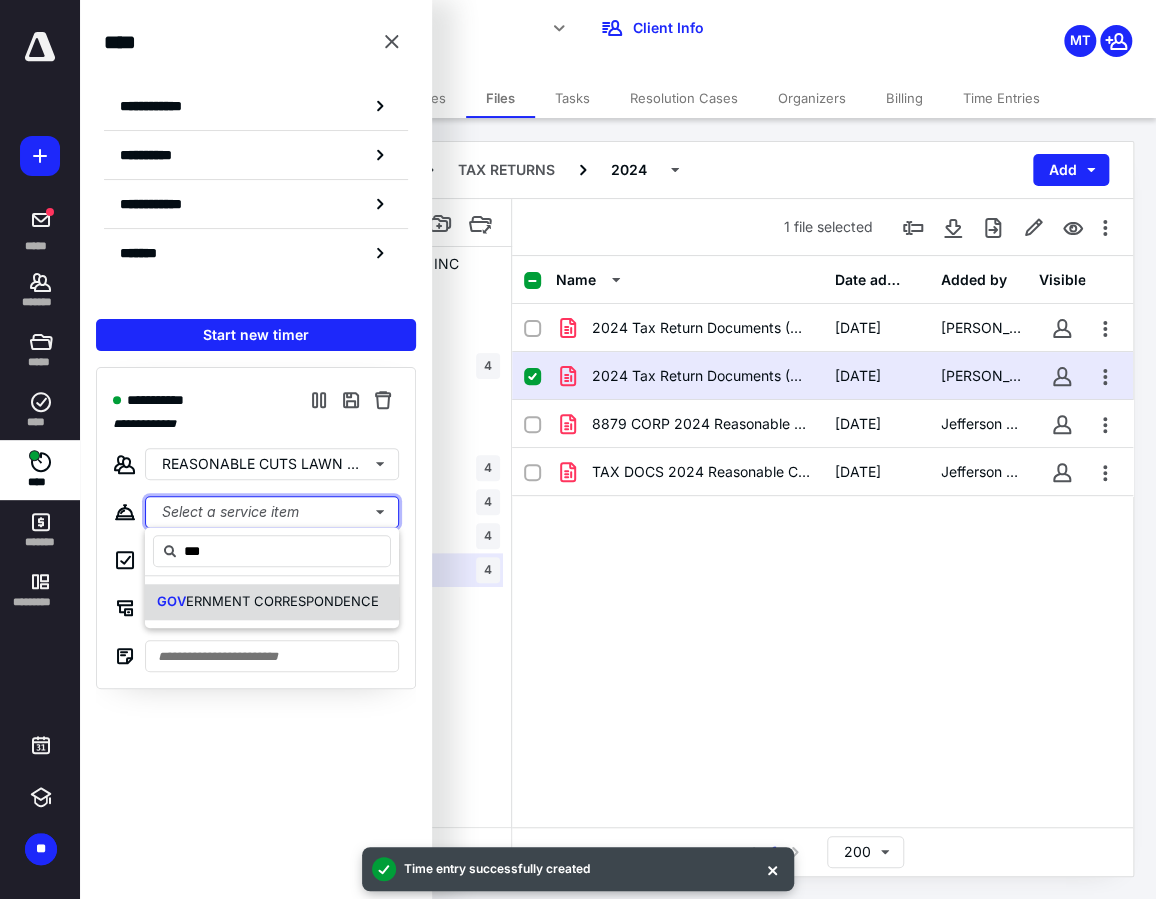 type 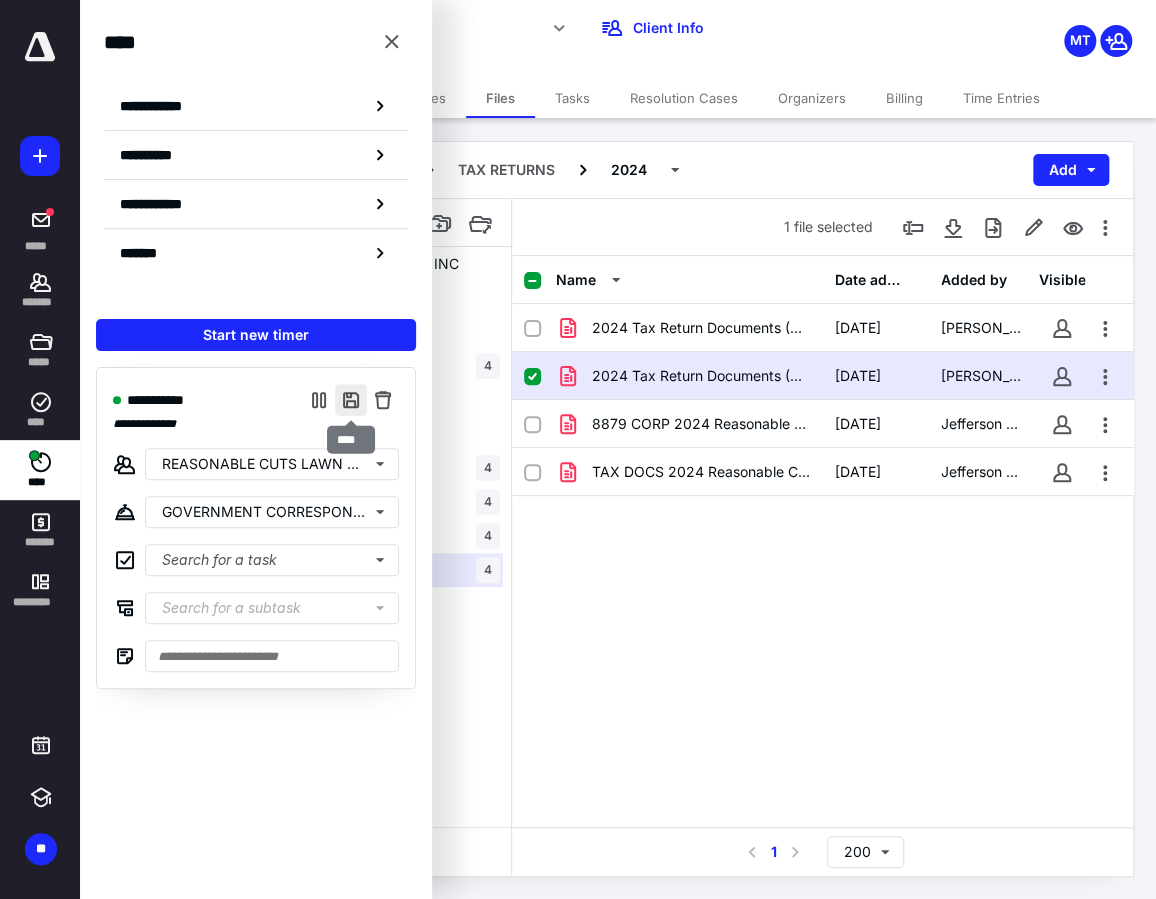 click at bounding box center (351, 400) 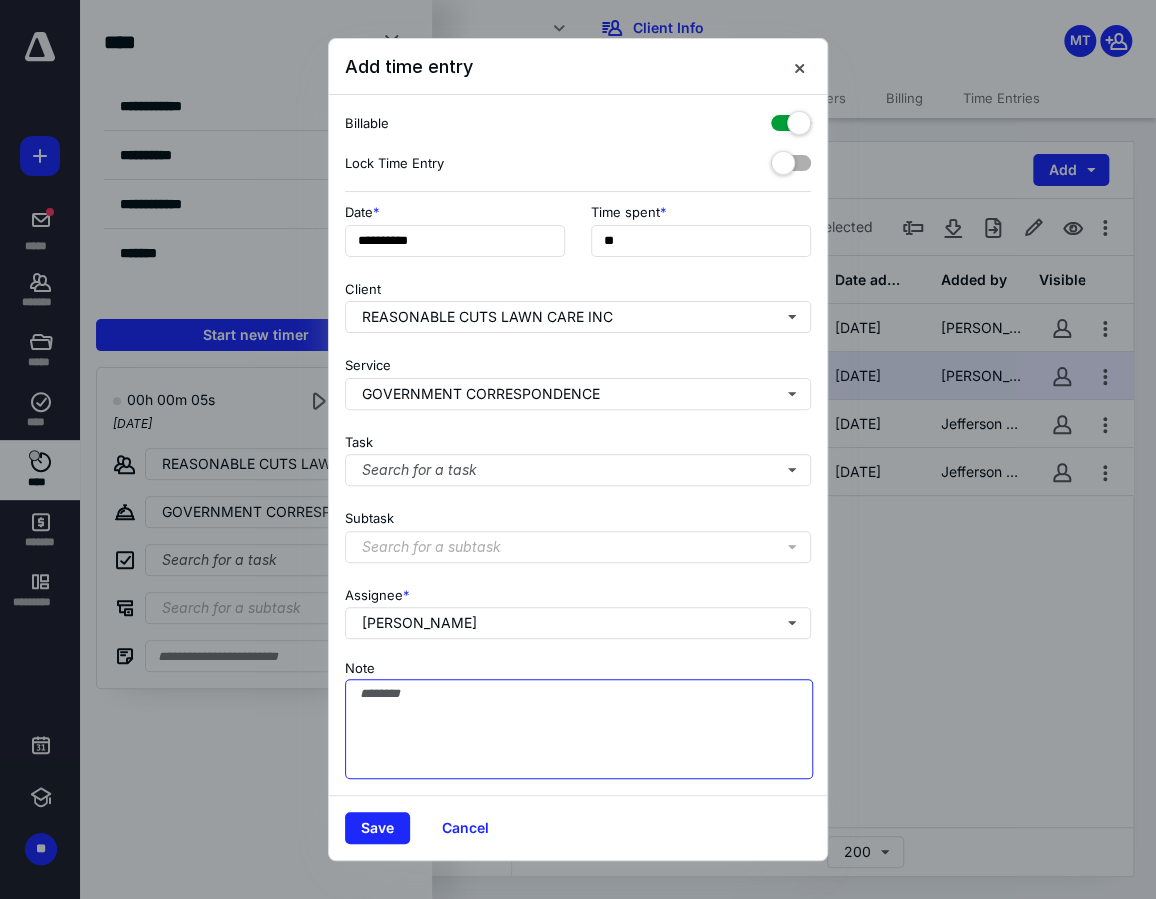drag, startPoint x: 454, startPoint y: 694, endPoint x: 465, endPoint y: 694, distance: 11 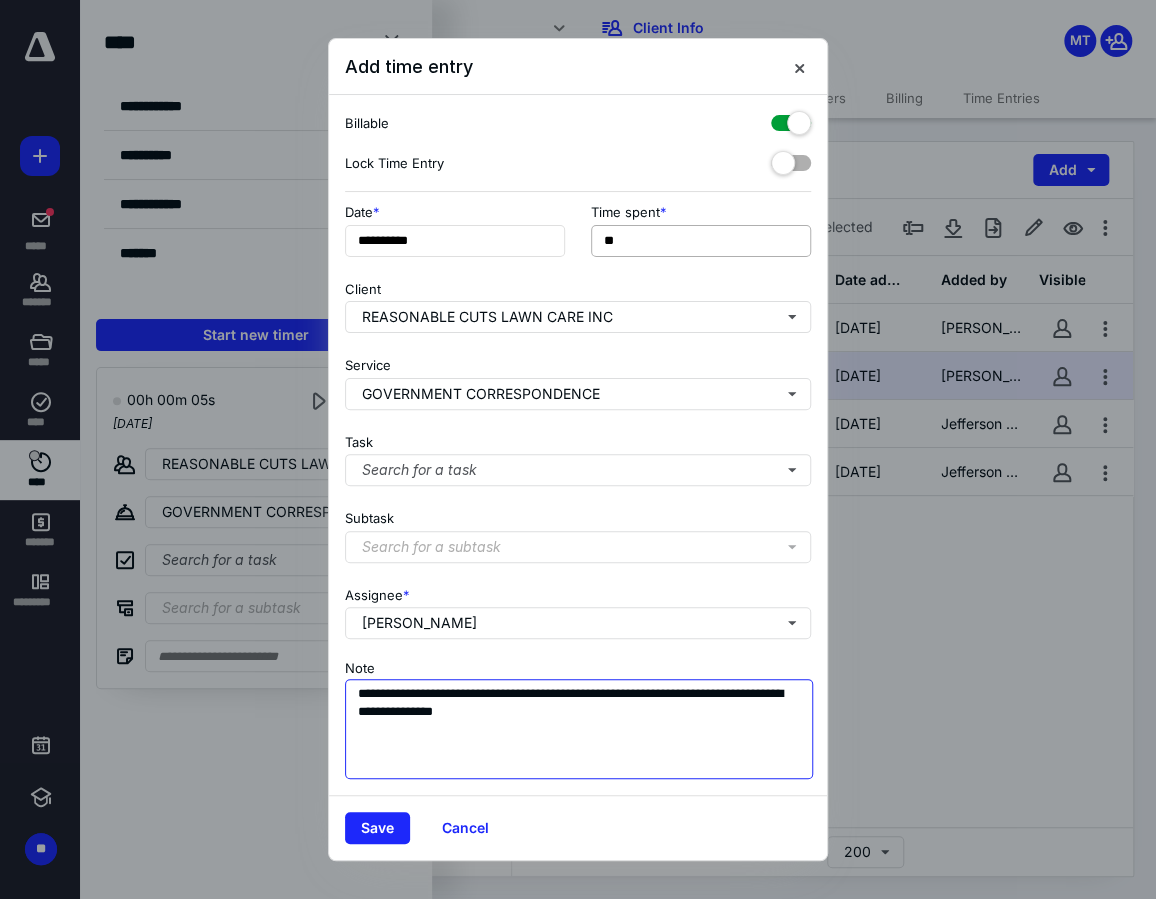 type on "**********" 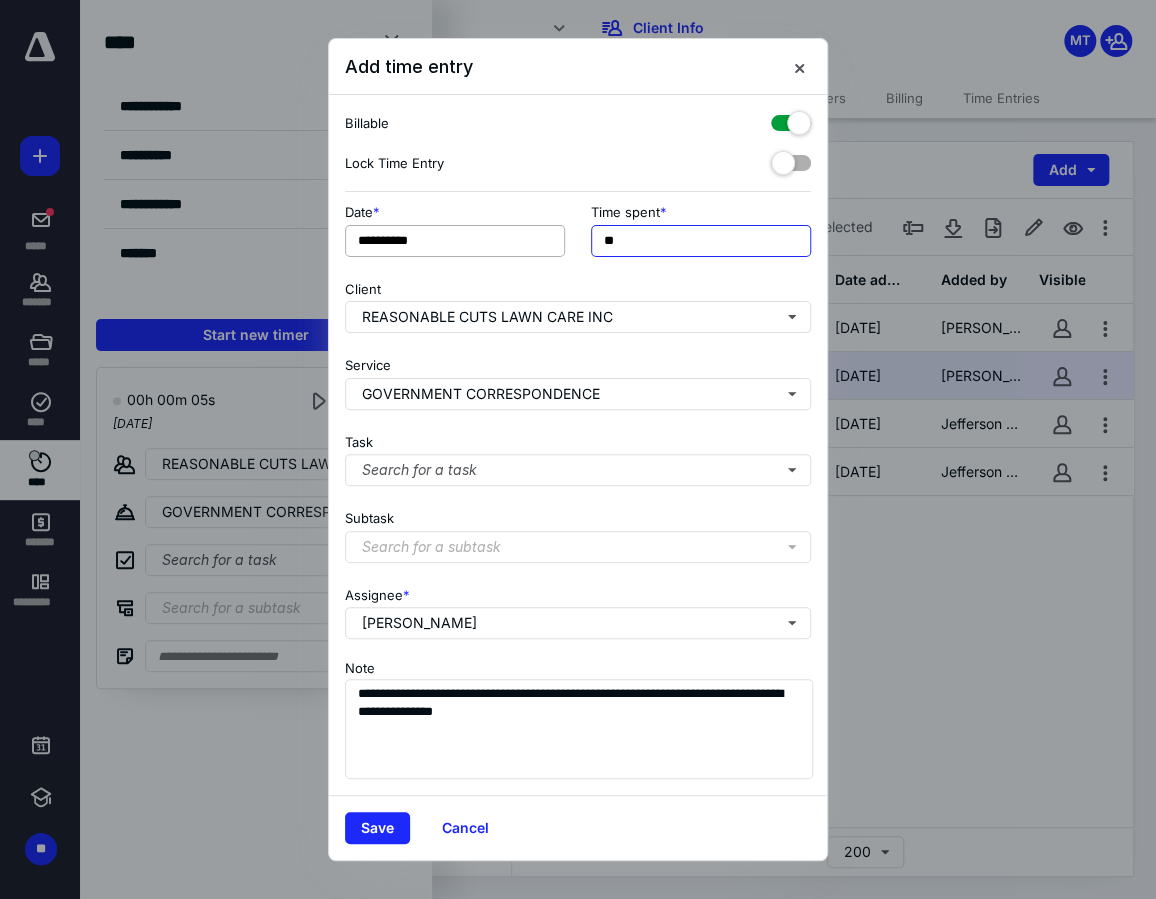 drag, startPoint x: 656, startPoint y: 238, endPoint x: 556, endPoint y: 239, distance: 100.005 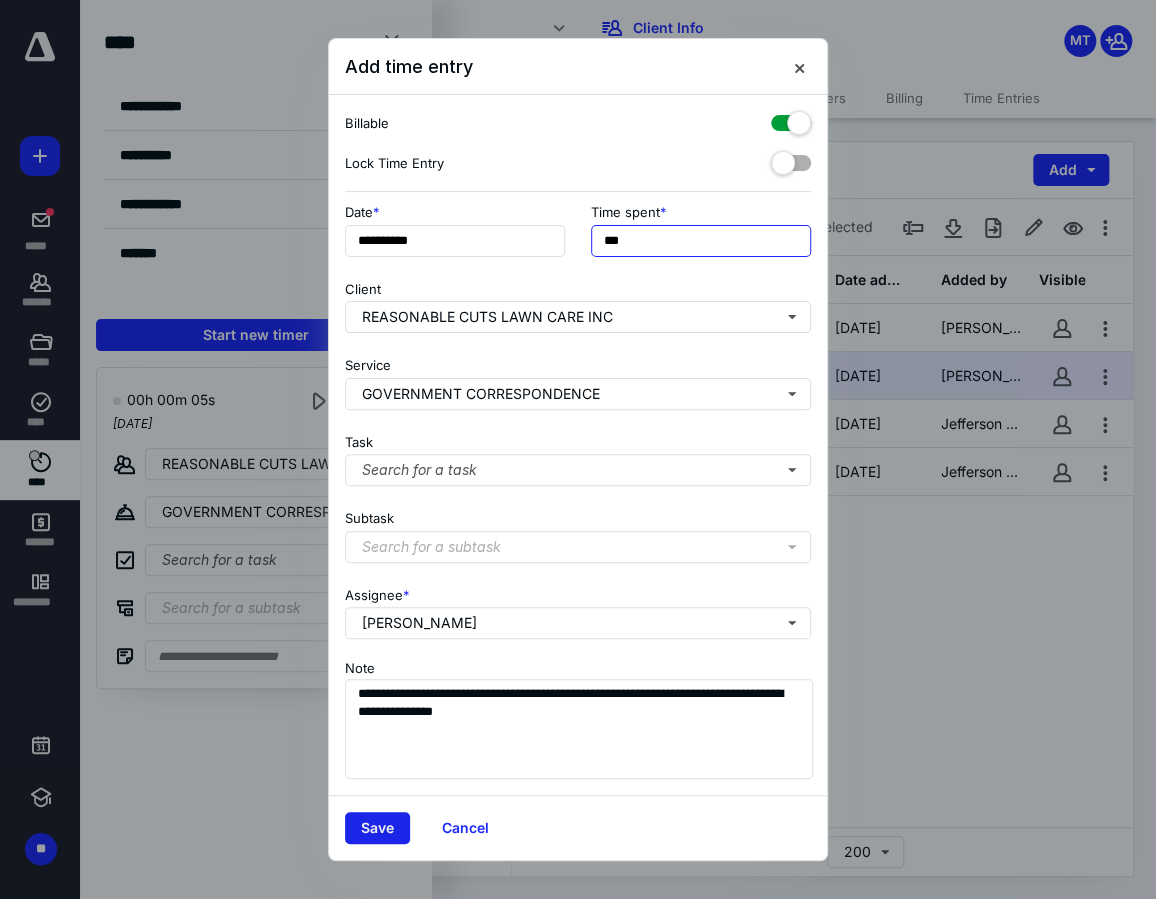 type on "***" 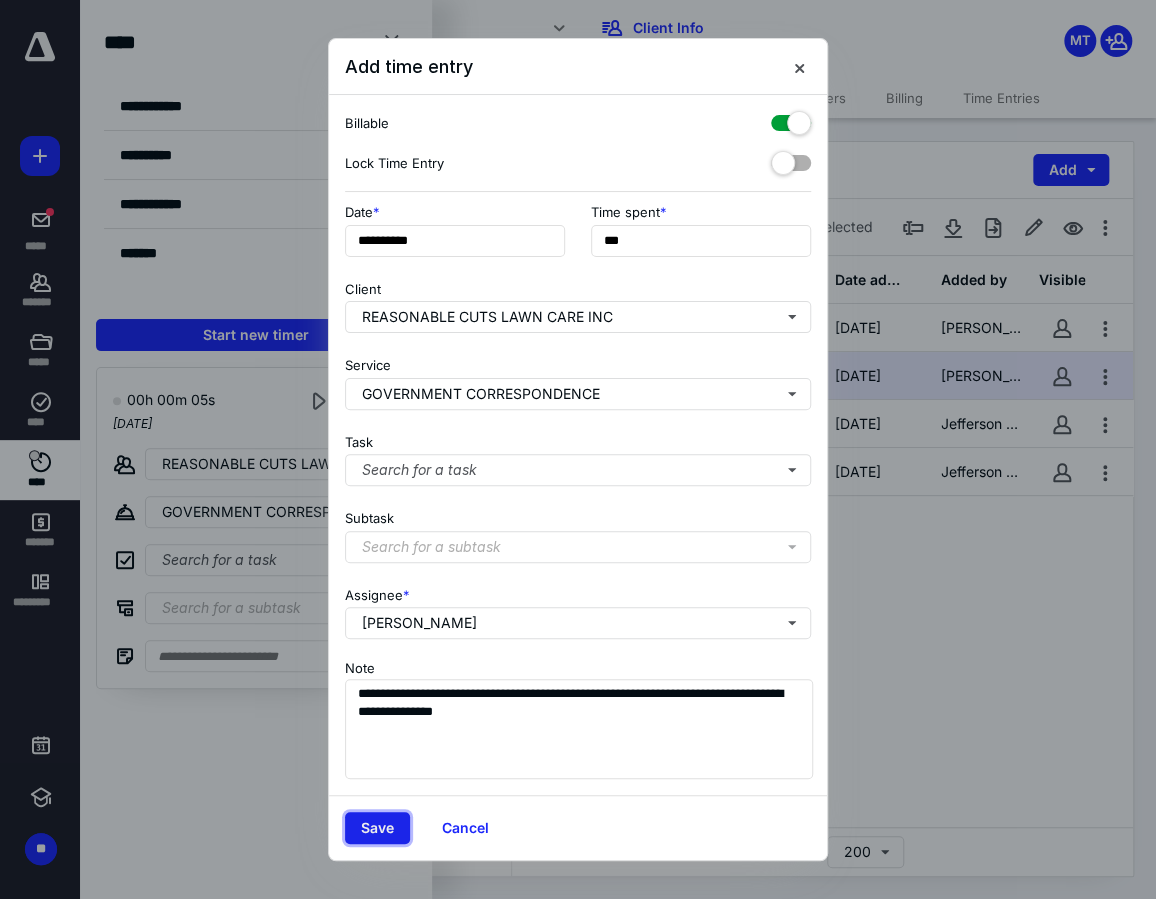 click on "Save" at bounding box center (377, 828) 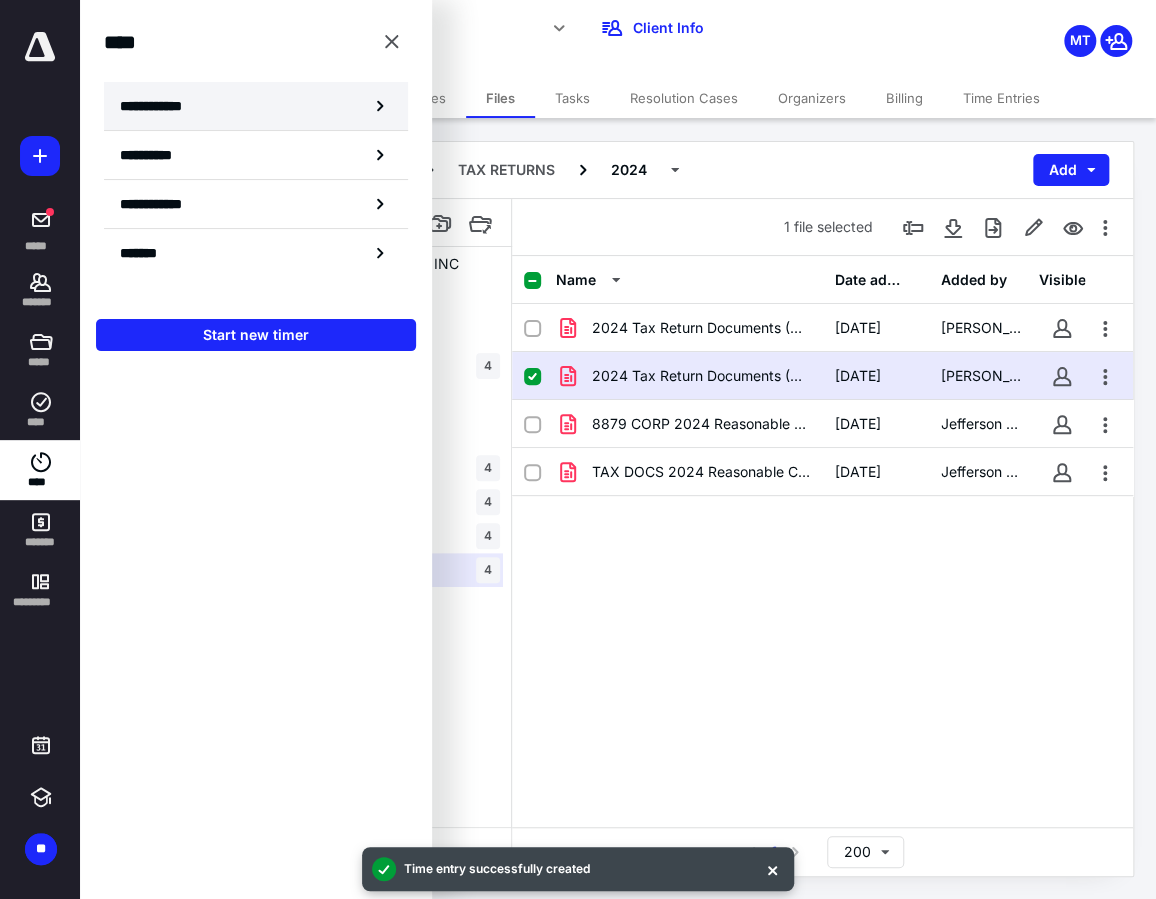click on "**********" at bounding box center [256, 106] 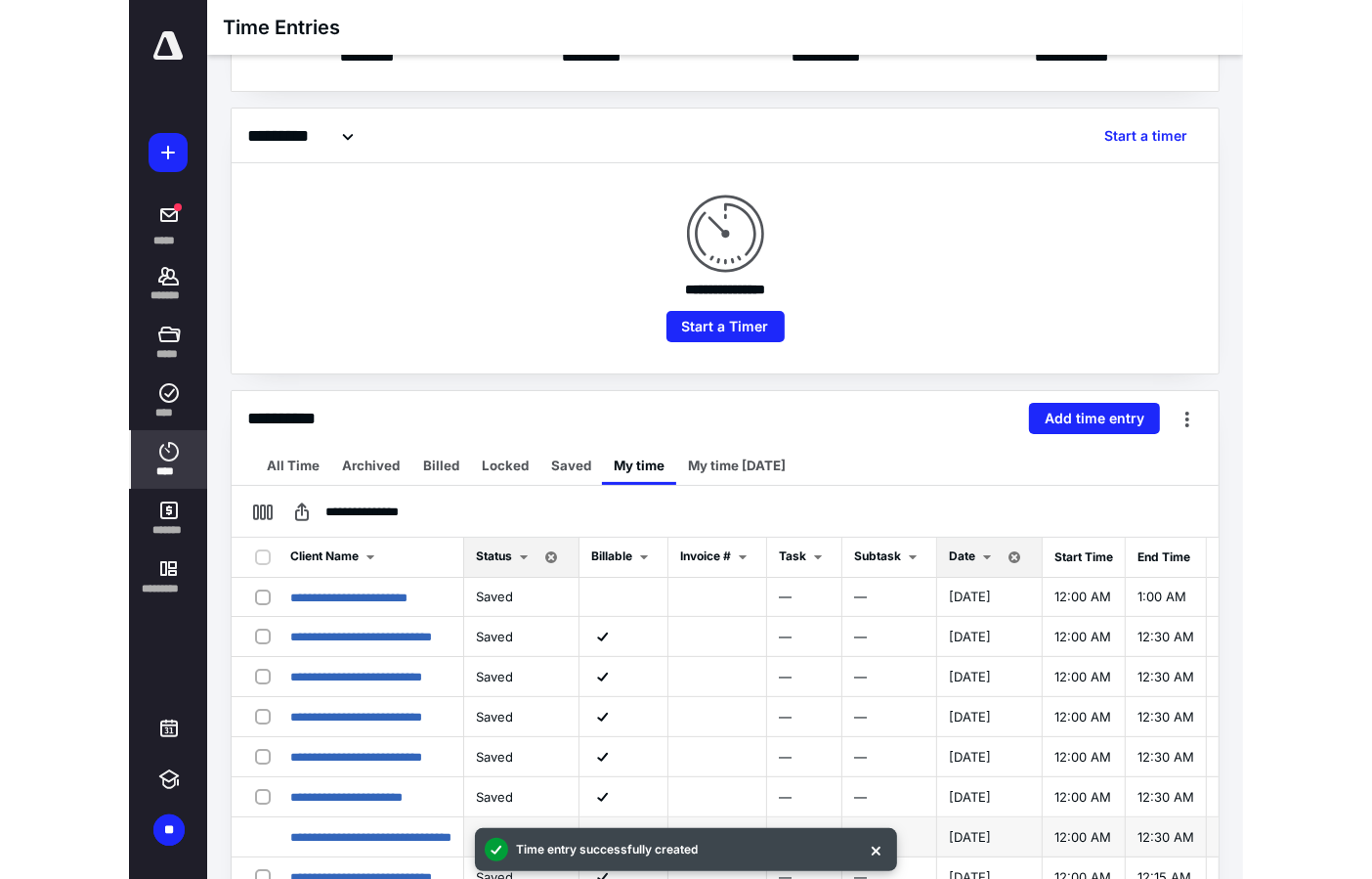 scroll, scrollTop: 292, scrollLeft: 0, axis: vertical 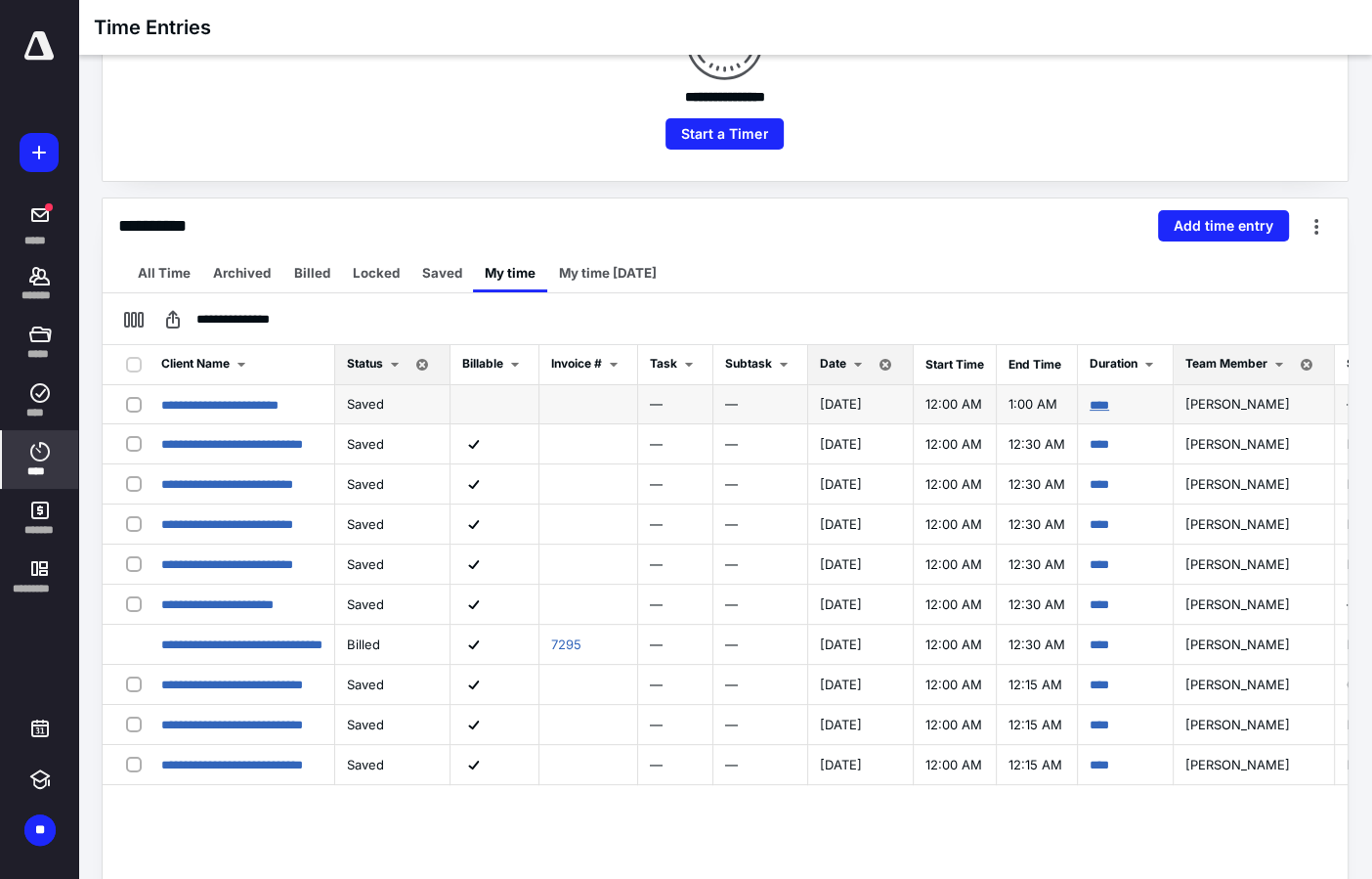 click on "****" at bounding box center (1099, 405) 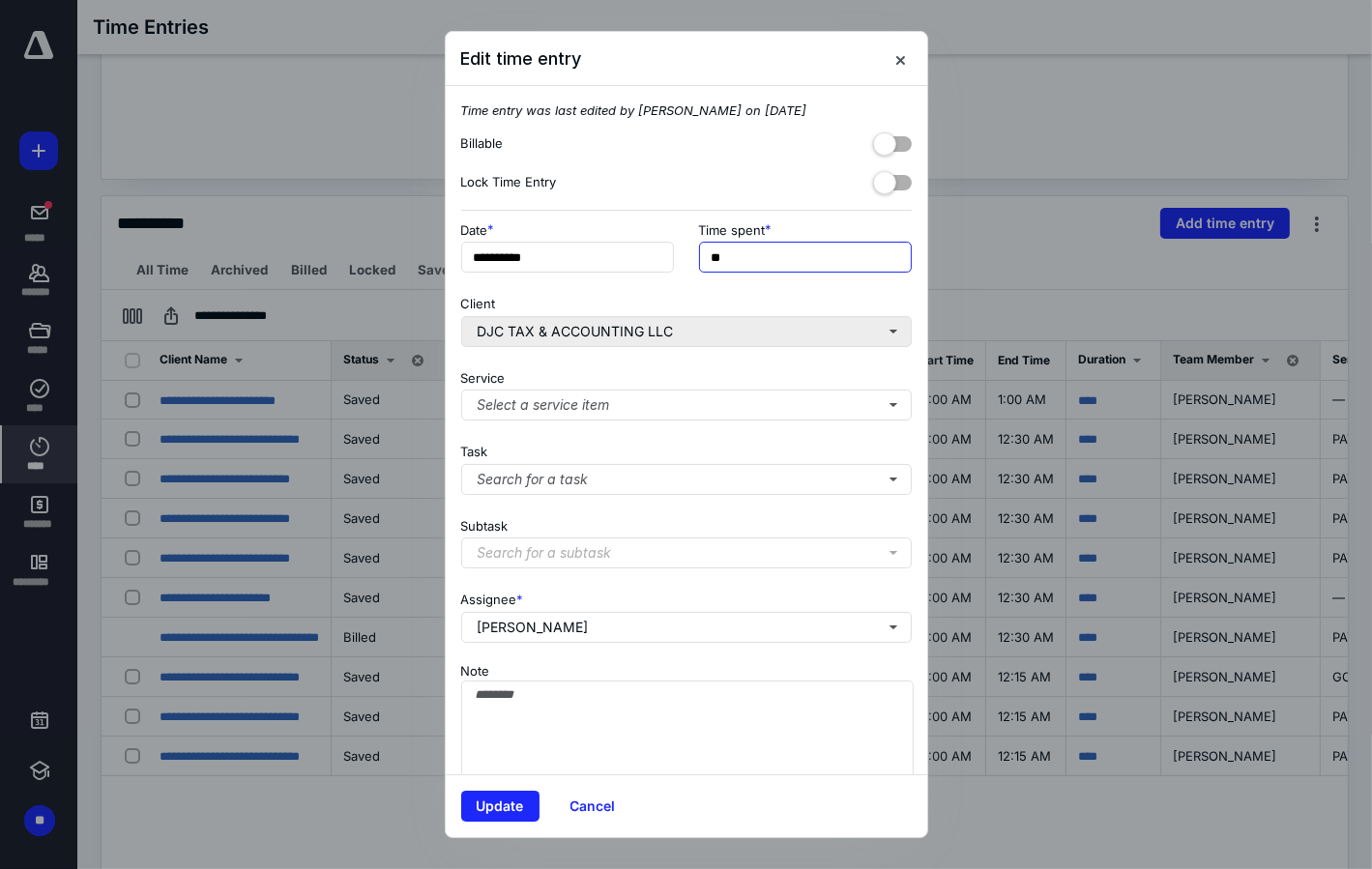 drag, startPoint x: 679, startPoint y: 281, endPoint x: 515, endPoint y: 314, distance: 167.2872 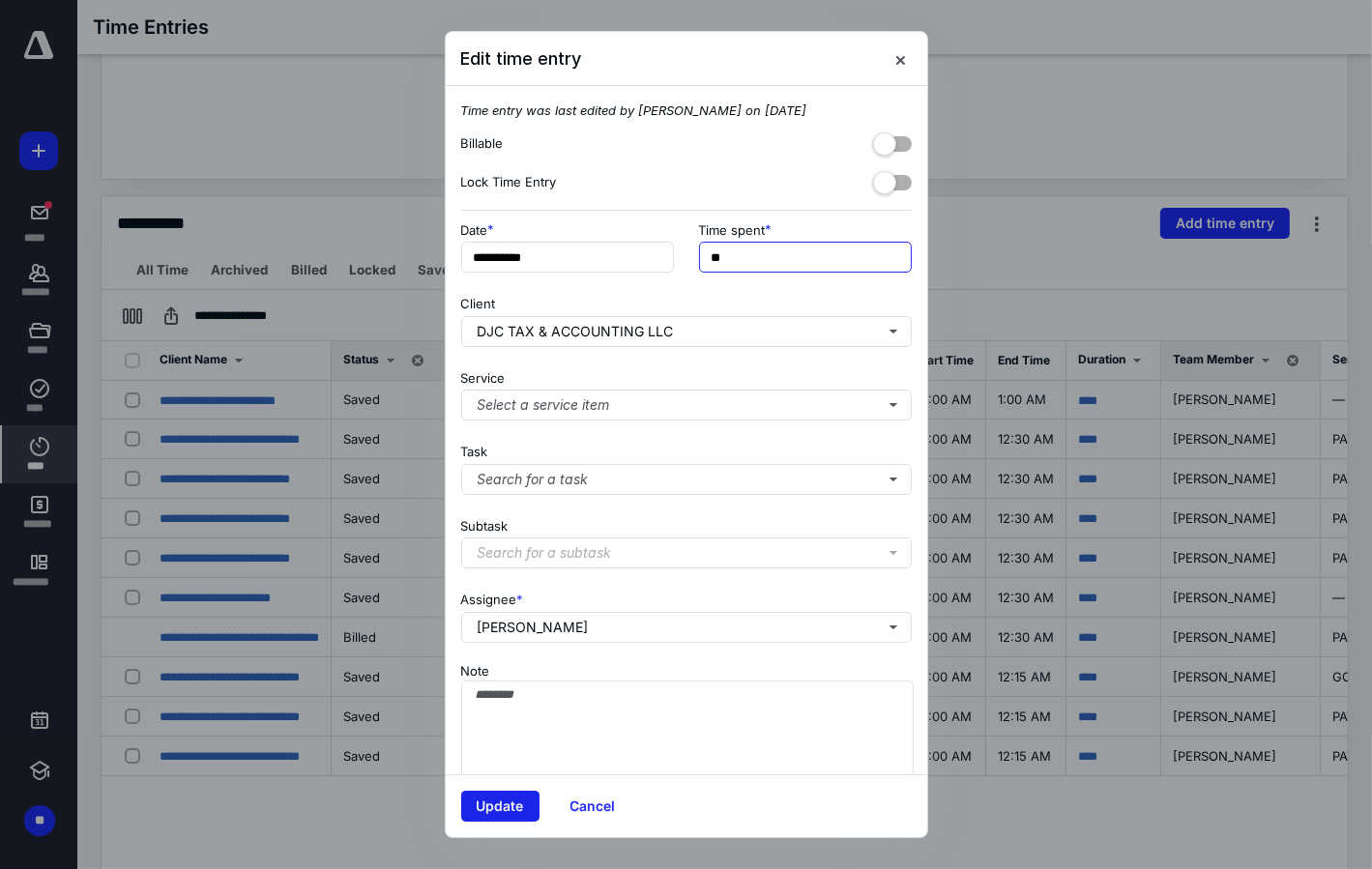 type on "**" 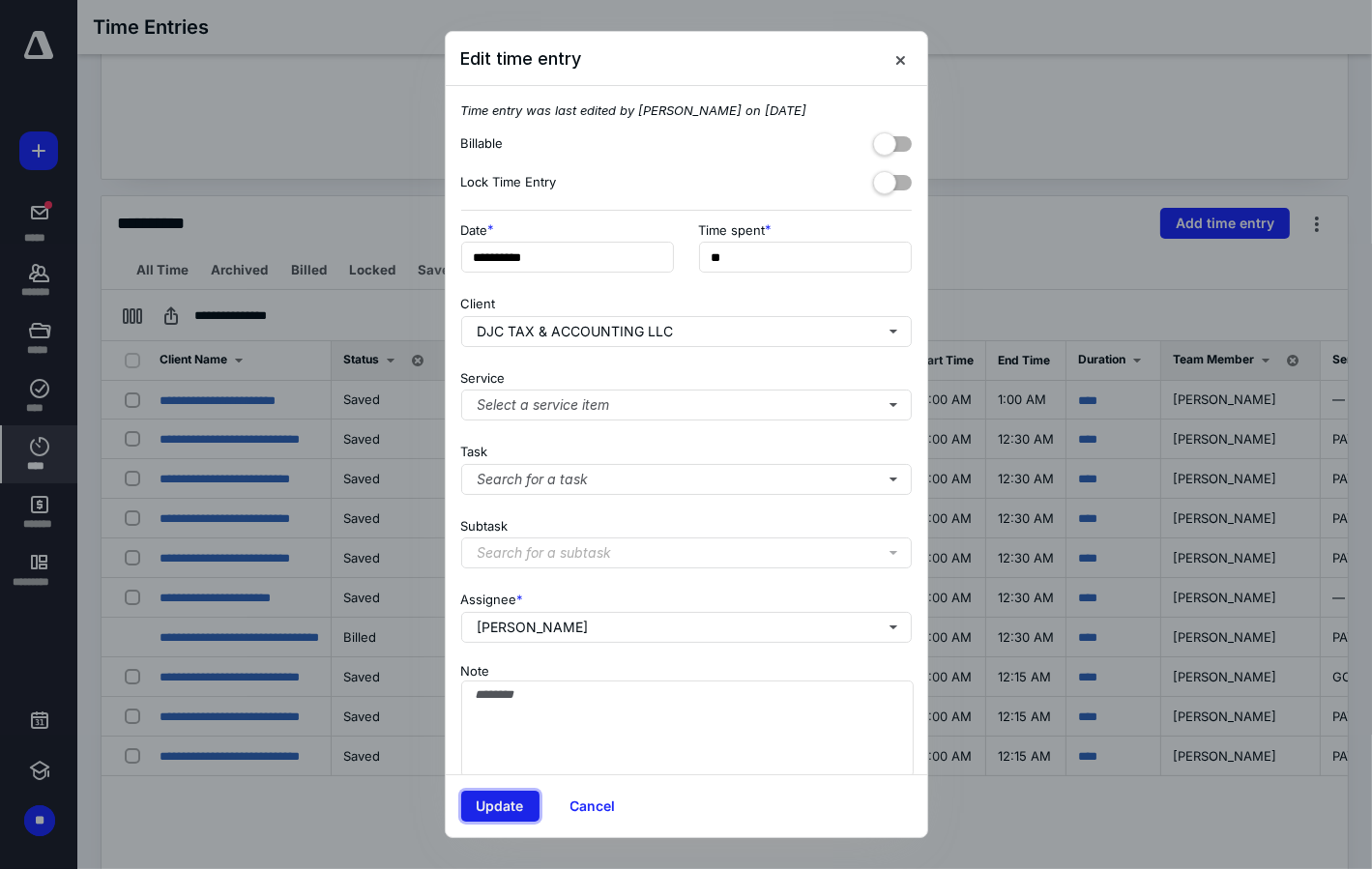 click on "Update" at bounding box center (500, 806) 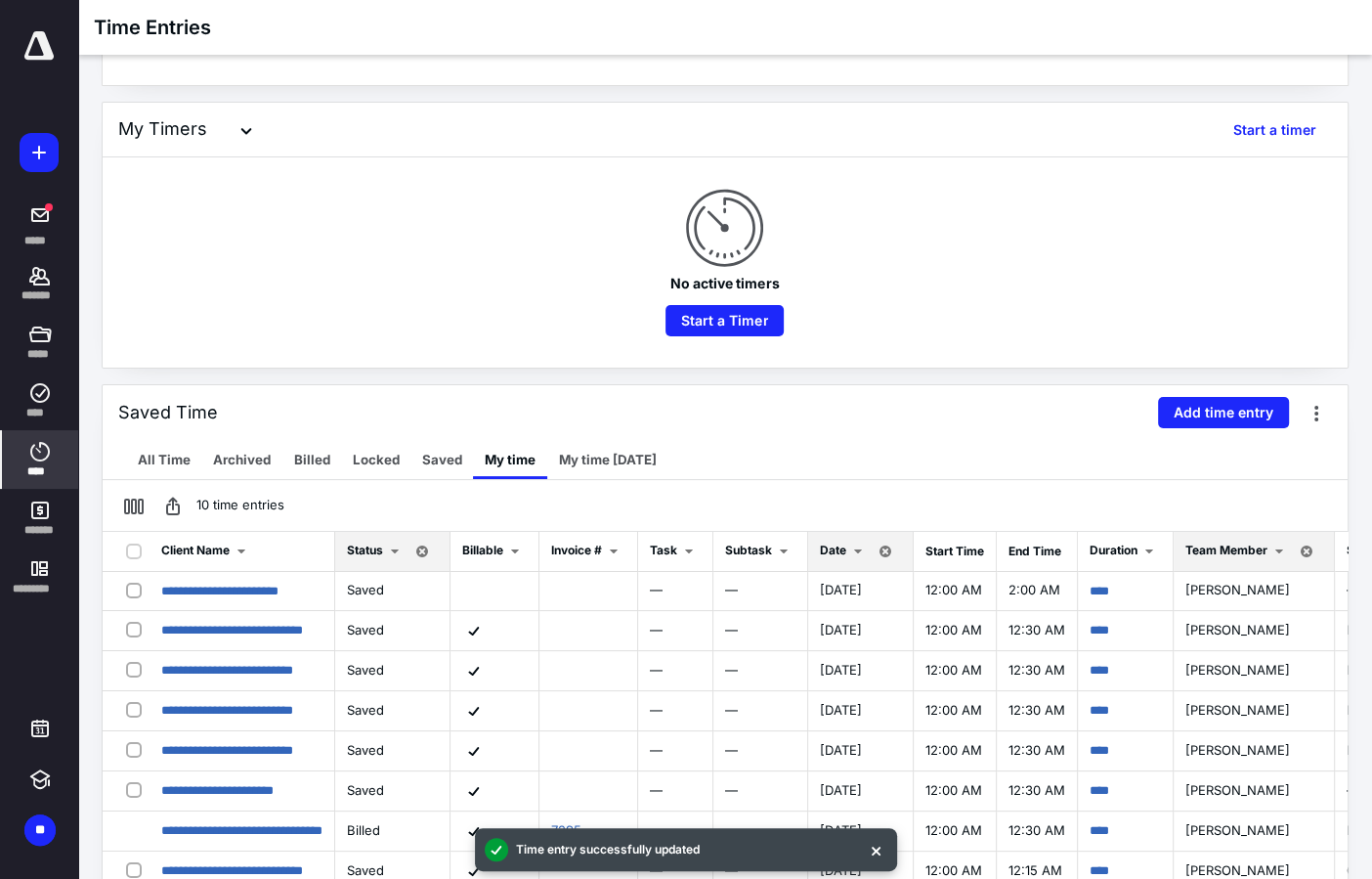 scroll, scrollTop: 0, scrollLeft: 0, axis: both 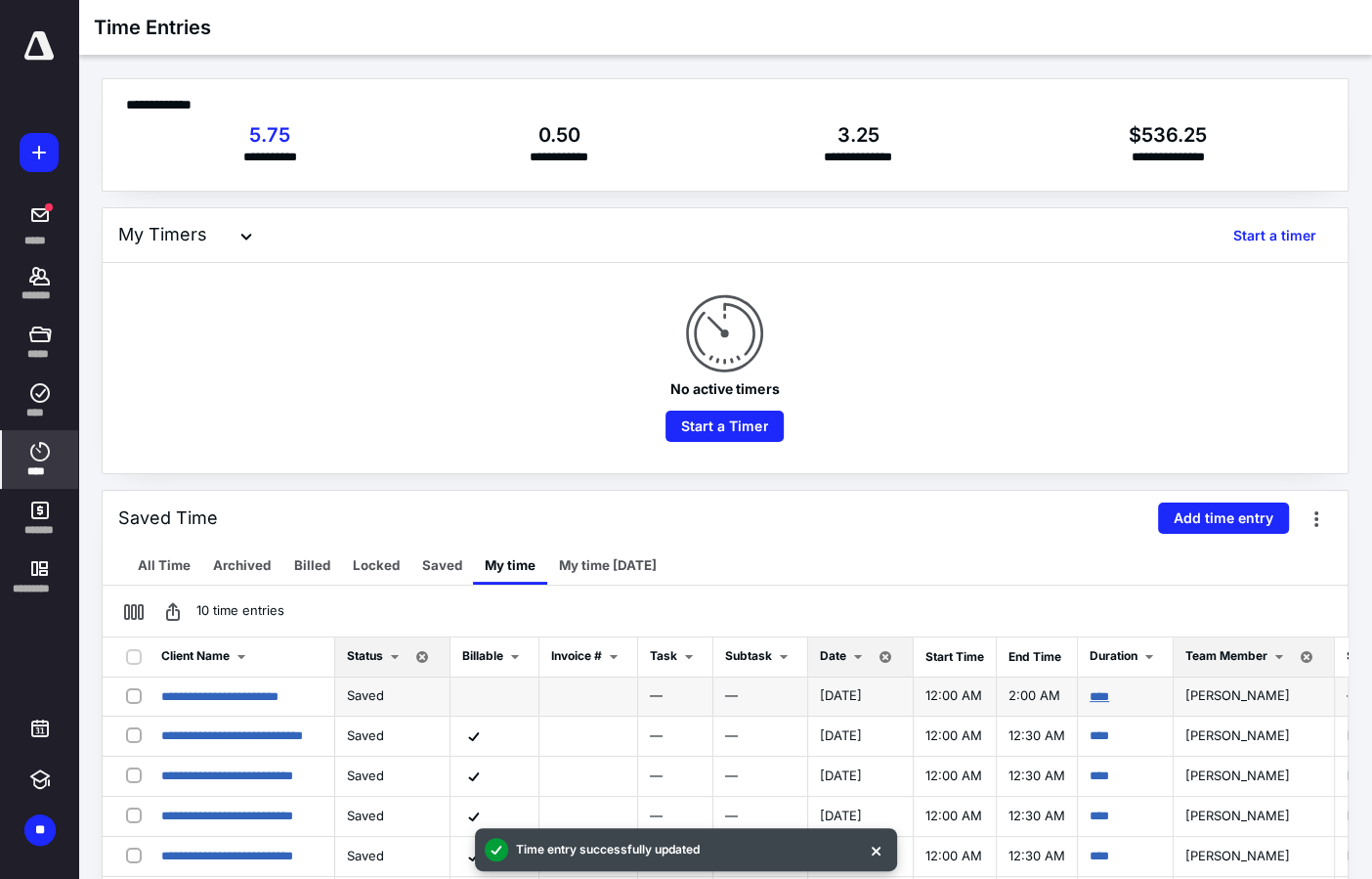 click on "****" at bounding box center [1099, 696] 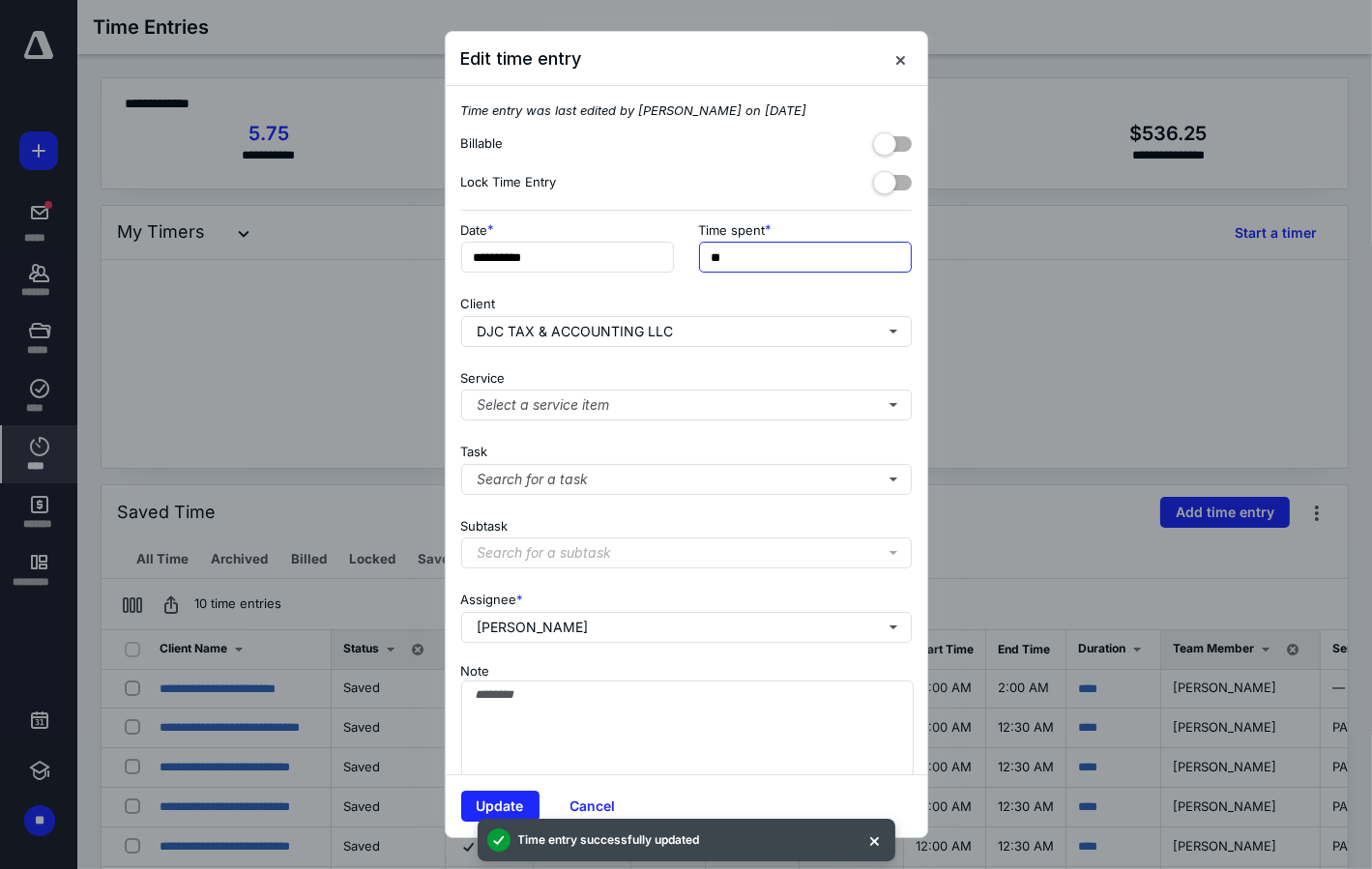 click on "**" at bounding box center (805, 257) 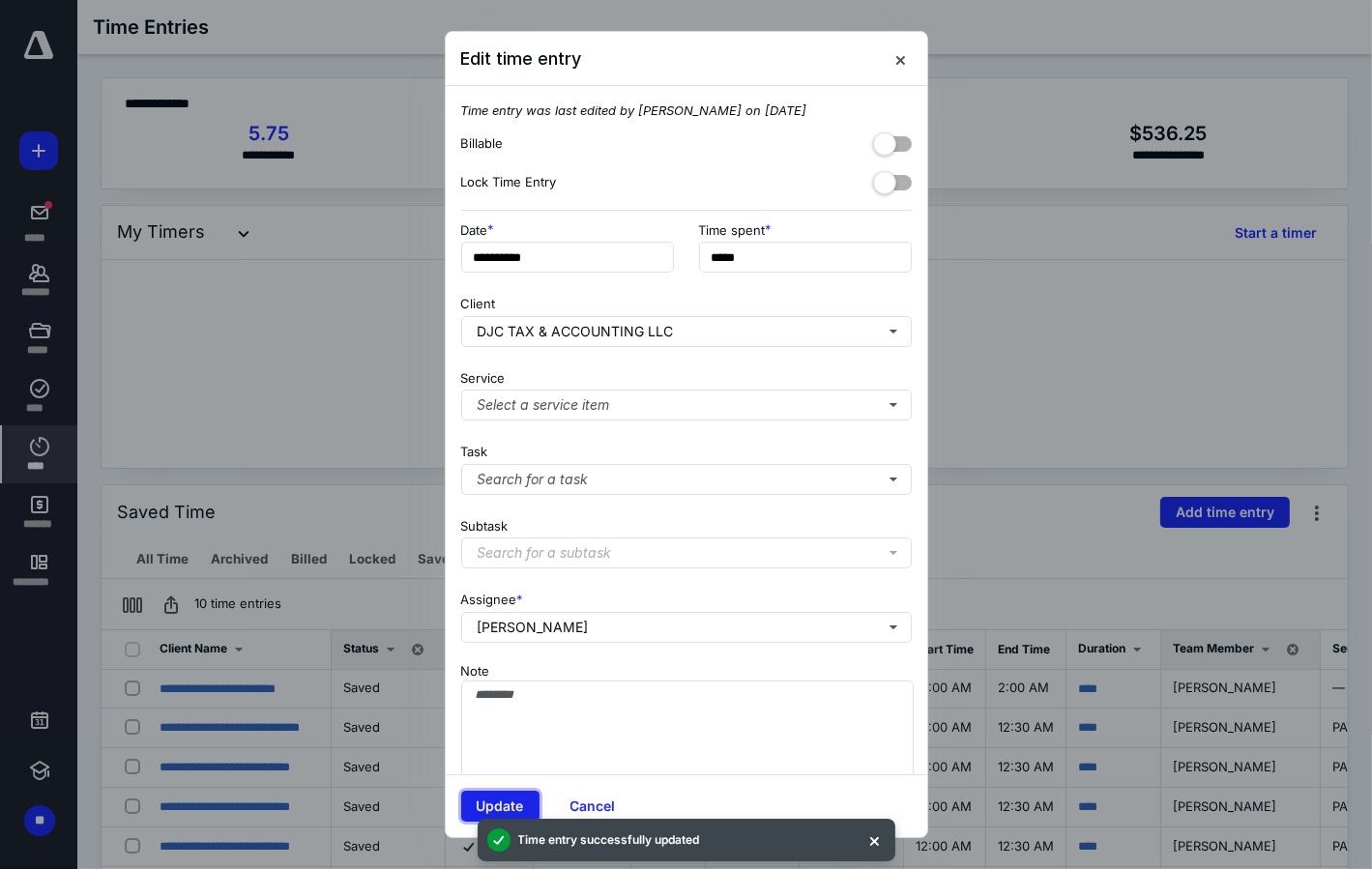 type on "******" 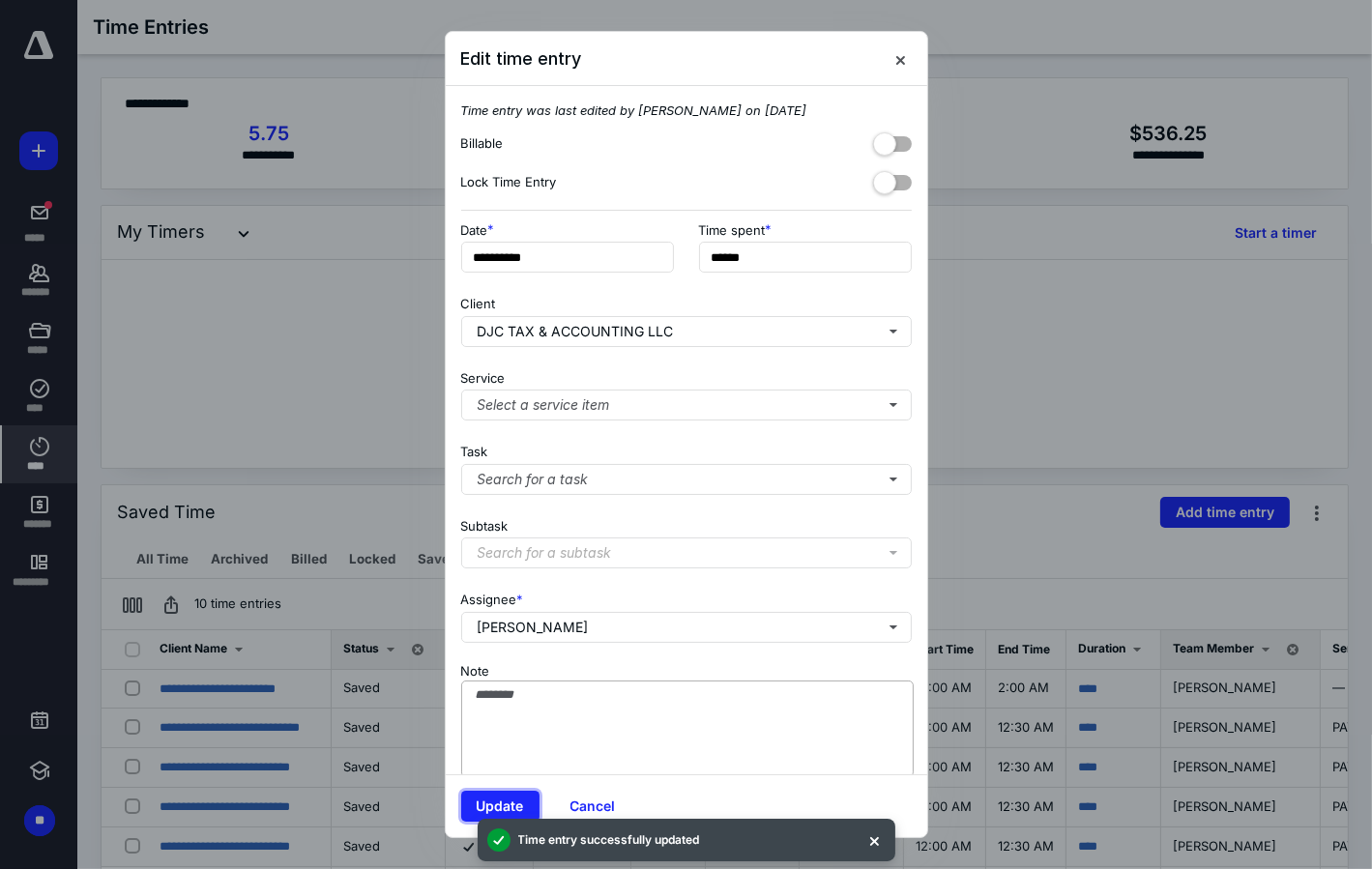 drag, startPoint x: 482, startPoint y: 801, endPoint x: 575, endPoint y: 729, distance: 117.61377 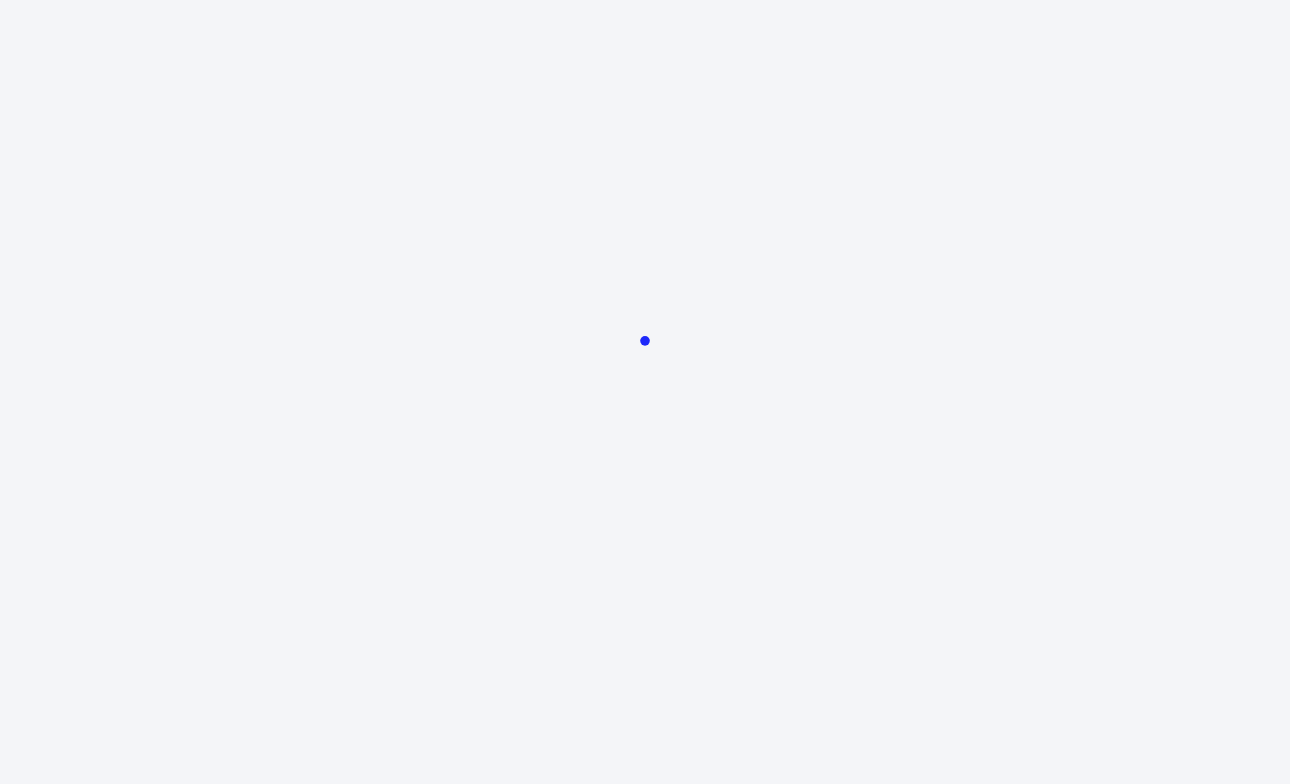 scroll, scrollTop: 0, scrollLeft: 0, axis: both 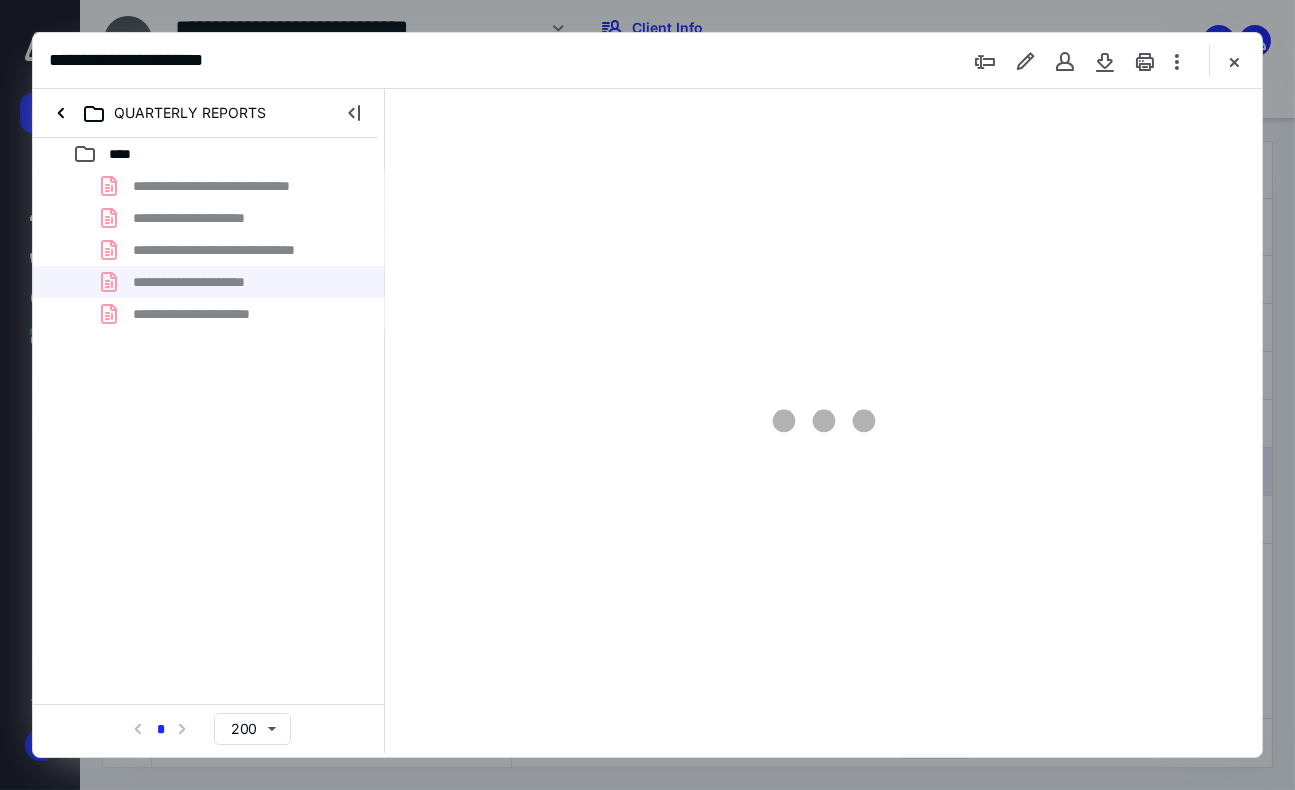 type on "70" 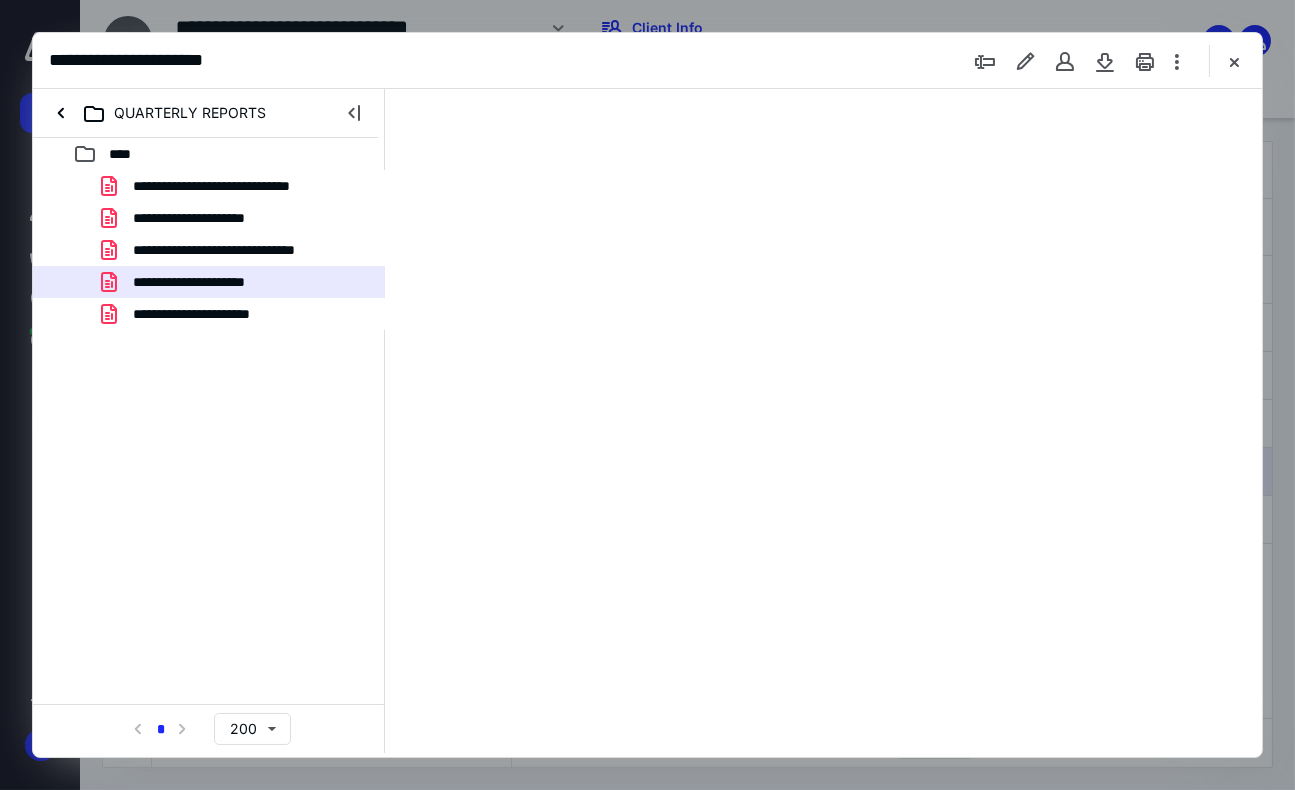scroll, scrollTop: 106, scrollLeft: 0, axis: vertical 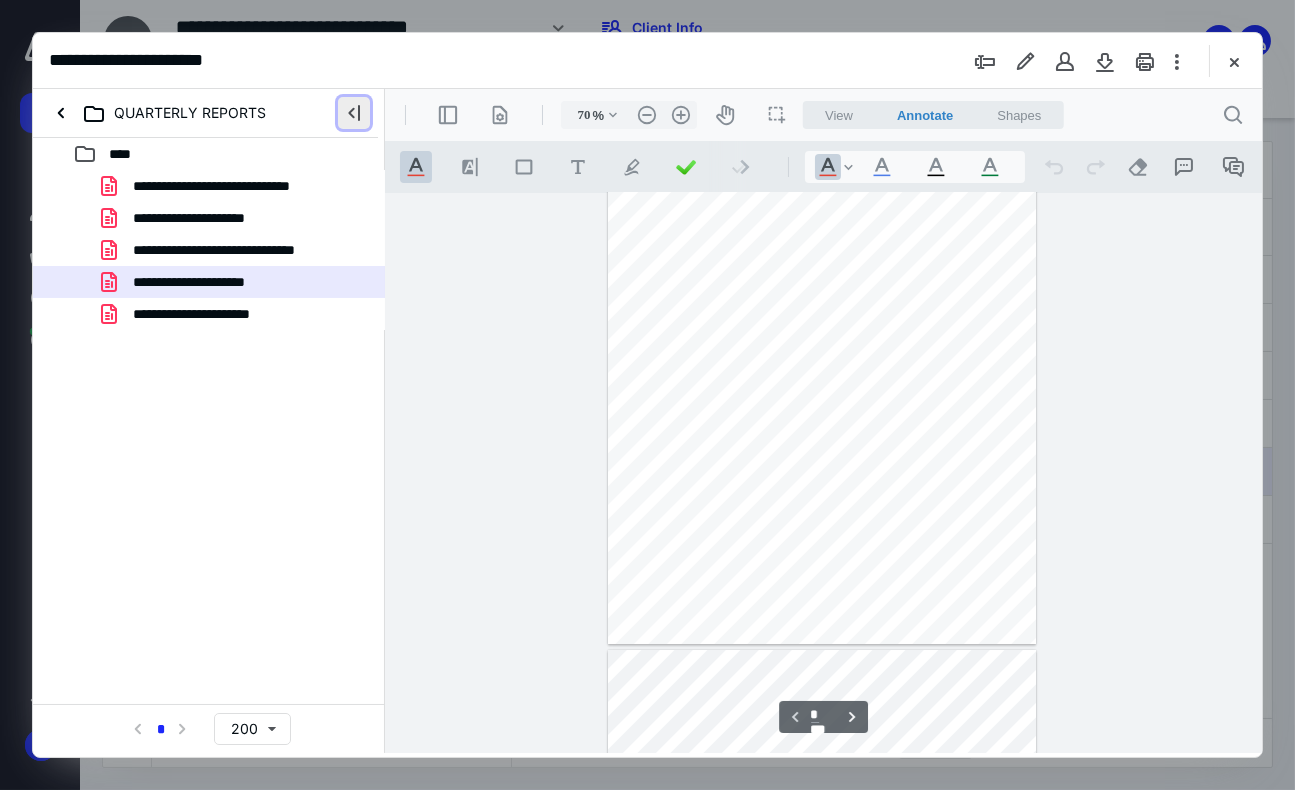 click at bounding box center [354, 113] 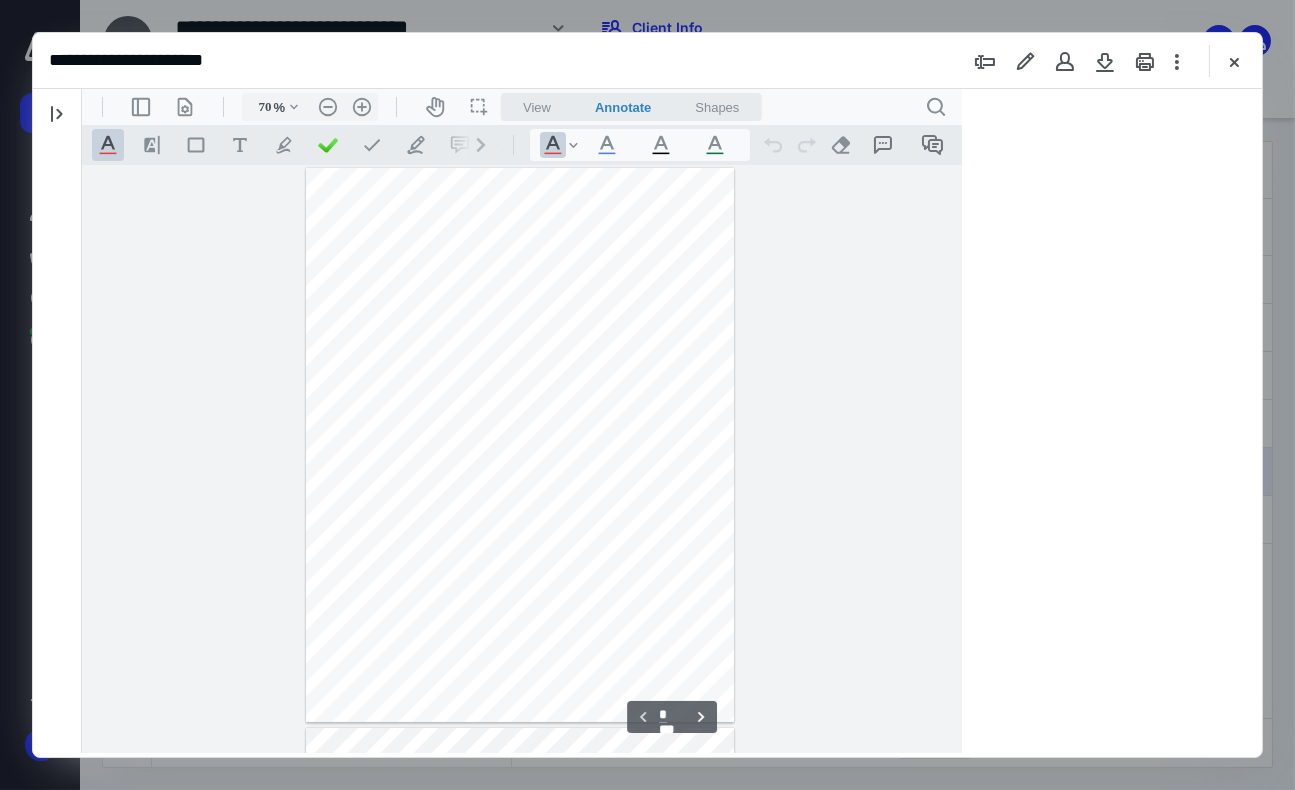 scroll, scrollTop: 0, scrollLeft: 0, axis: both 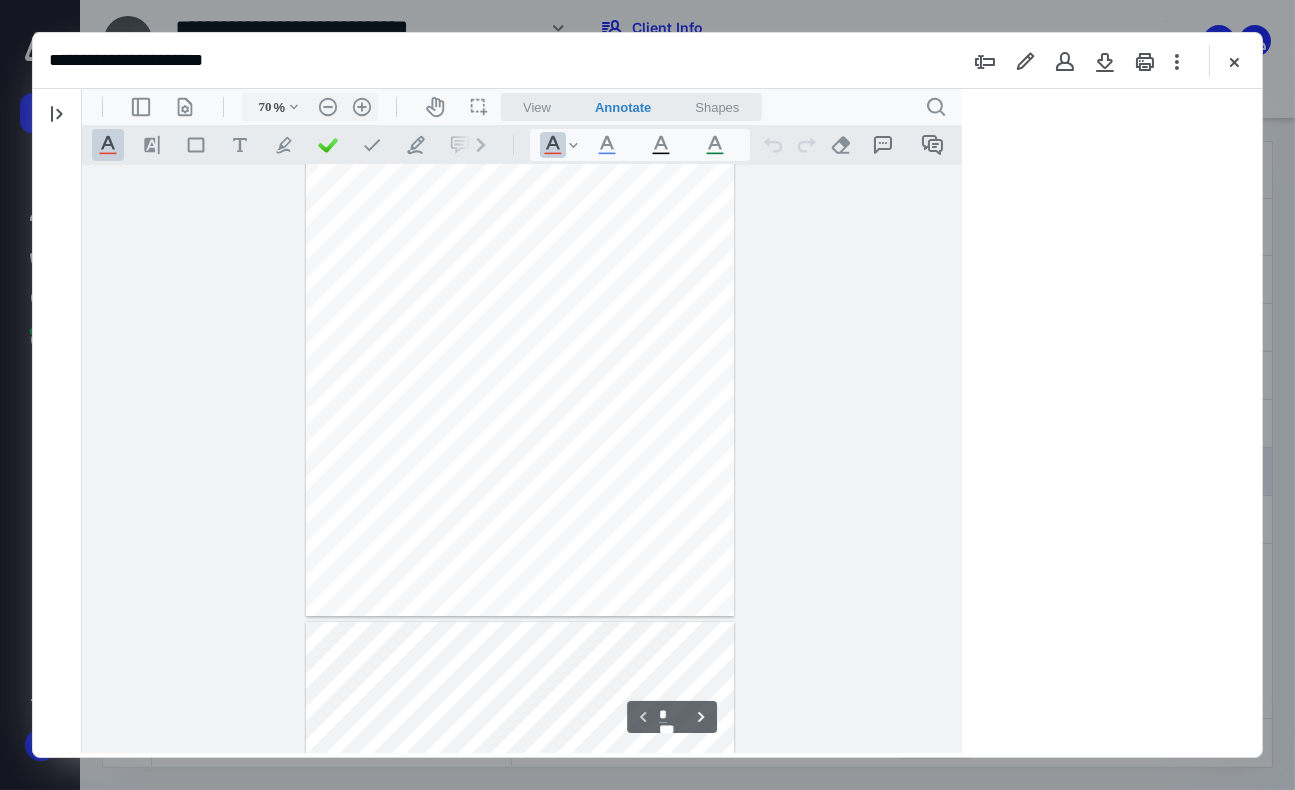 type on "74" 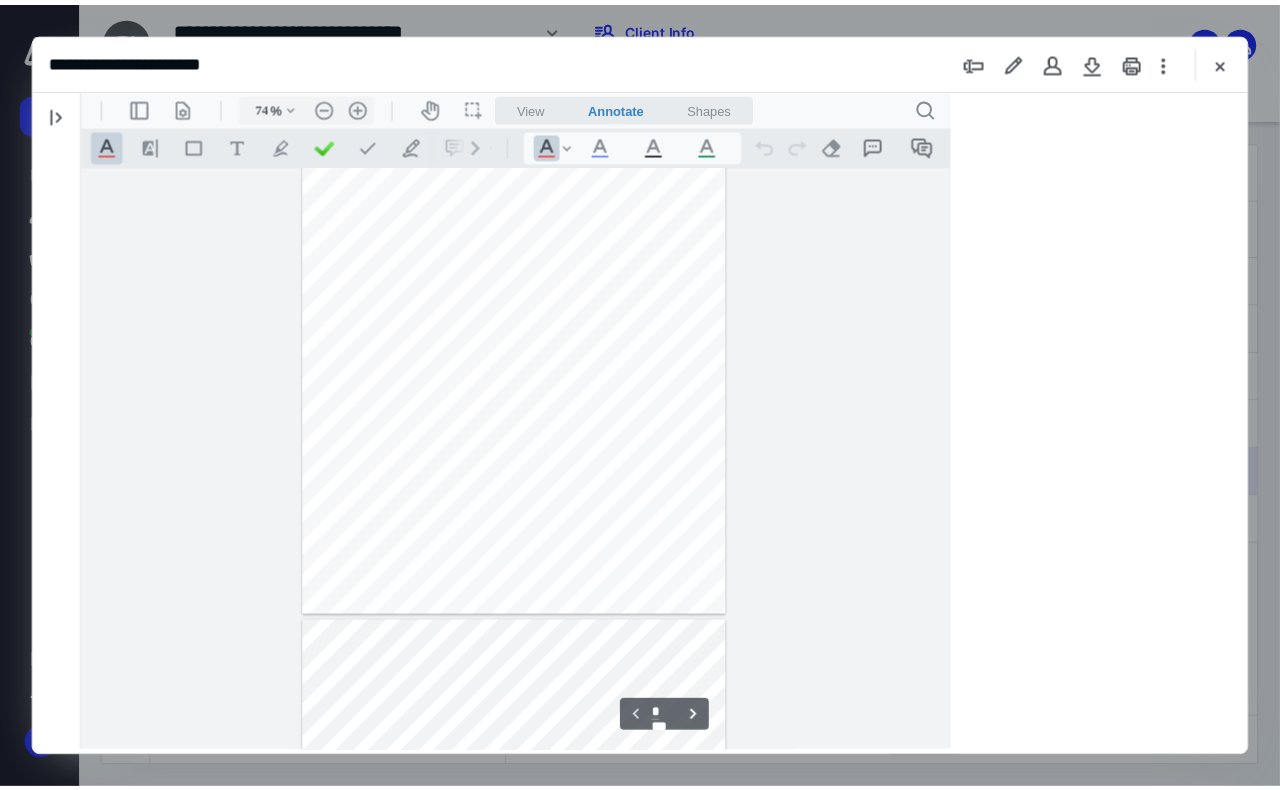 scroll, scrollTop: 78, scrollLeft: 0, axis: vertical 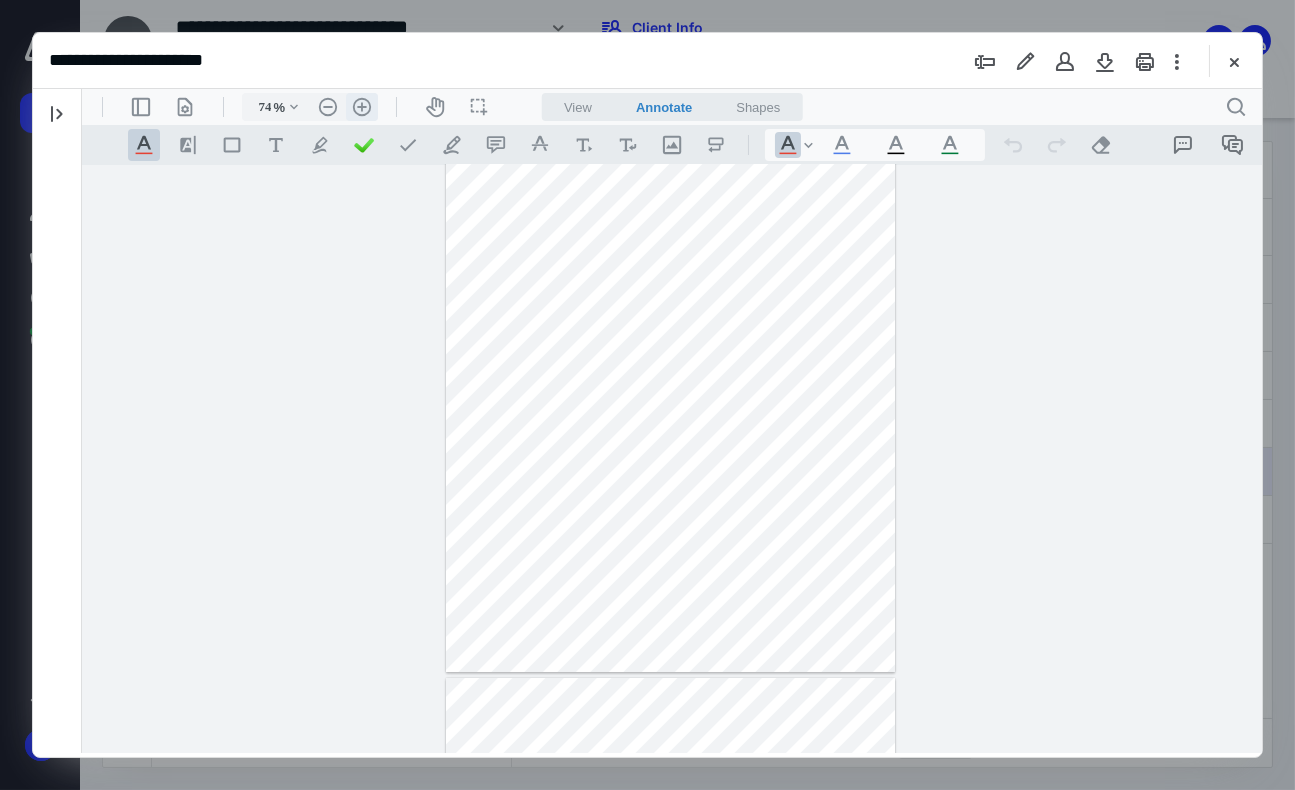 drag, startPoint x: 633, startPoint y: 135, endPoint x: 345, endPoint y: 102, distance: 289.88446 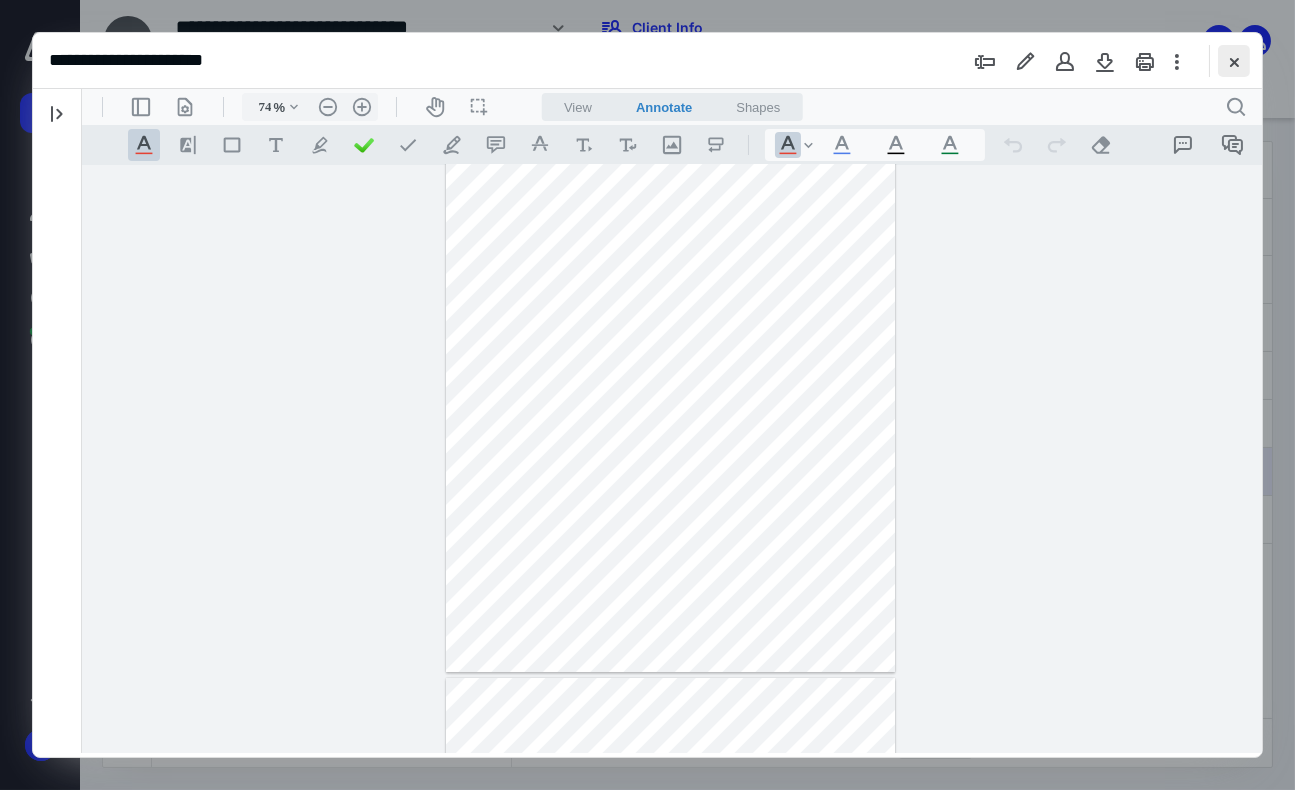 click at bounding box center (1234, 61) 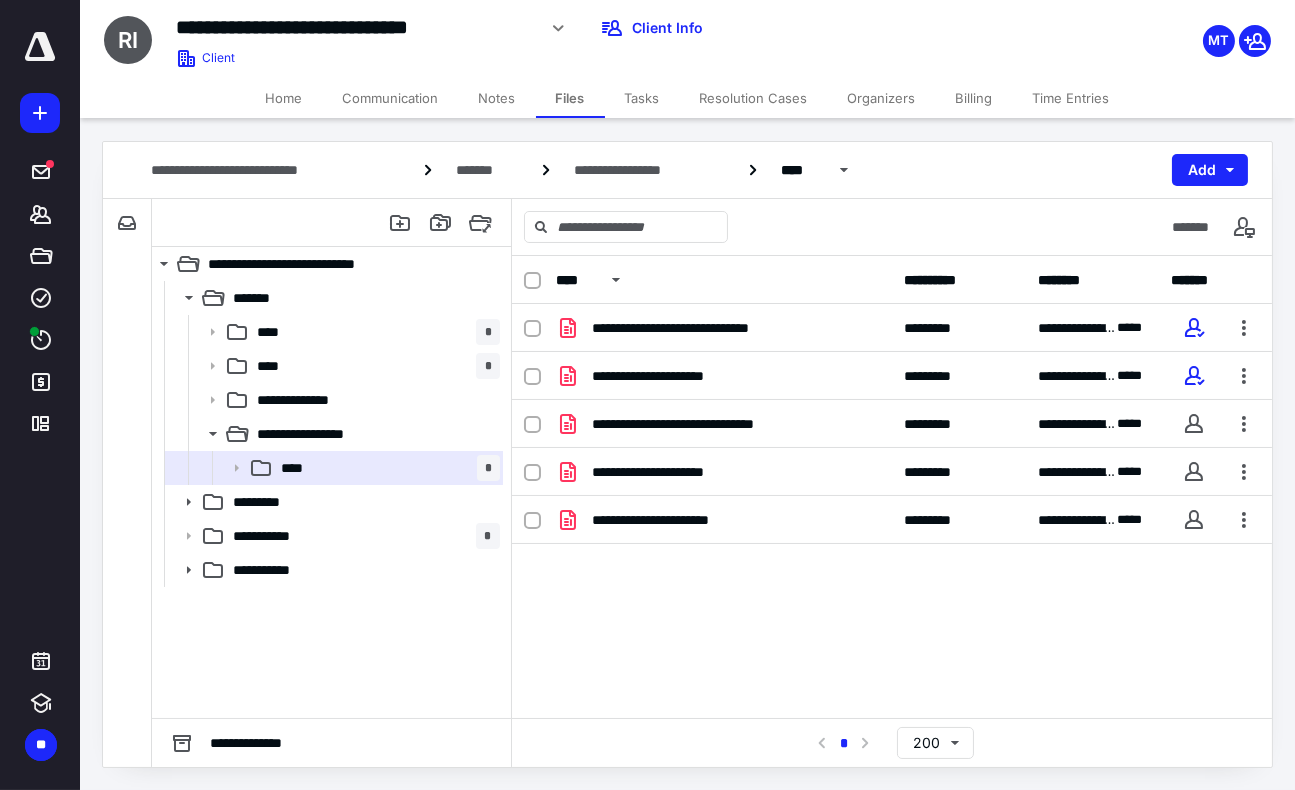 click on "Notes" at bounding box center [497, 98] 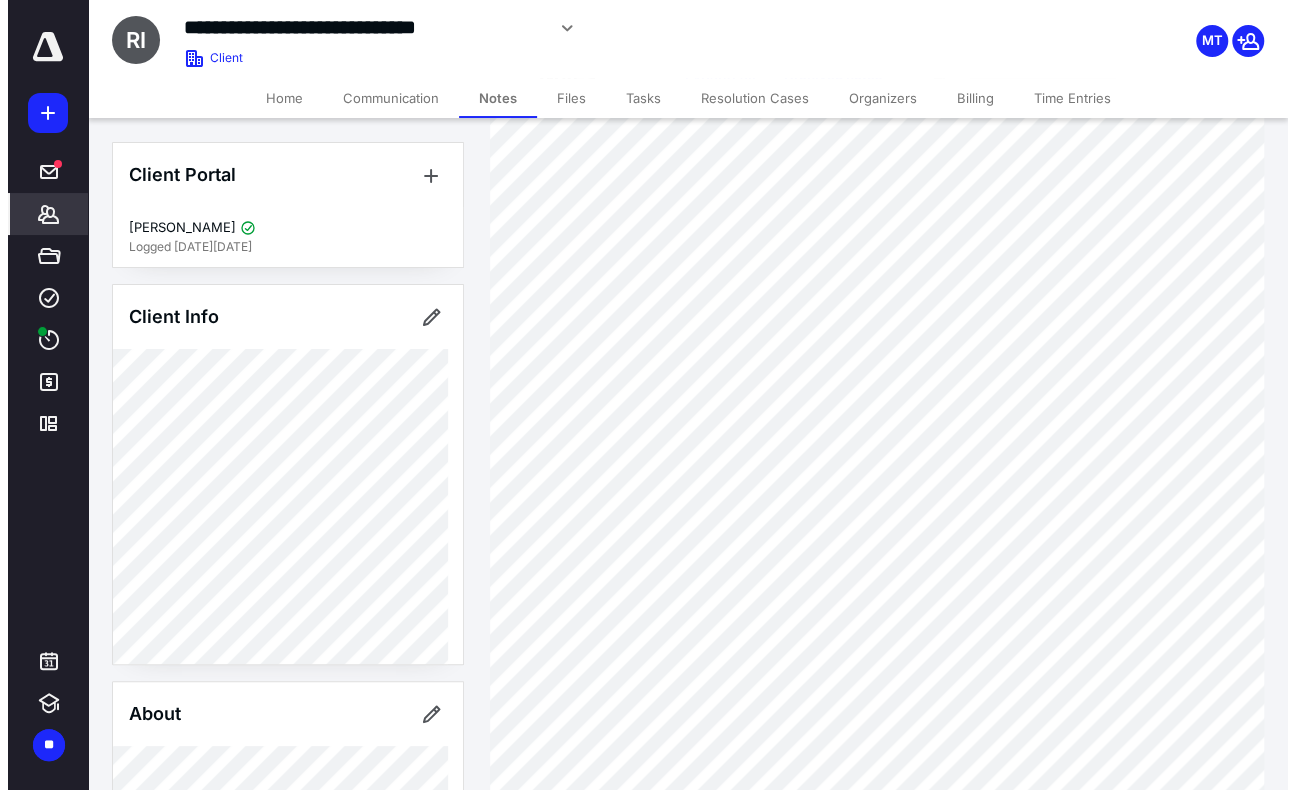 scroll, scrollTop: 0, scrollLeft: 0, axis: both 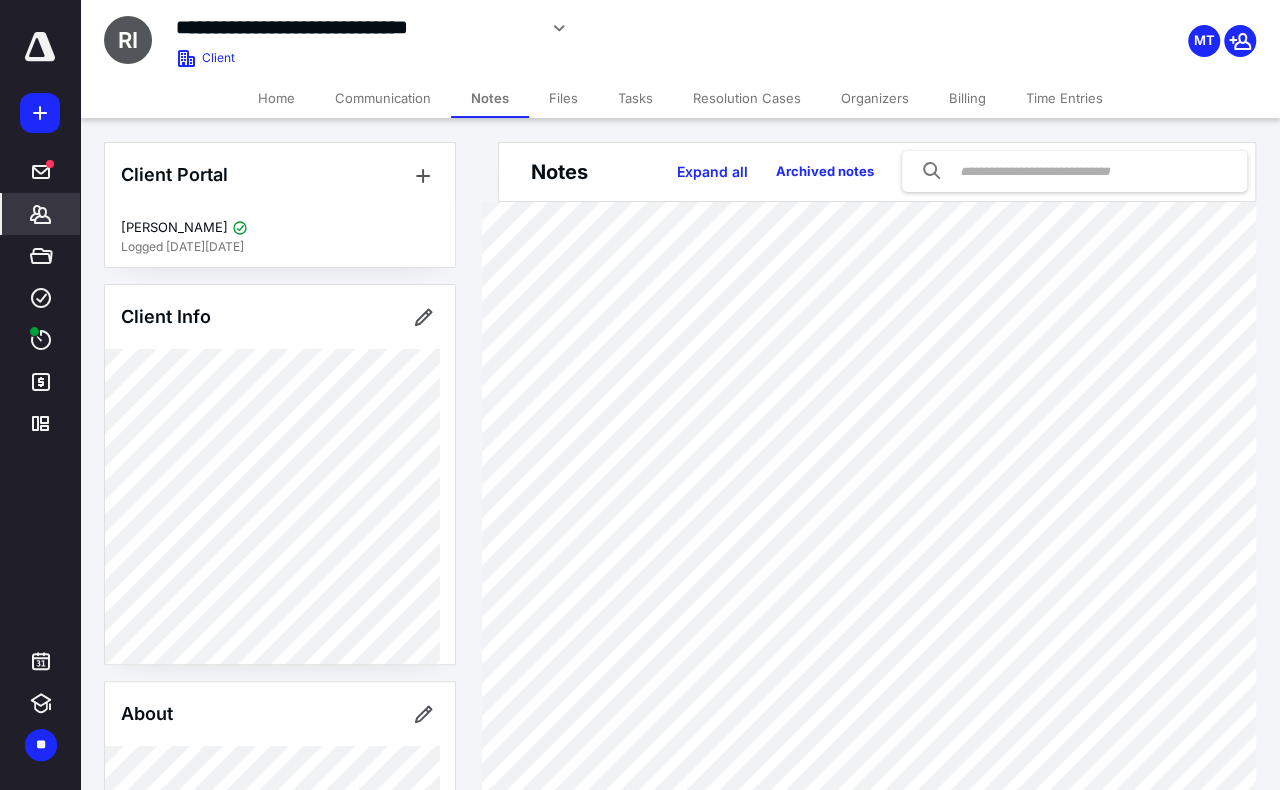 click on "Files" at bounding box center [563, 98] 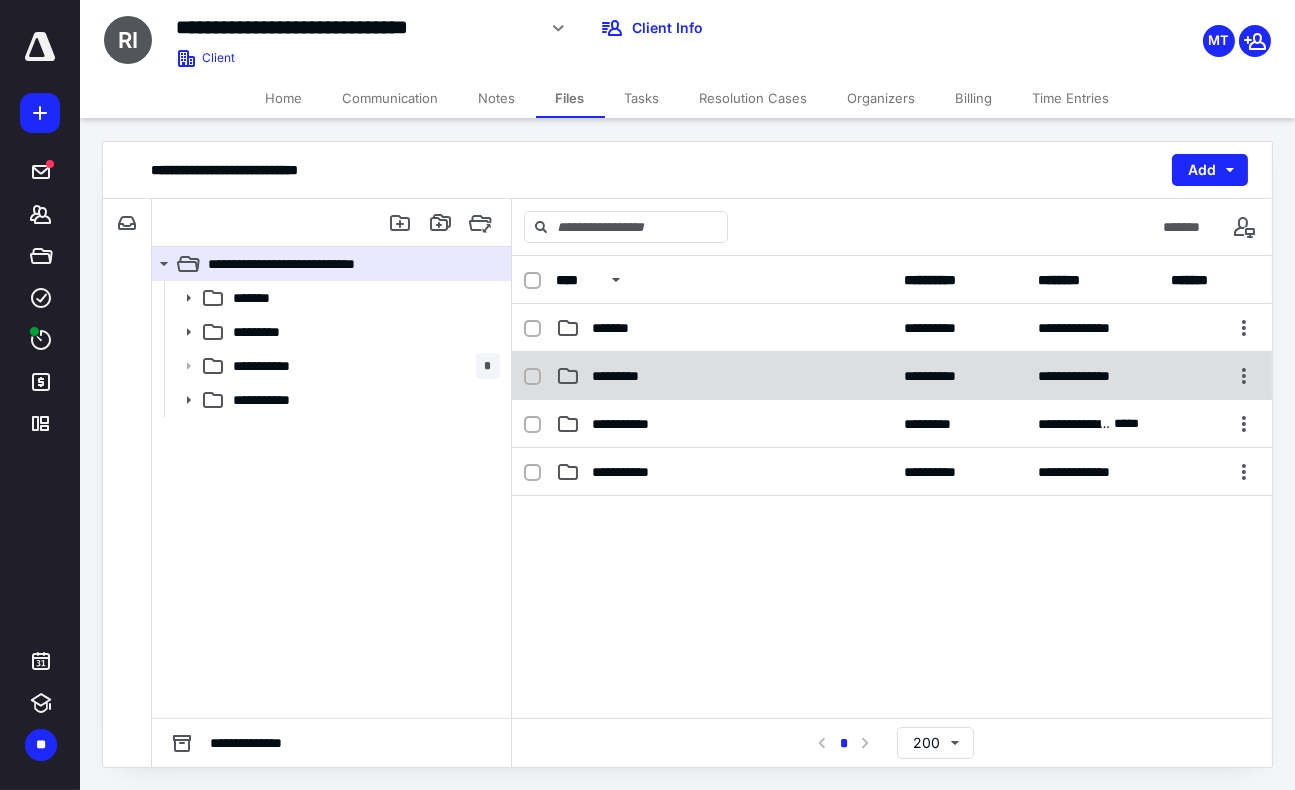 click on "*********" at bounding box center [724, 376] 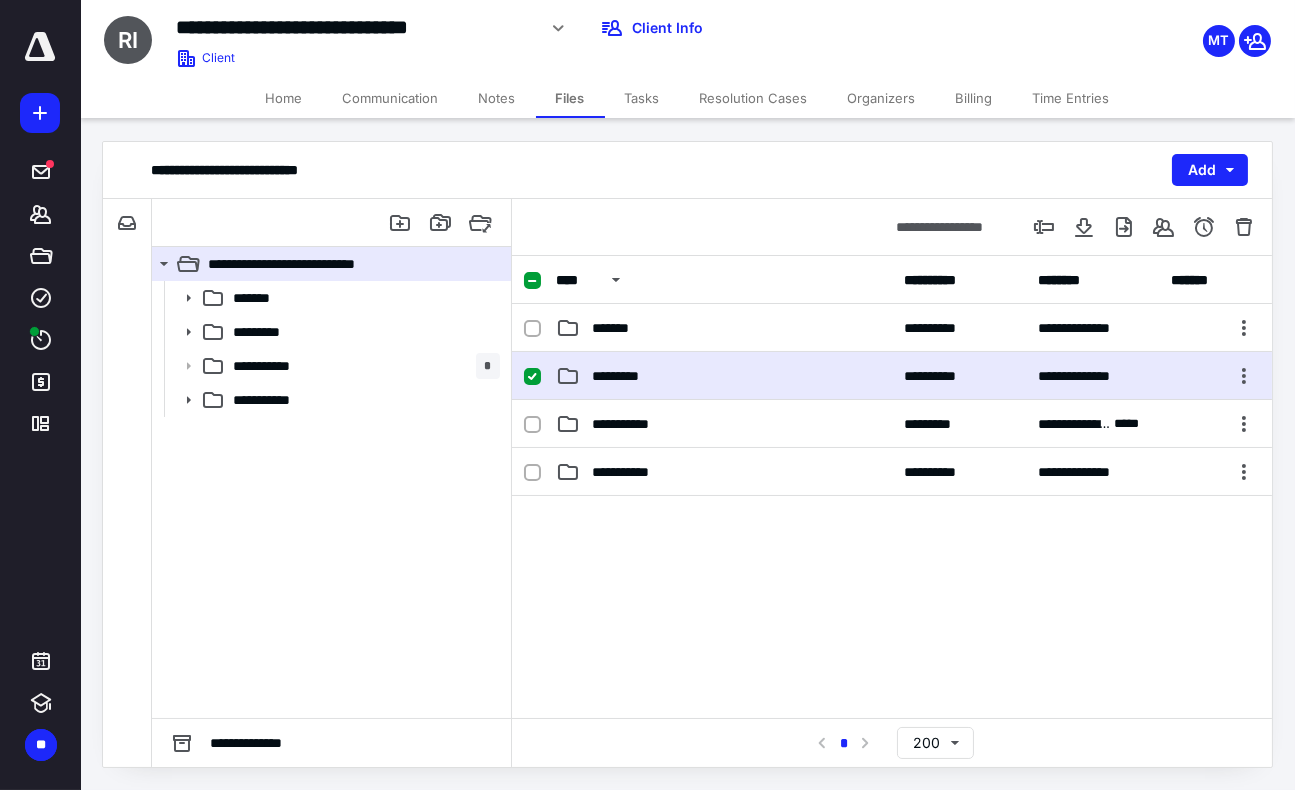 click on "*********" at bounding box center (724, 376) 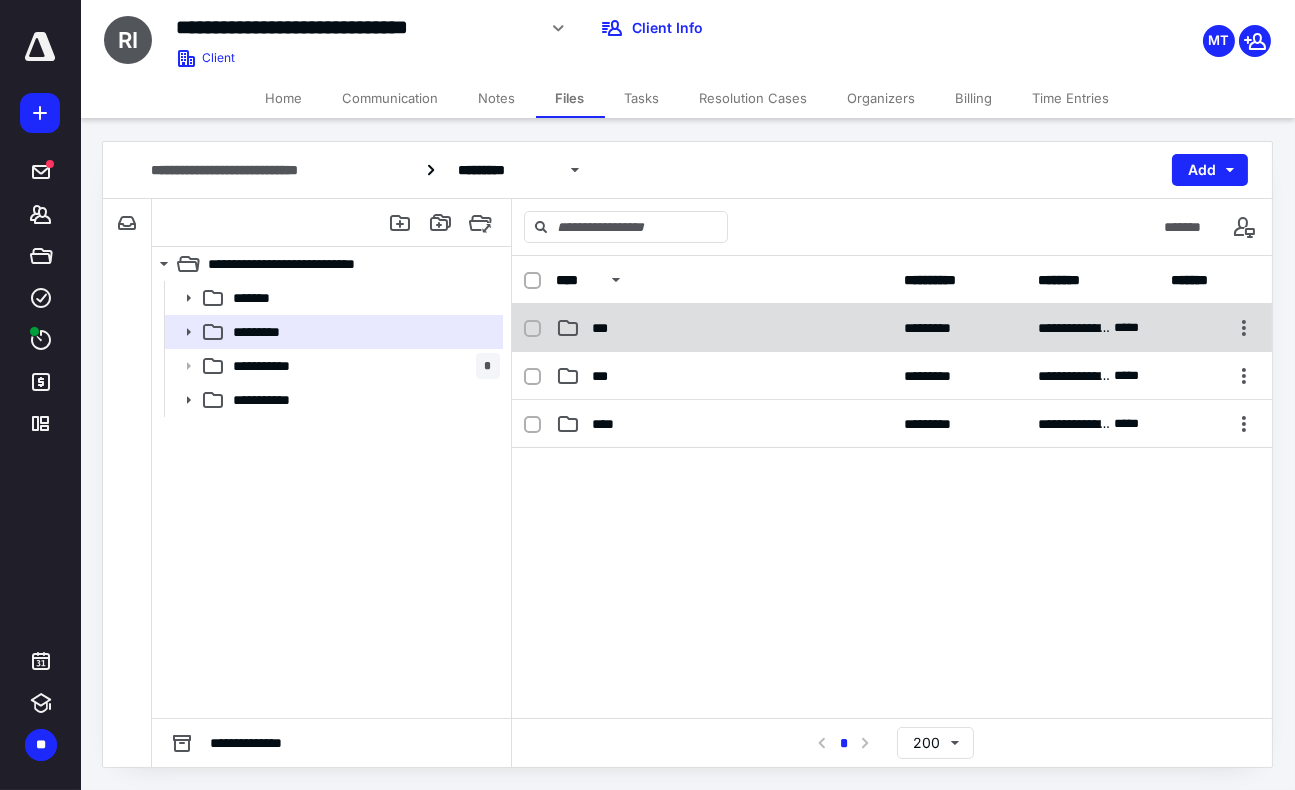 click on "***" at bounding box center [724, 328] 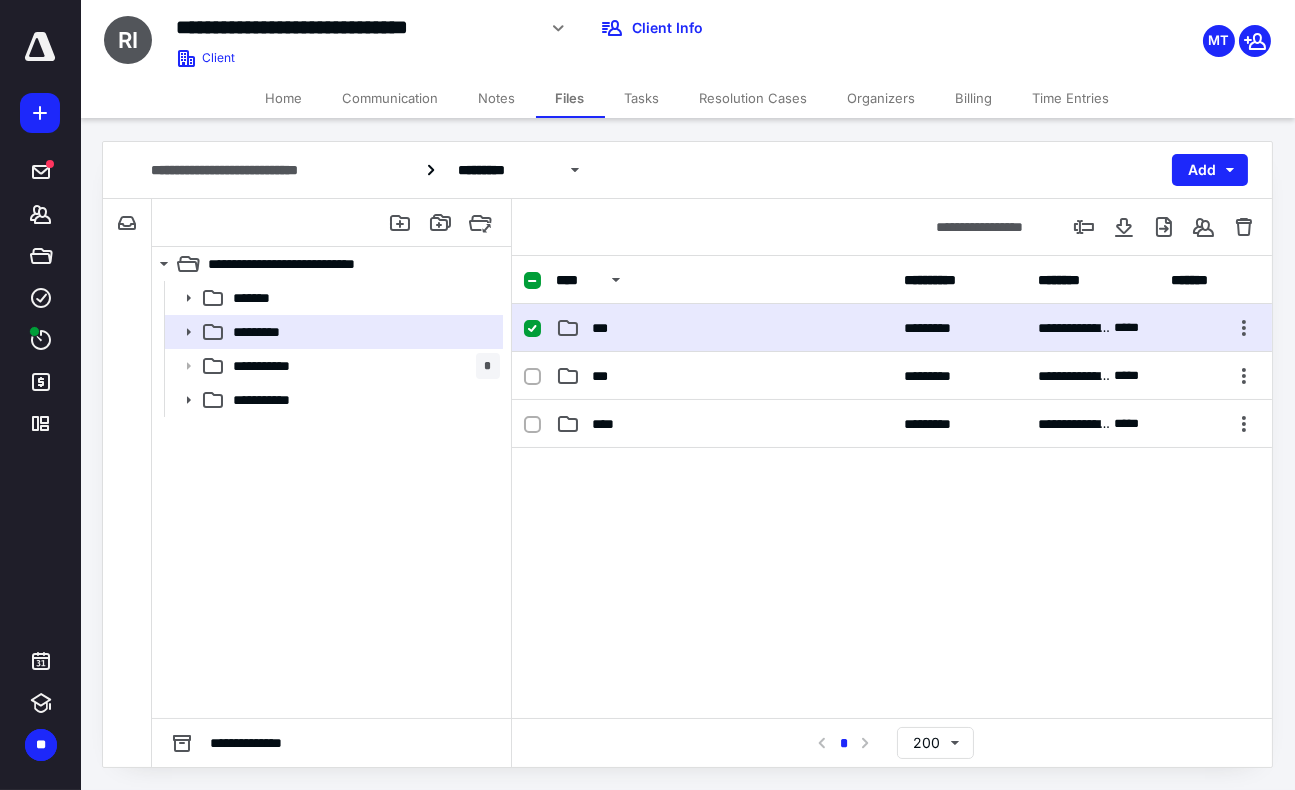 click on "***" at bounding box center (724, 328) 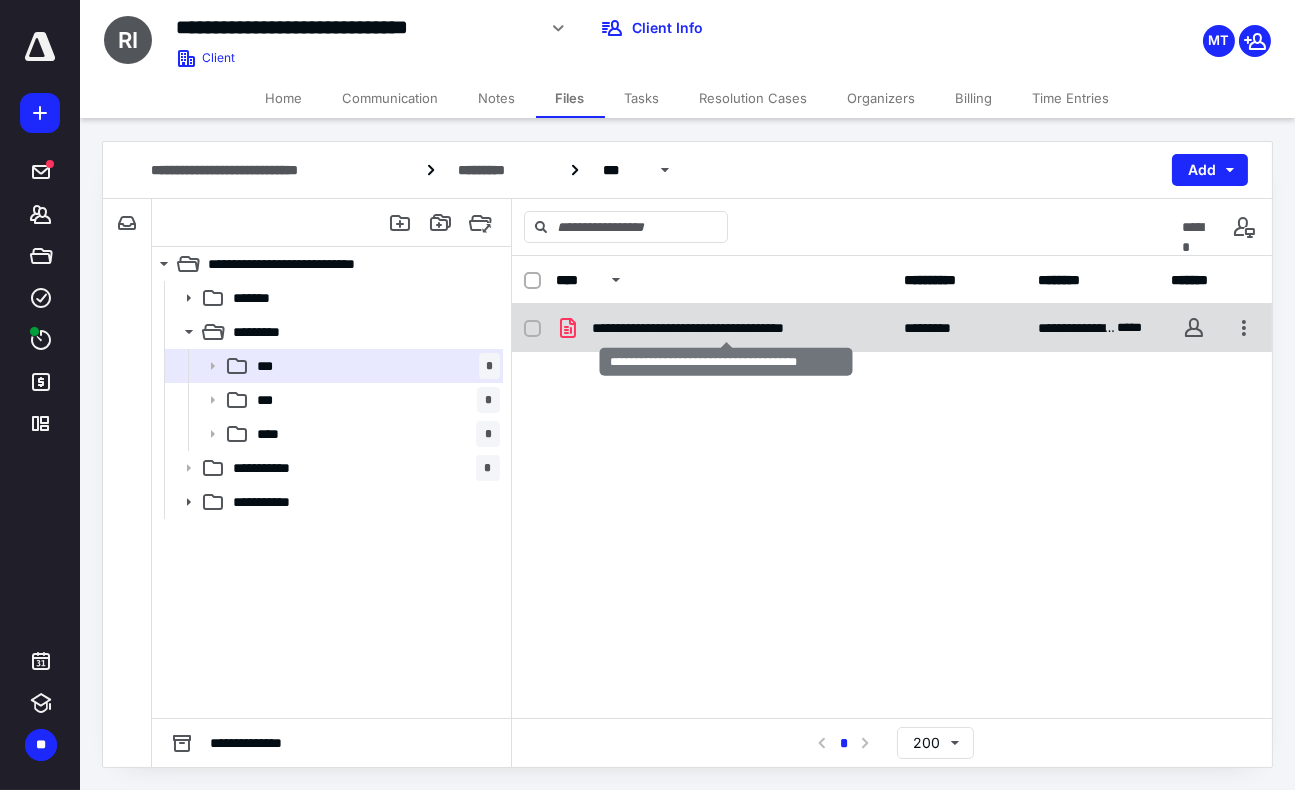 click on "**********" at bounding box center (726, 328) 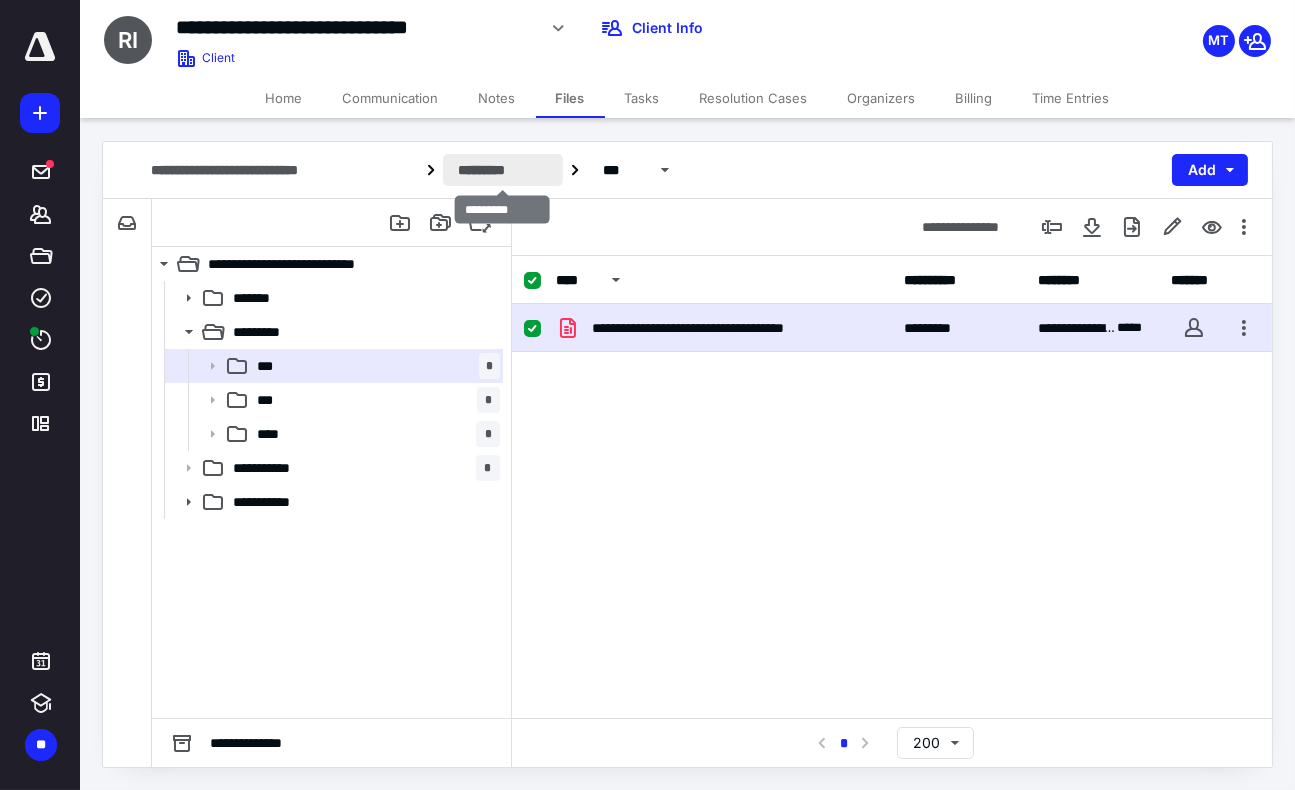 click on "*********" at bounding box center [503, 170] 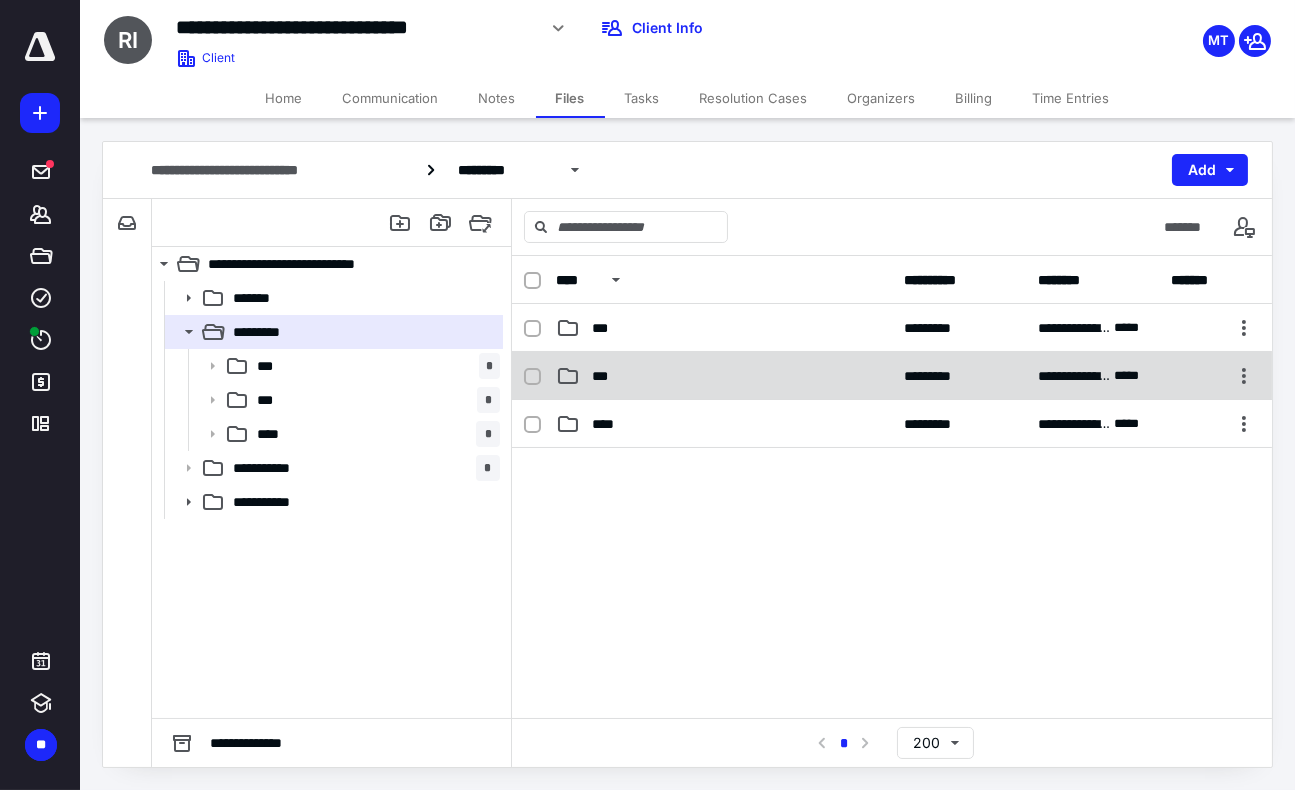 click 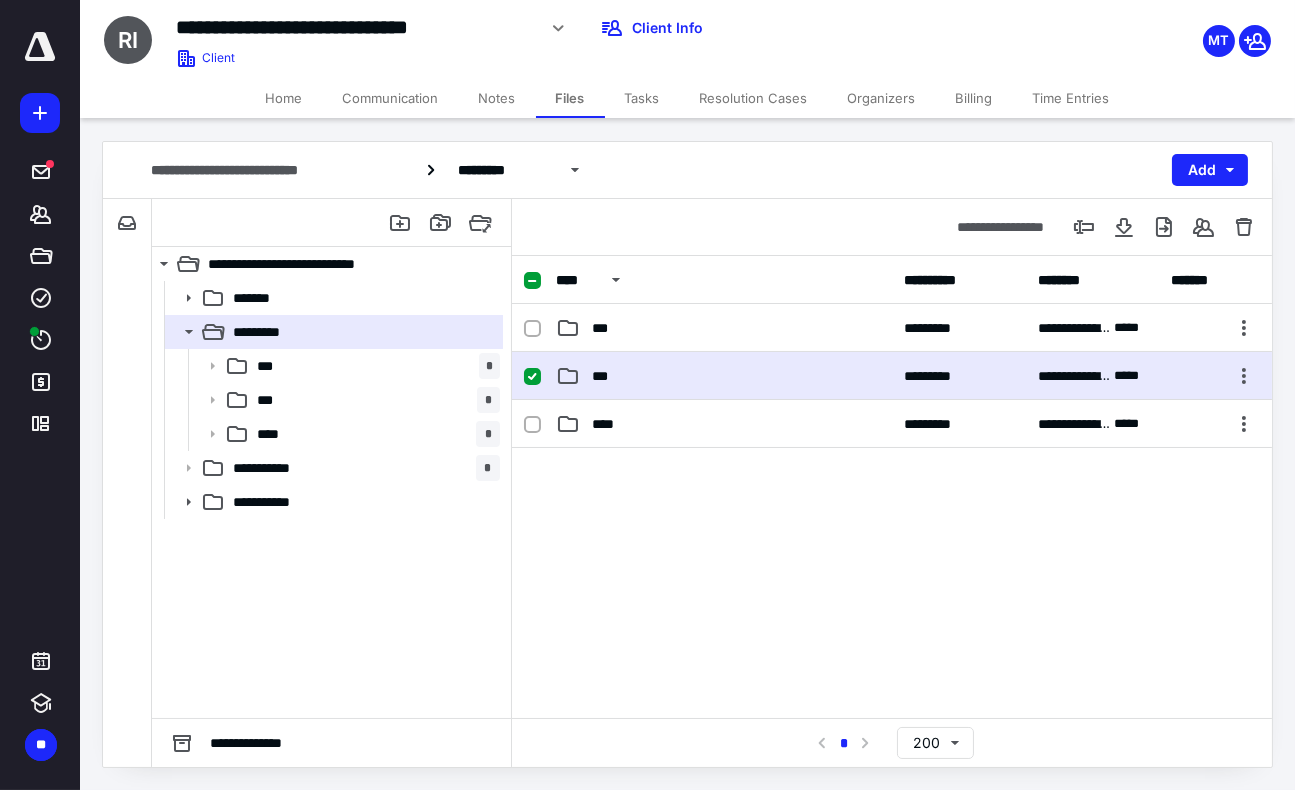 click 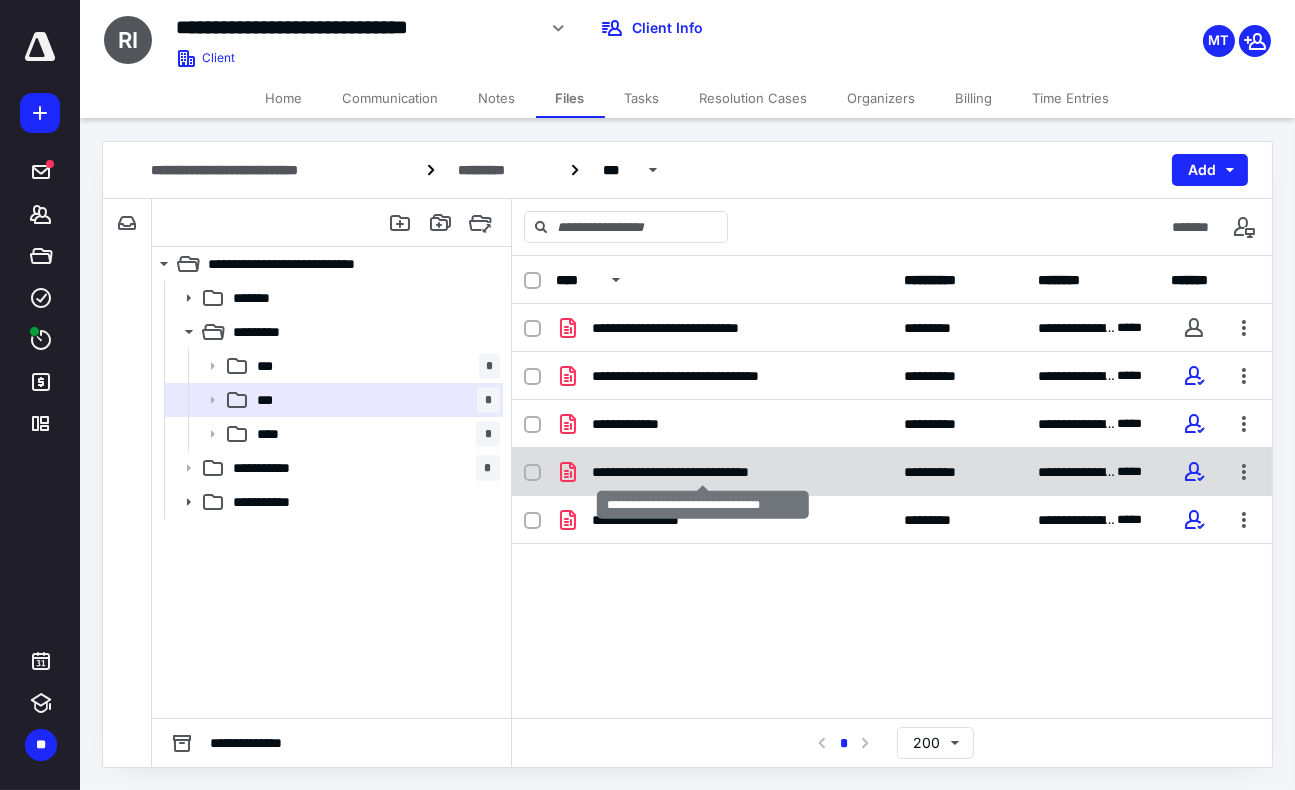 click on "**********" at bounding box center [703, 472] 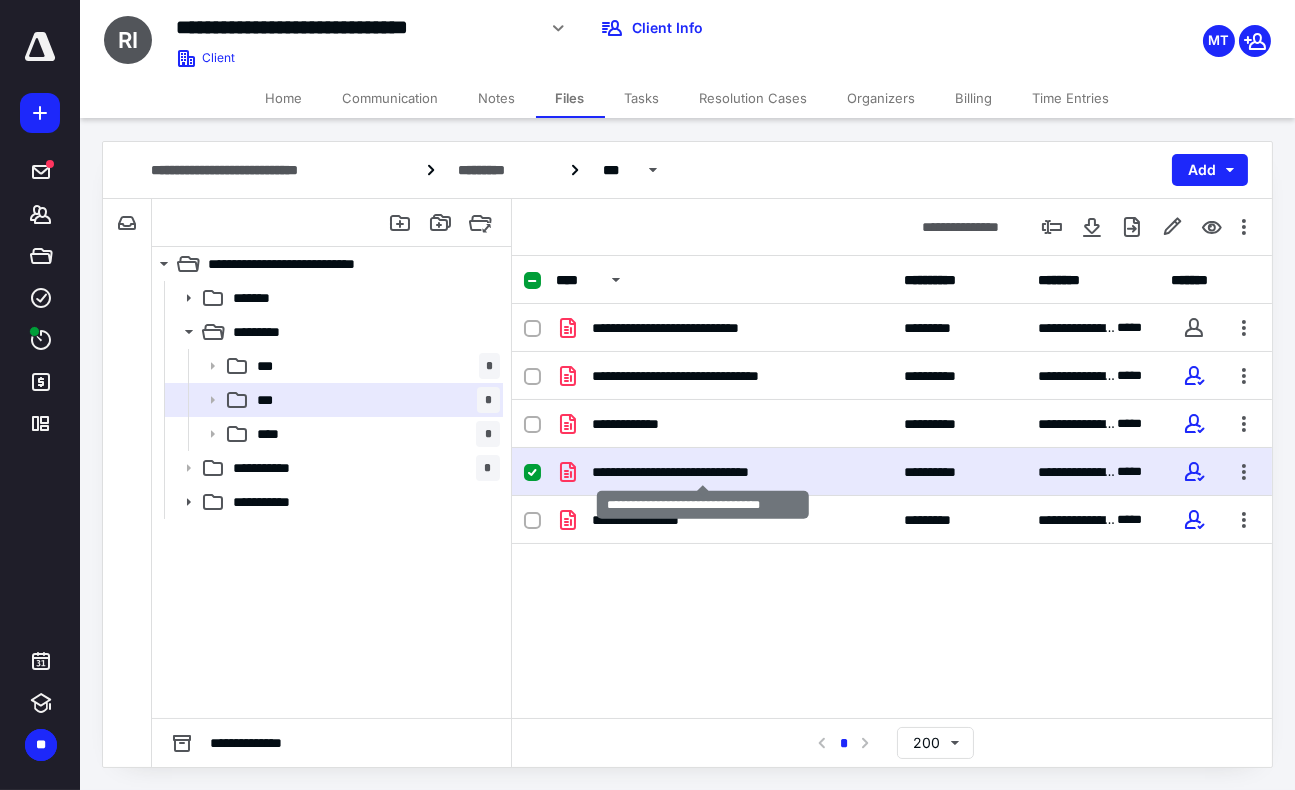 click on "**********" at bounding box center [703, 472] 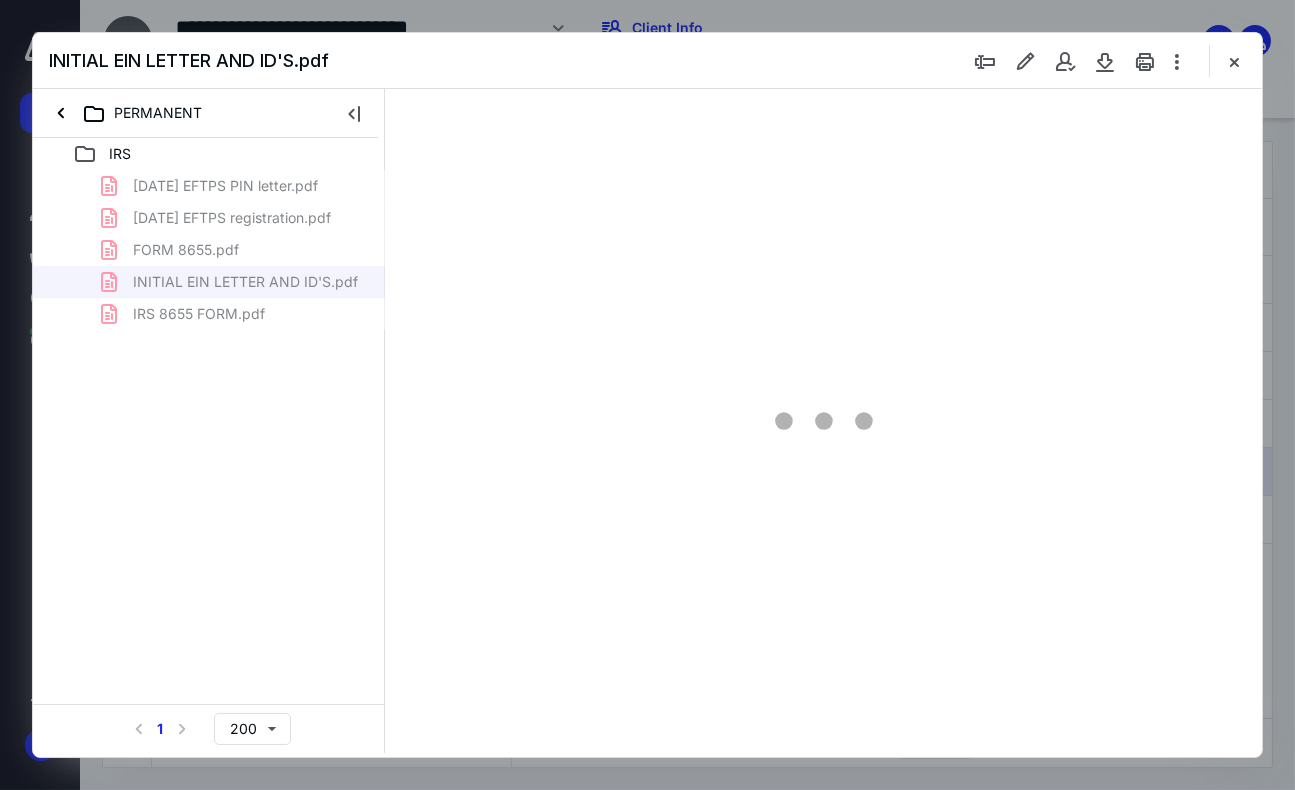 scroll, scrollTop: 0, scrollLeft: 0, axis: both 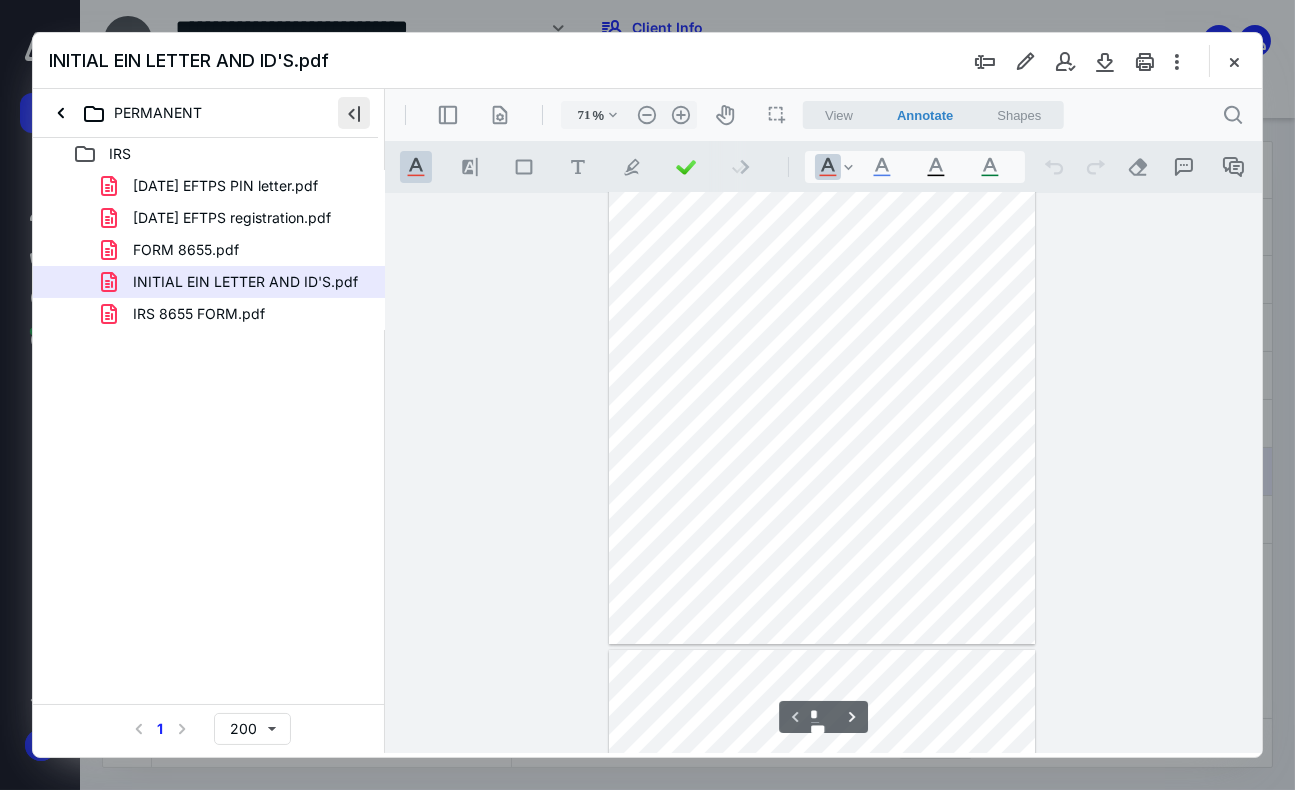 click at bounding box center (354, 113) 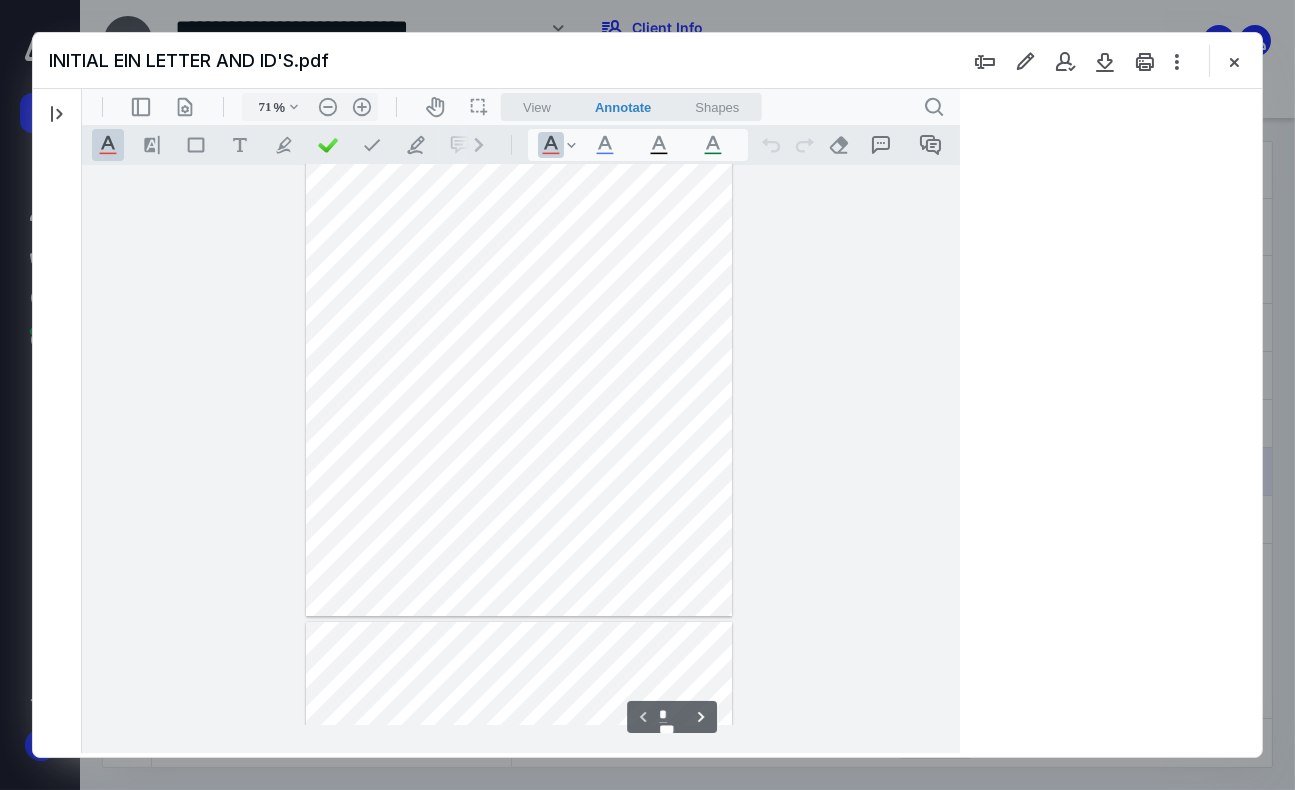 type on "74" 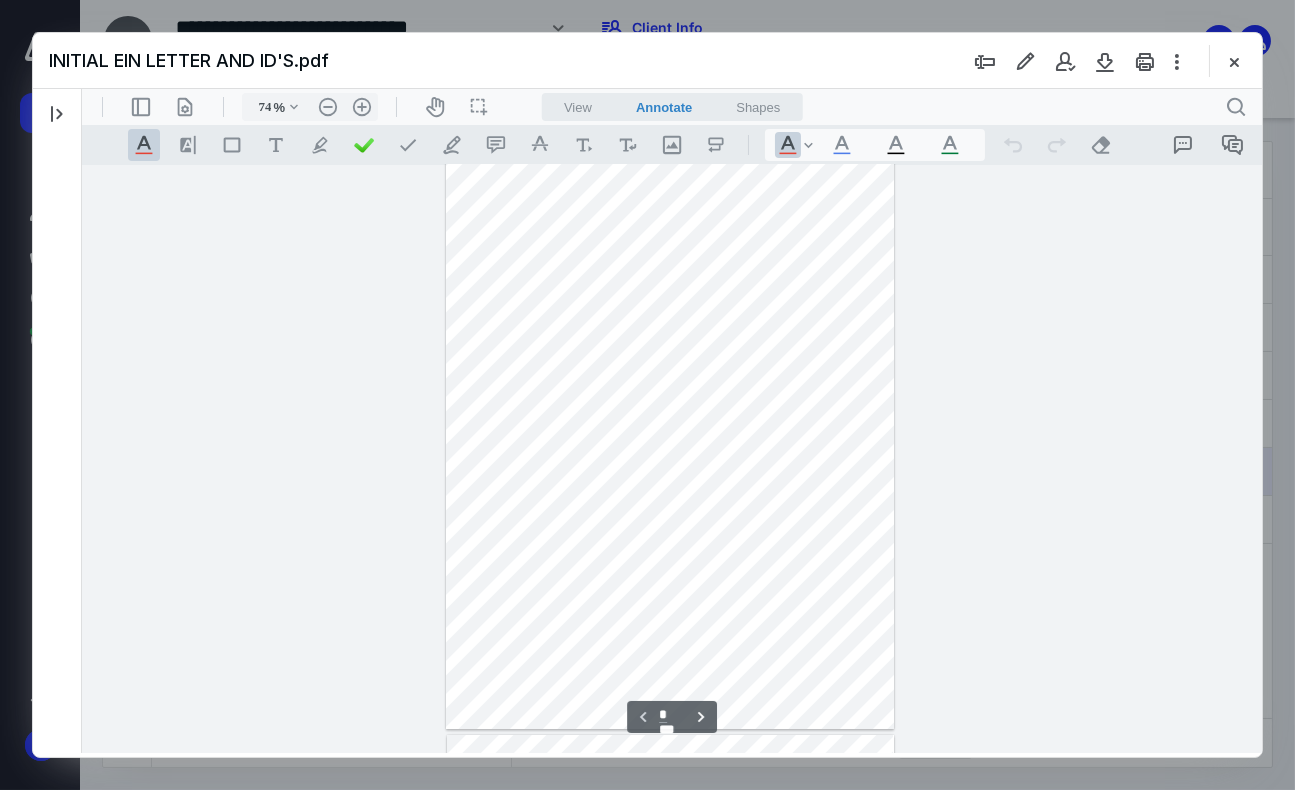 scroll, scrollTop: 0, scrollLeft: 0, axis: both 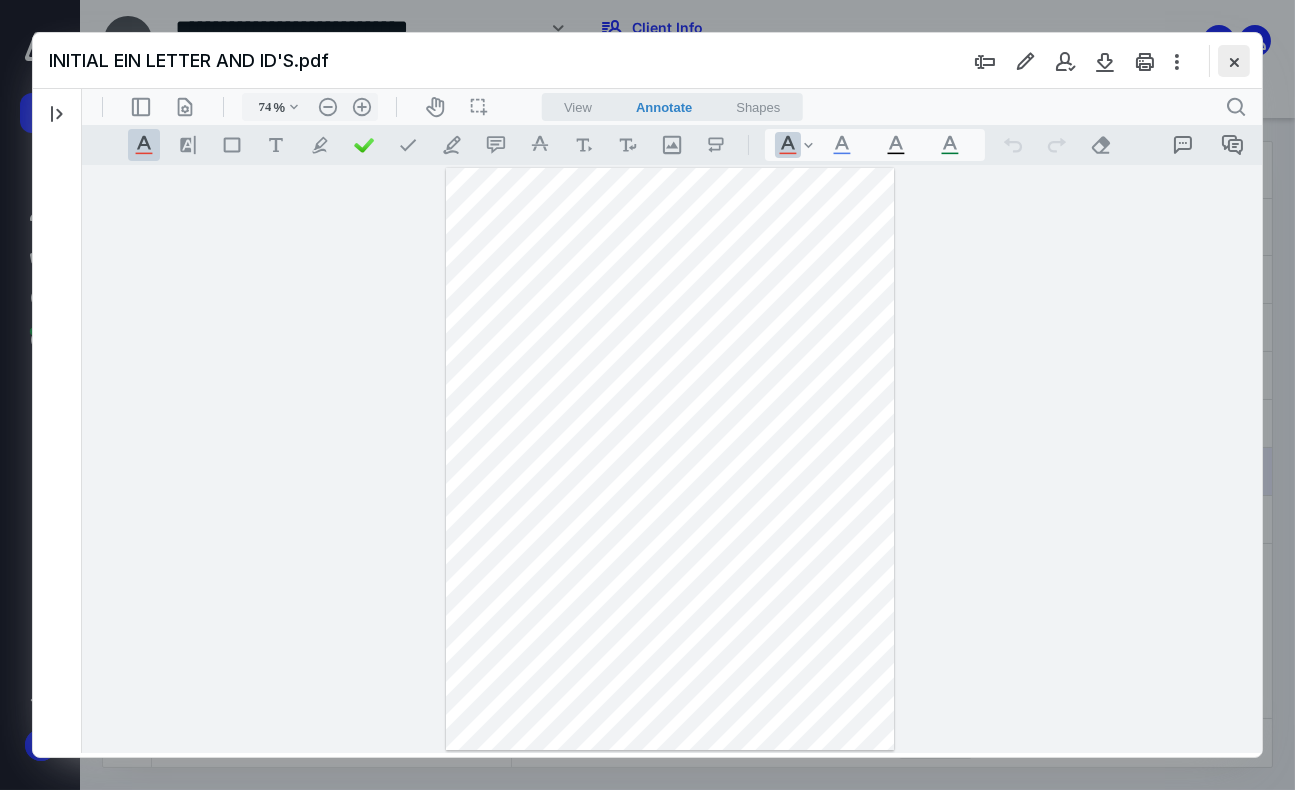 click at bounding box center (1234, 61) 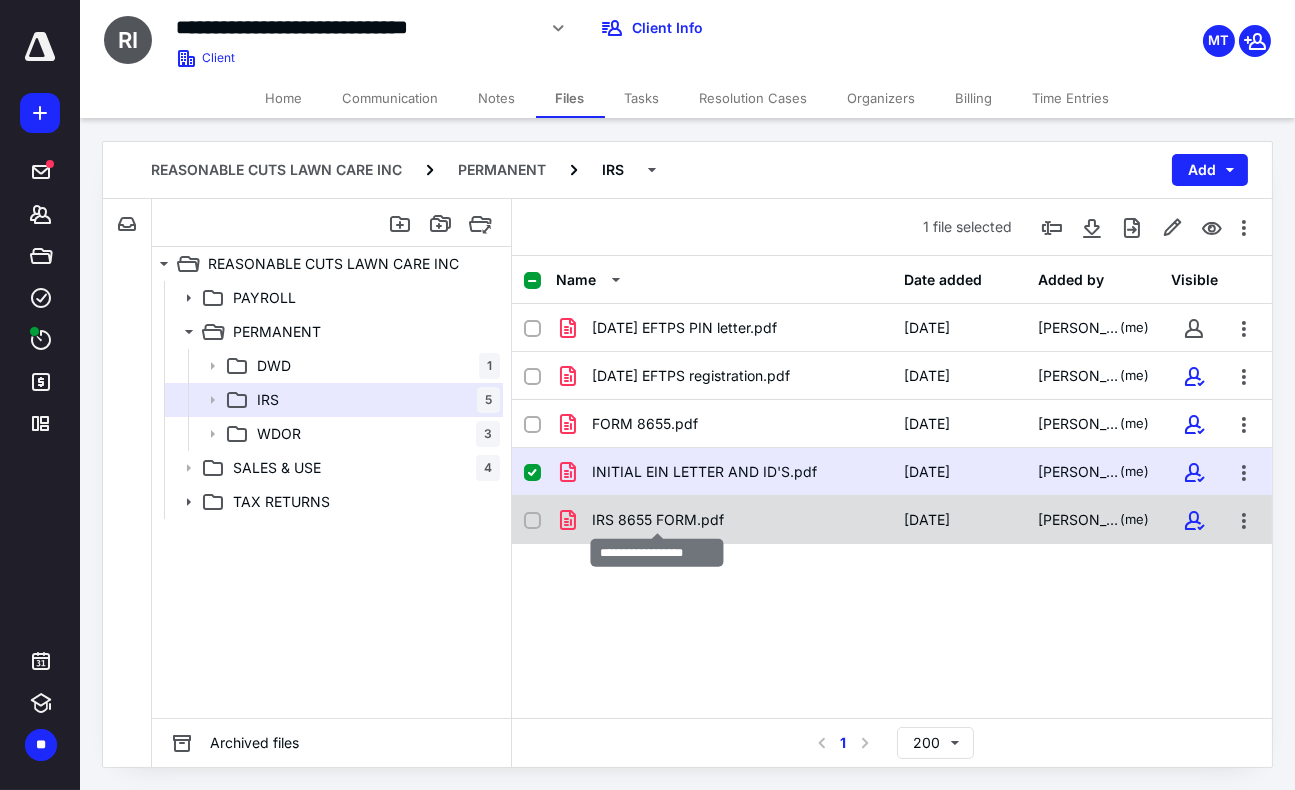 click on "IRS 8655 FORM.pdf" at bounding box center [658, 520] 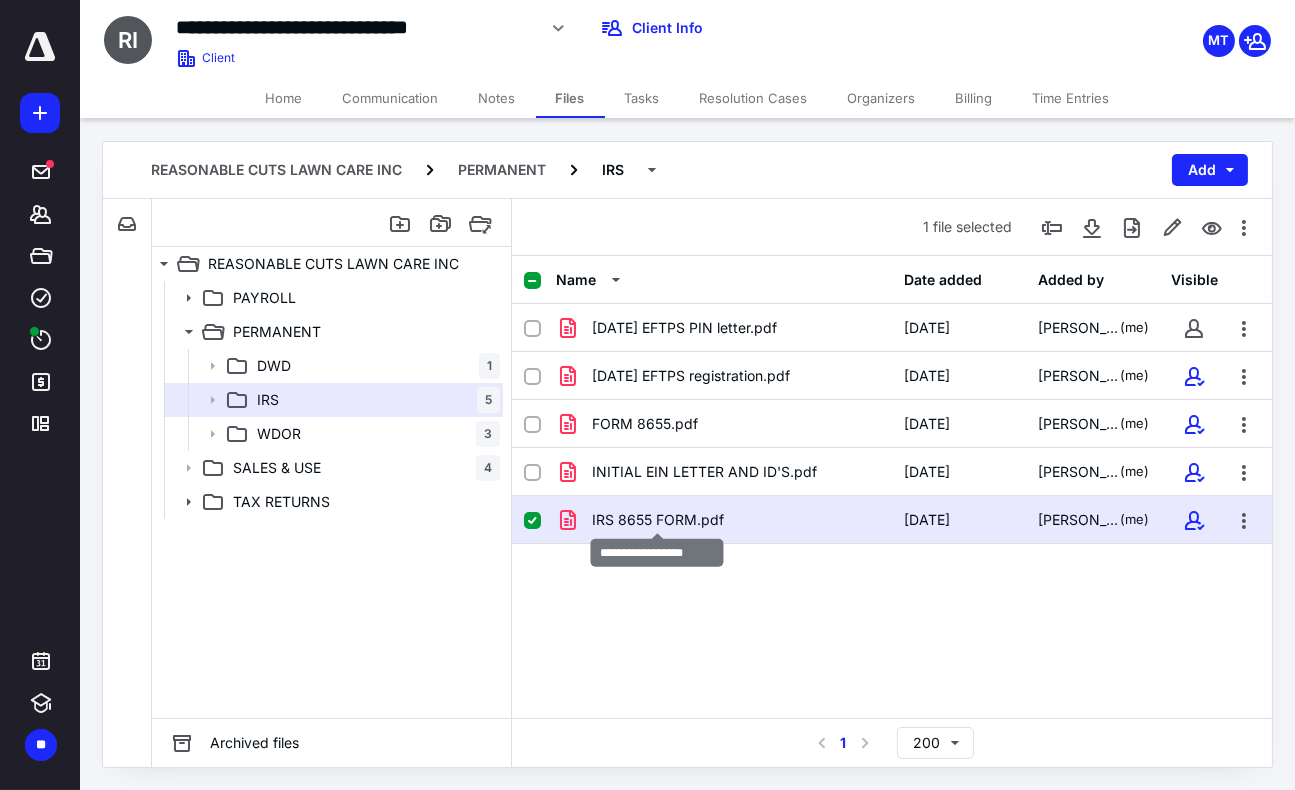 click on "IRS 8655 FORM.pdf" at bounding box center (658, 520) 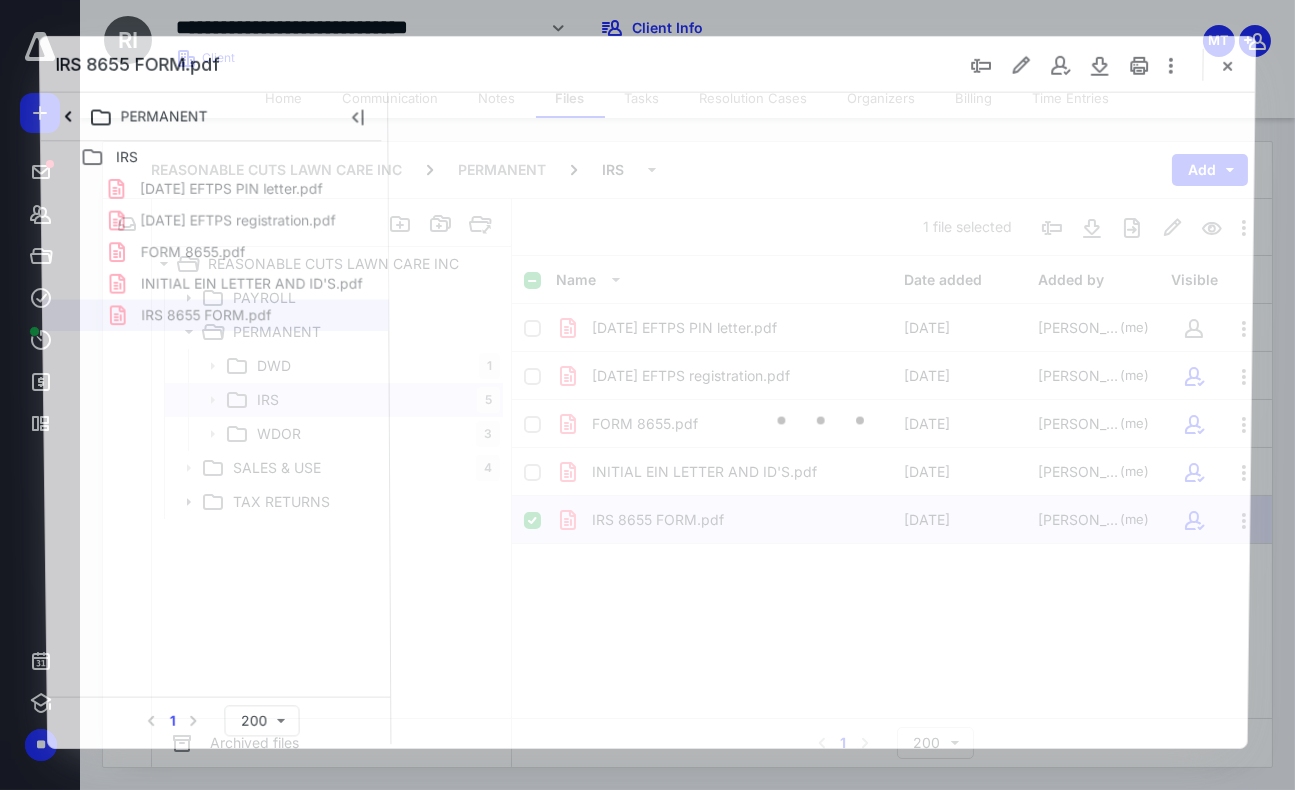 scroll, scrollTop: 0, scrollLeft: 0, axis: both 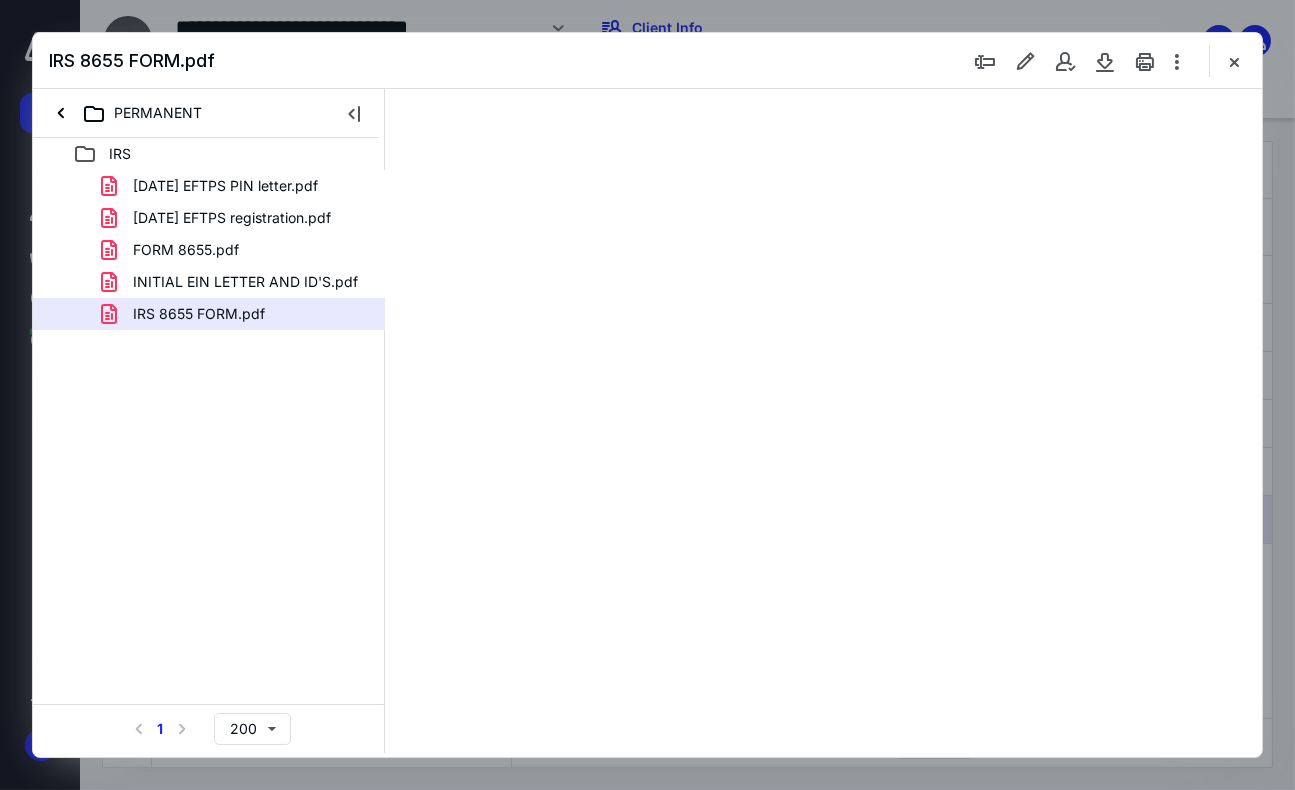 type on "70" 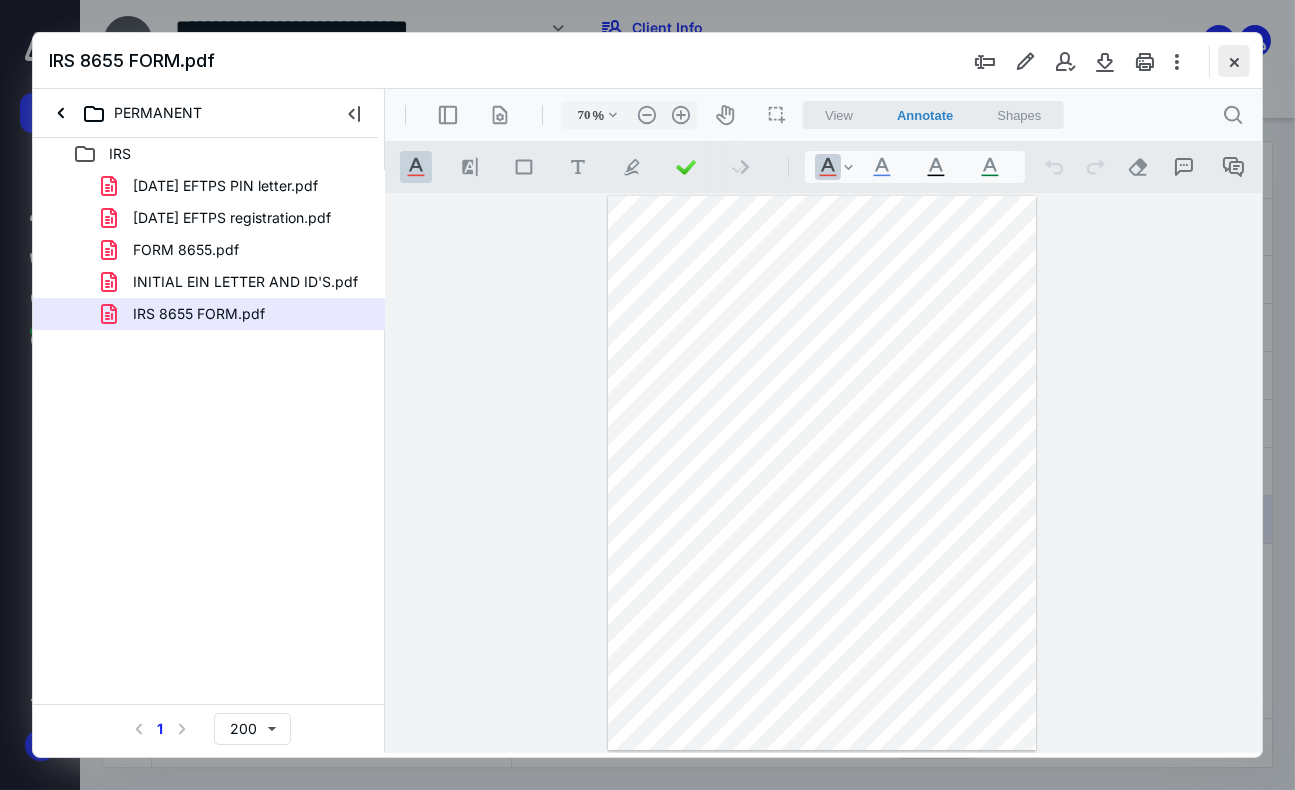 click at bounding box center [1234, 61] 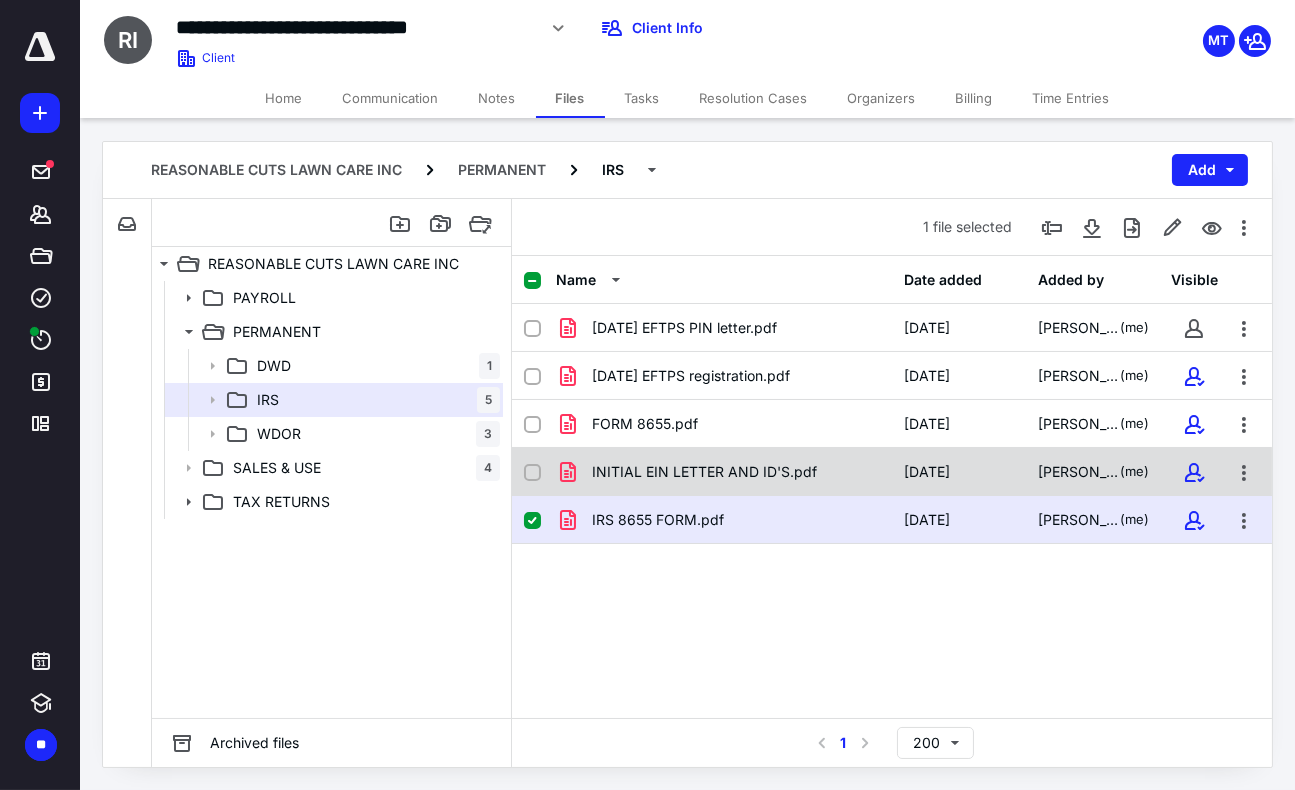 click on "INITIAL EIN LETTER AND ID'S.pdf" at bounding box center [704, 472] 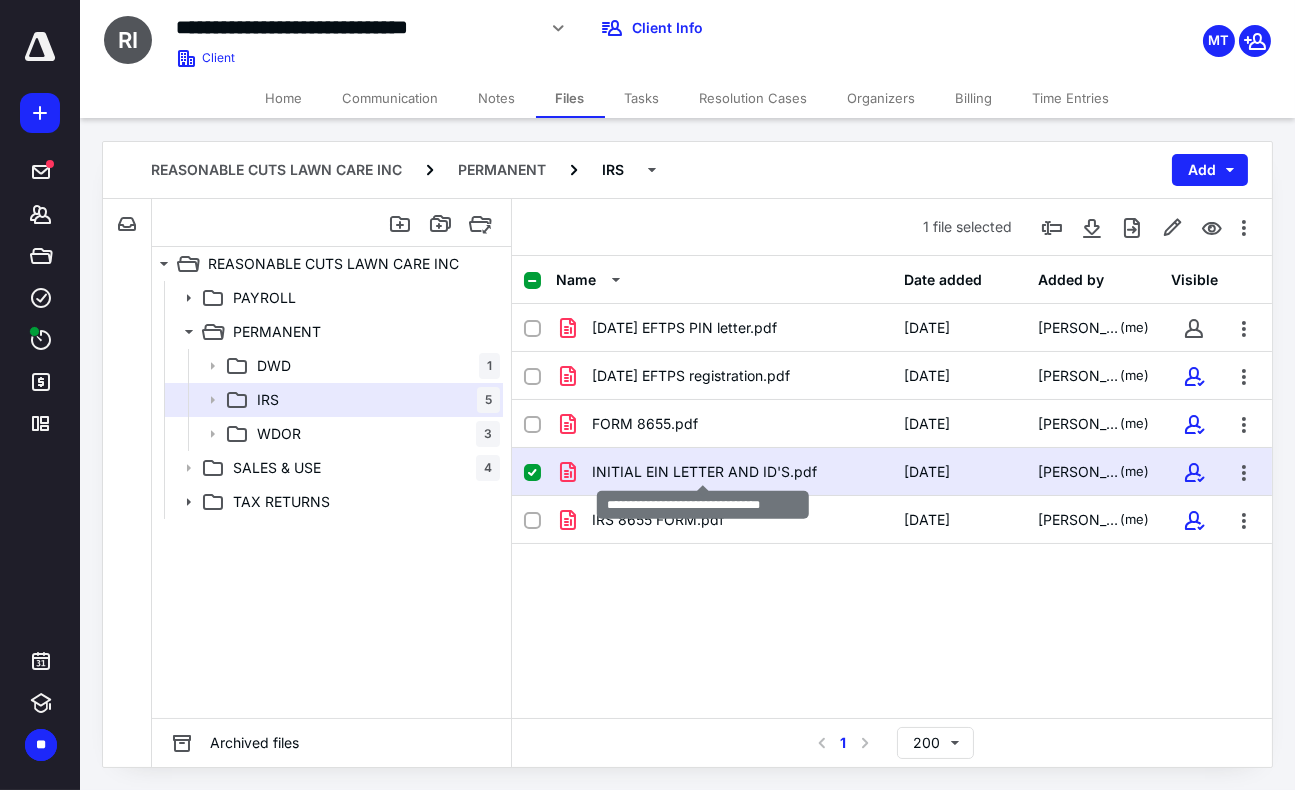 click on "INITIAL EIN LETTER AND ID'S.pdf" at bounding box center [704, 472] 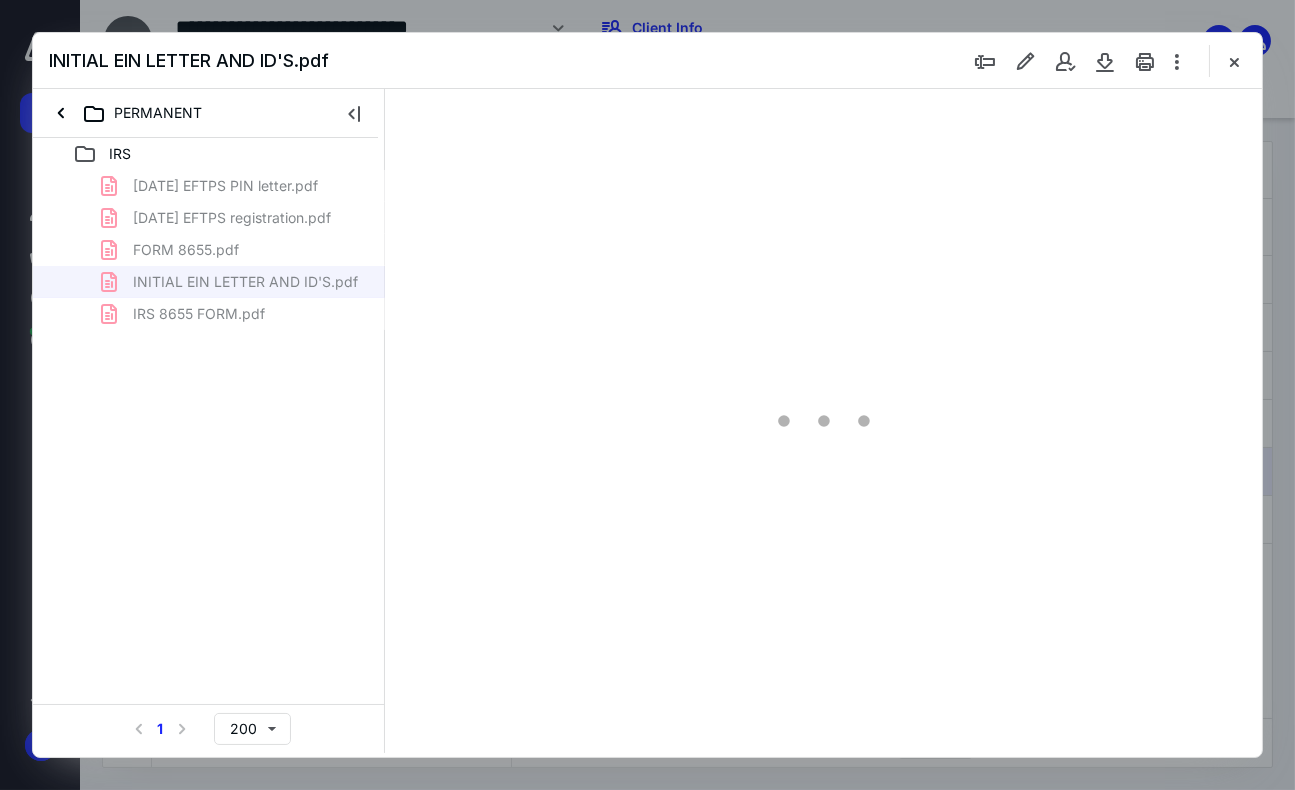 scroll, scrollTop: 0, scrollLeft: 0, axis: both 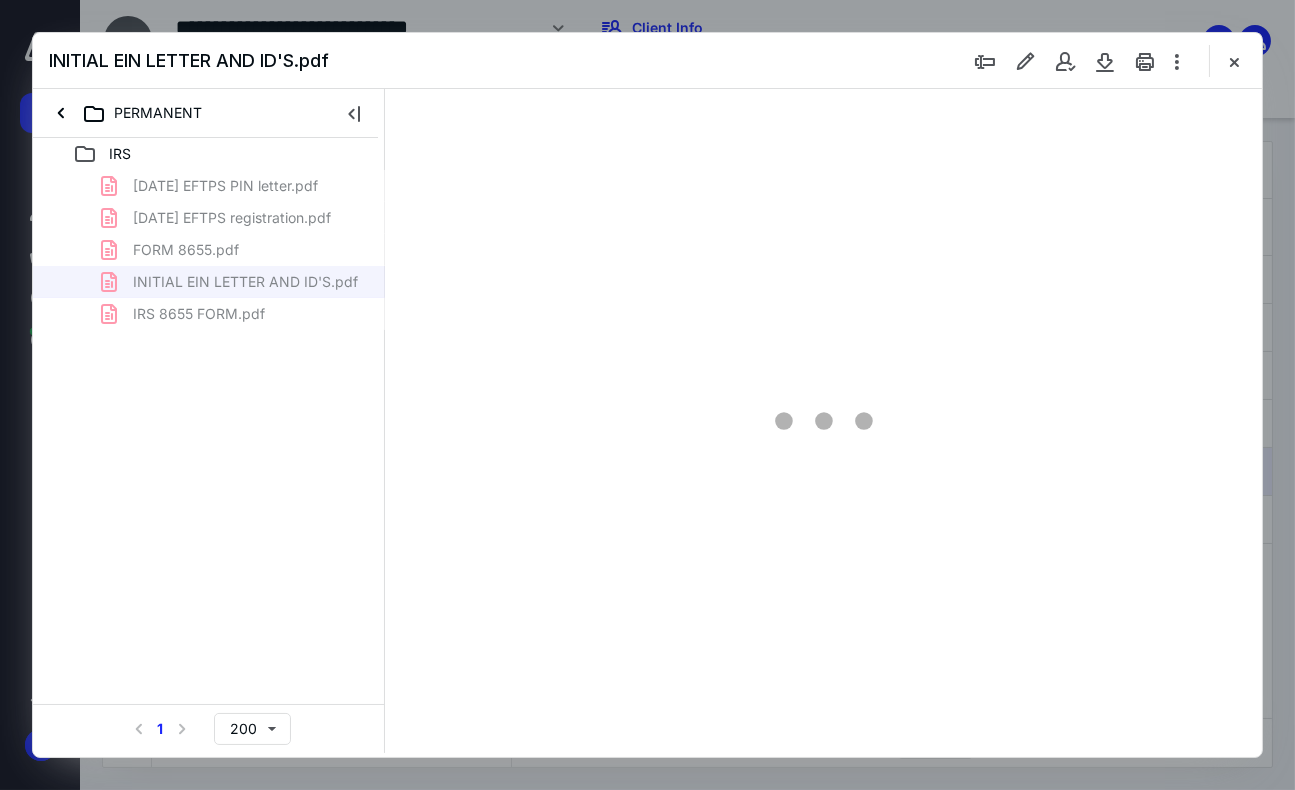 type on "71" 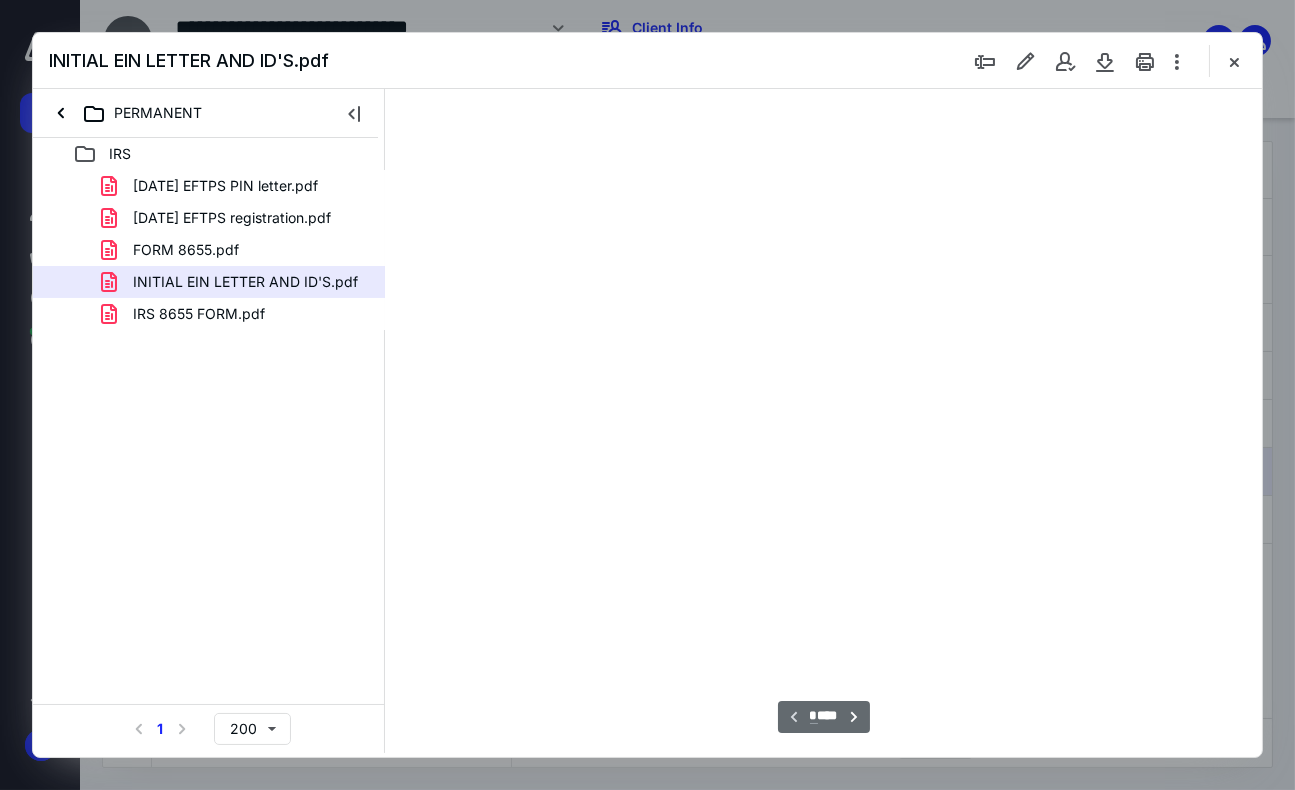 scroll, scrollTop: 106, scrollLeft: 0, axis: vertical 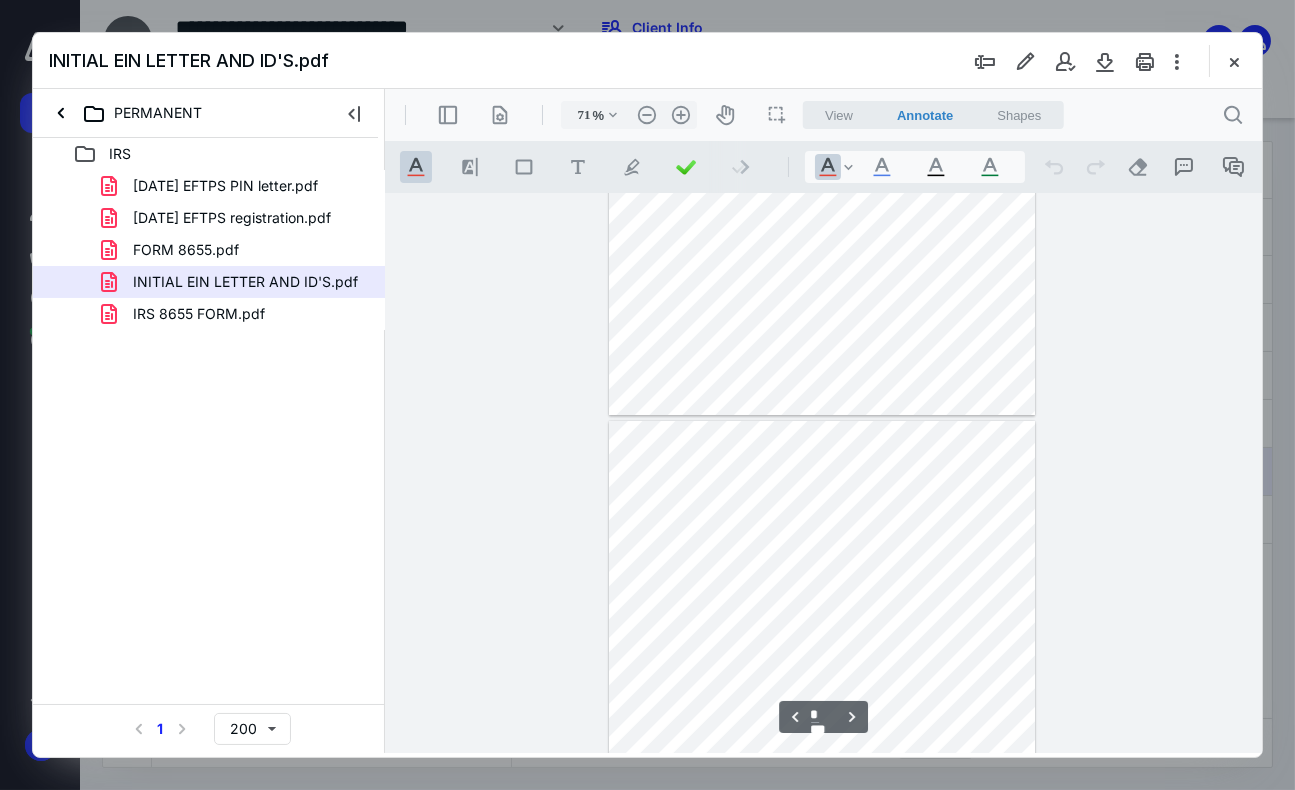 type on "*" 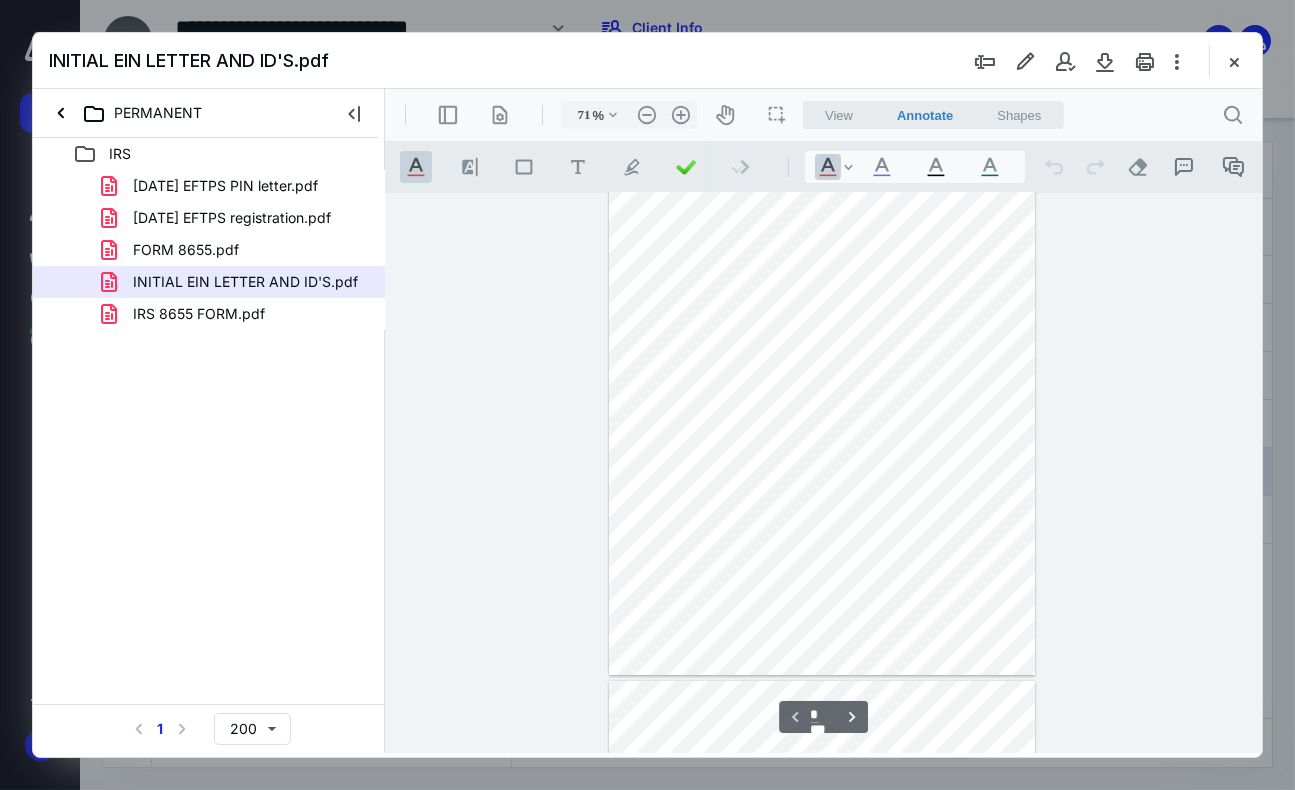 scroll, scrollTop: 0, scrollLeft: 0, axis: both 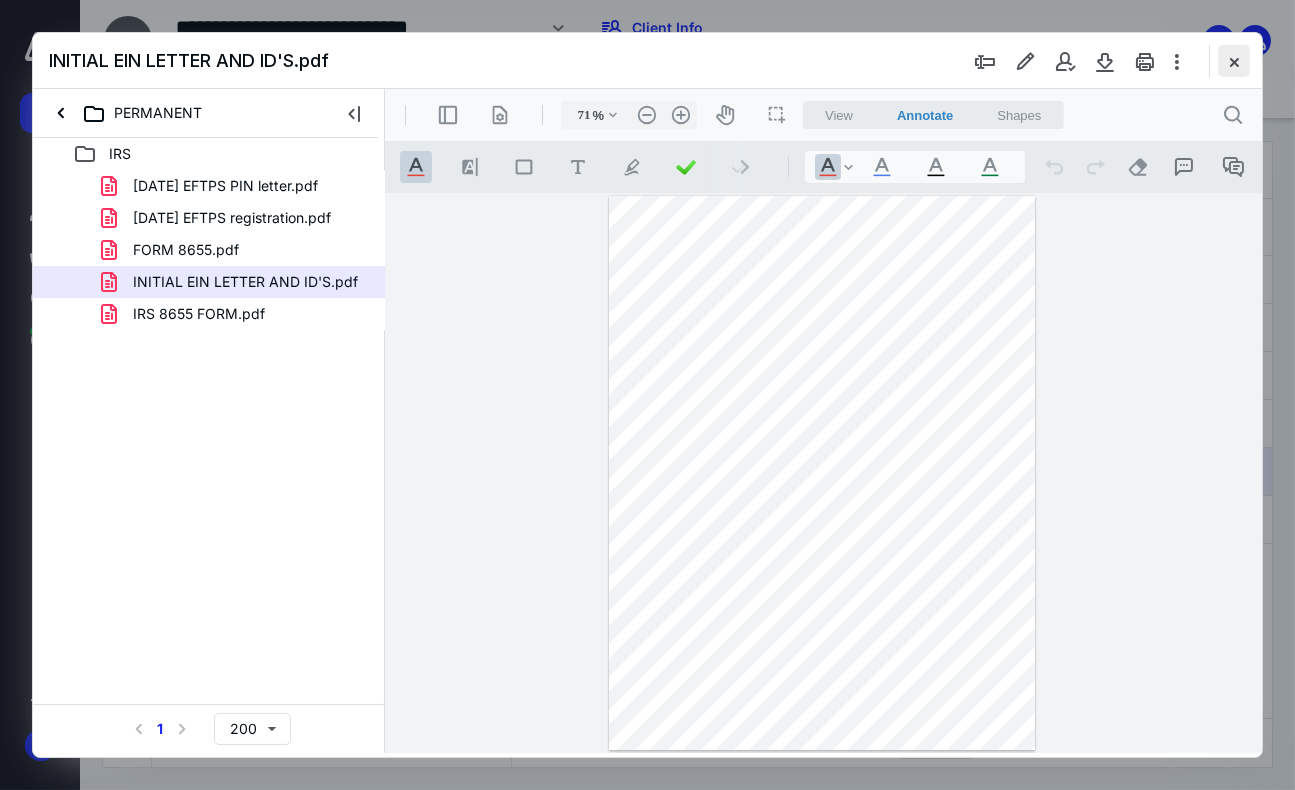 click at bounding box center (1234, 61) 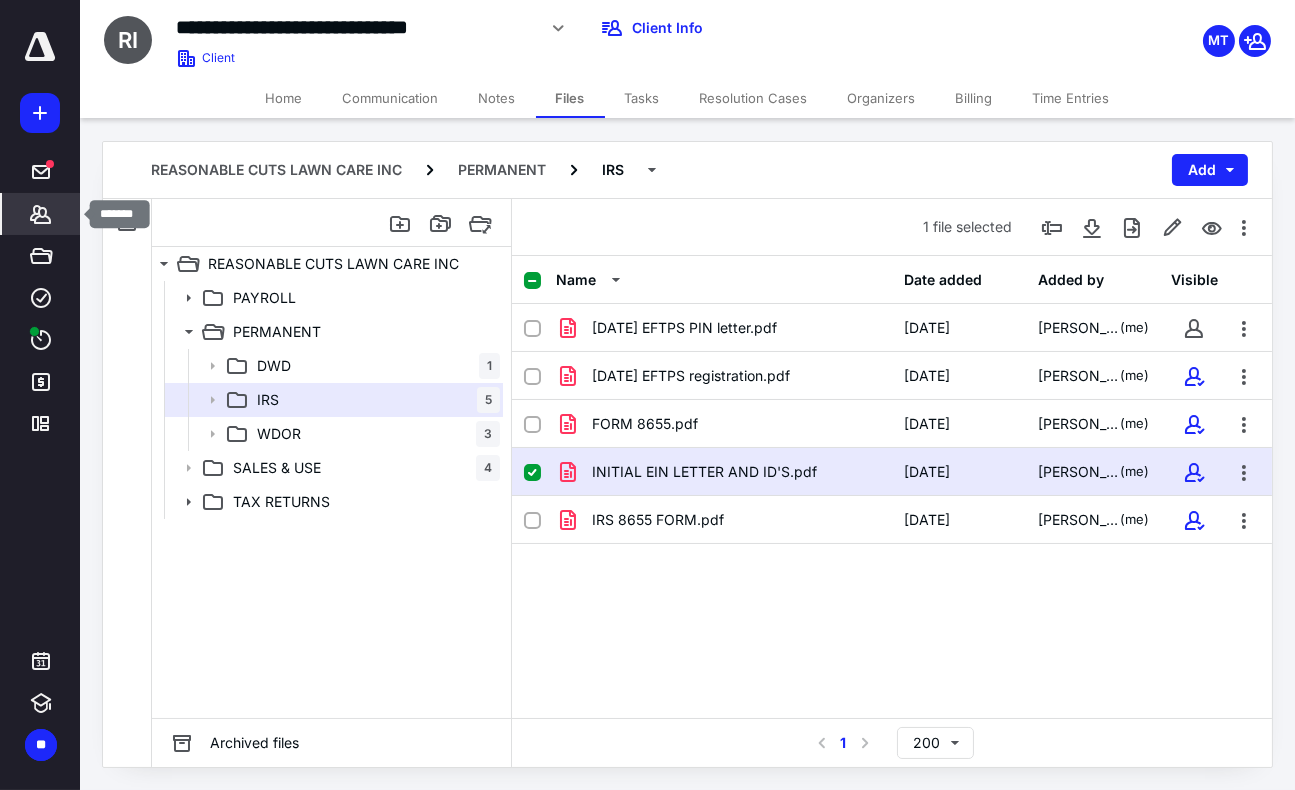 click 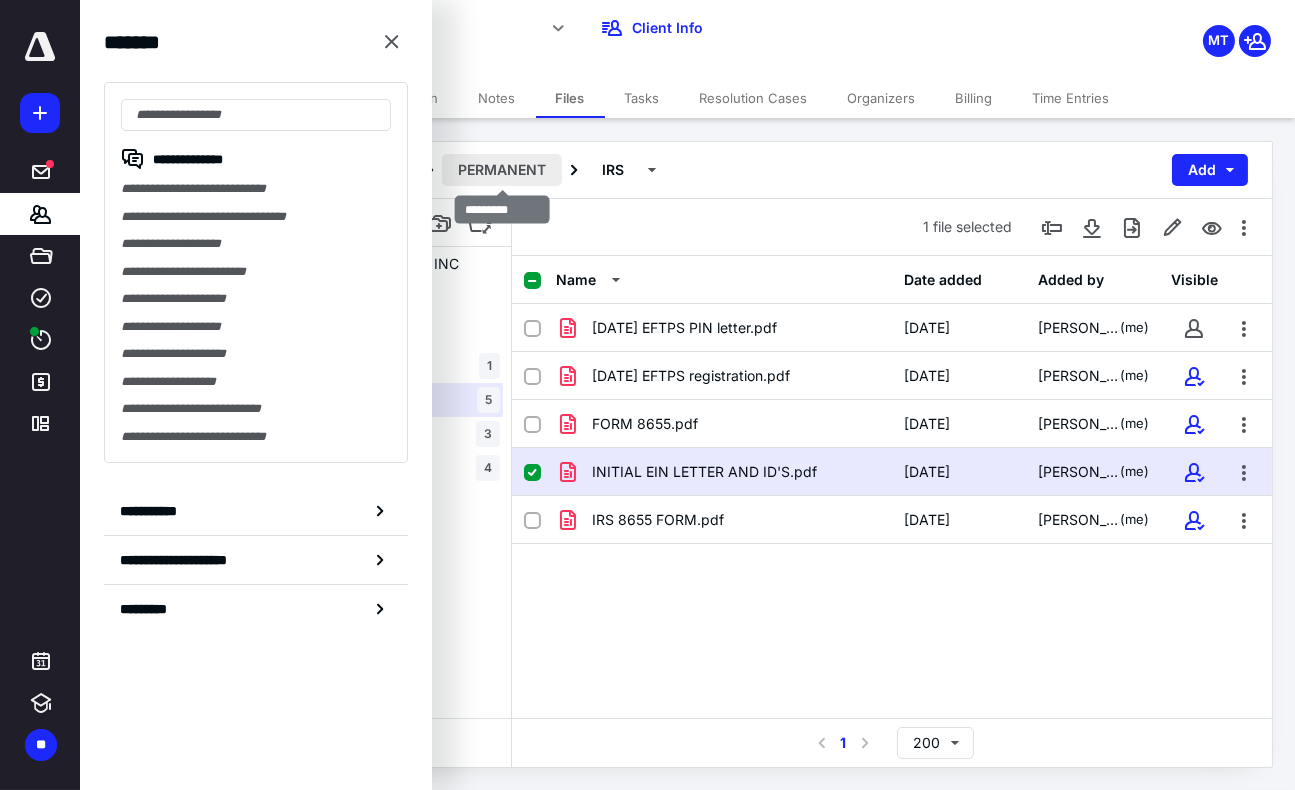 click on "PERMANENT" at bounding box center (502, 170) 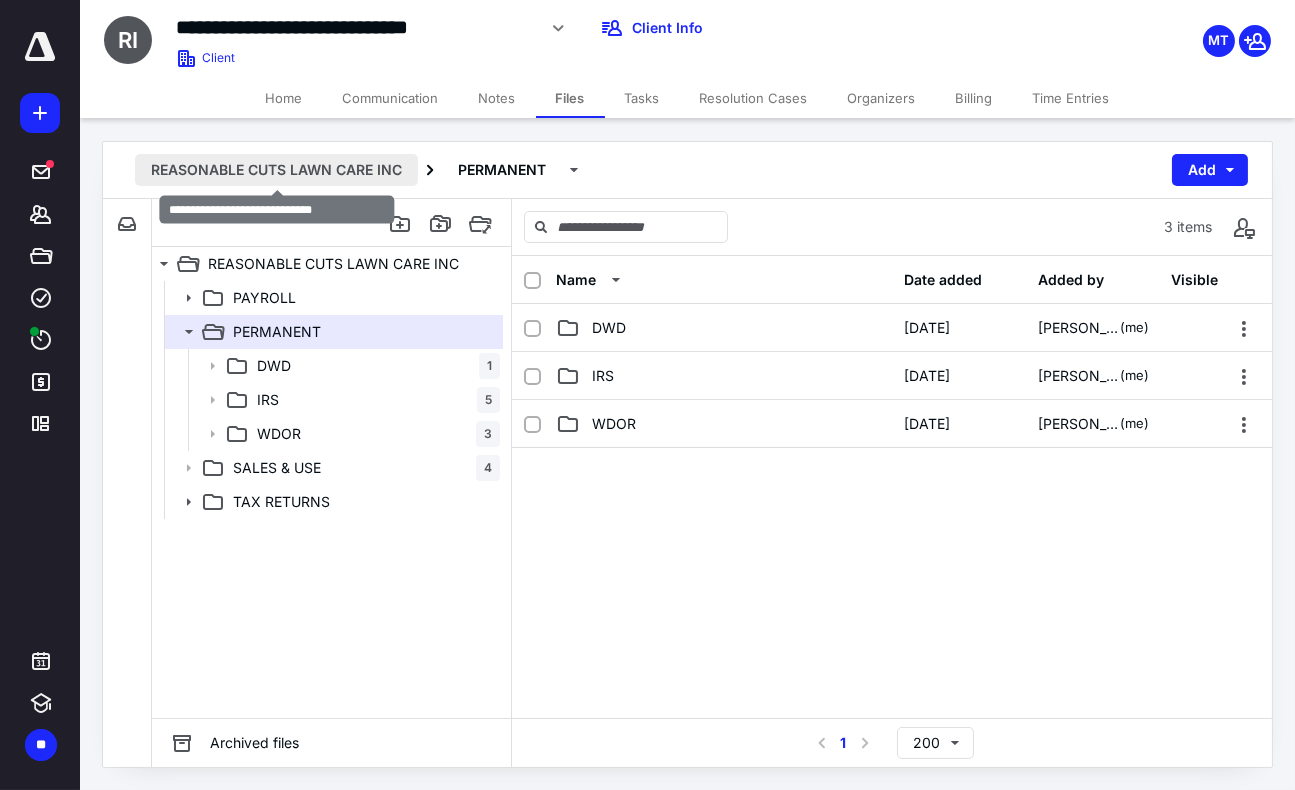 click on "REASONABLE CUTS LAWN CARE INC" at bounding box center (276, 170) 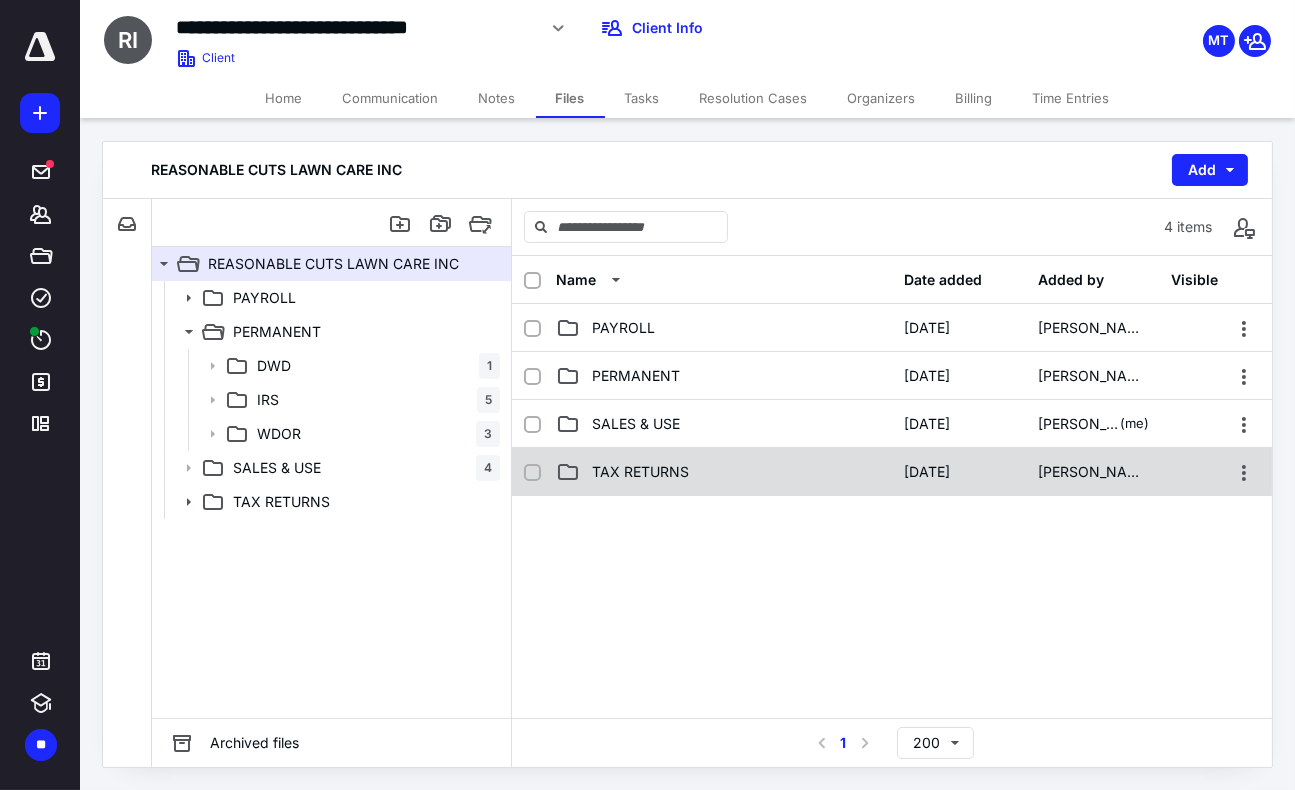 click on "TAX RETURNS" at bounding box center (724, 472) 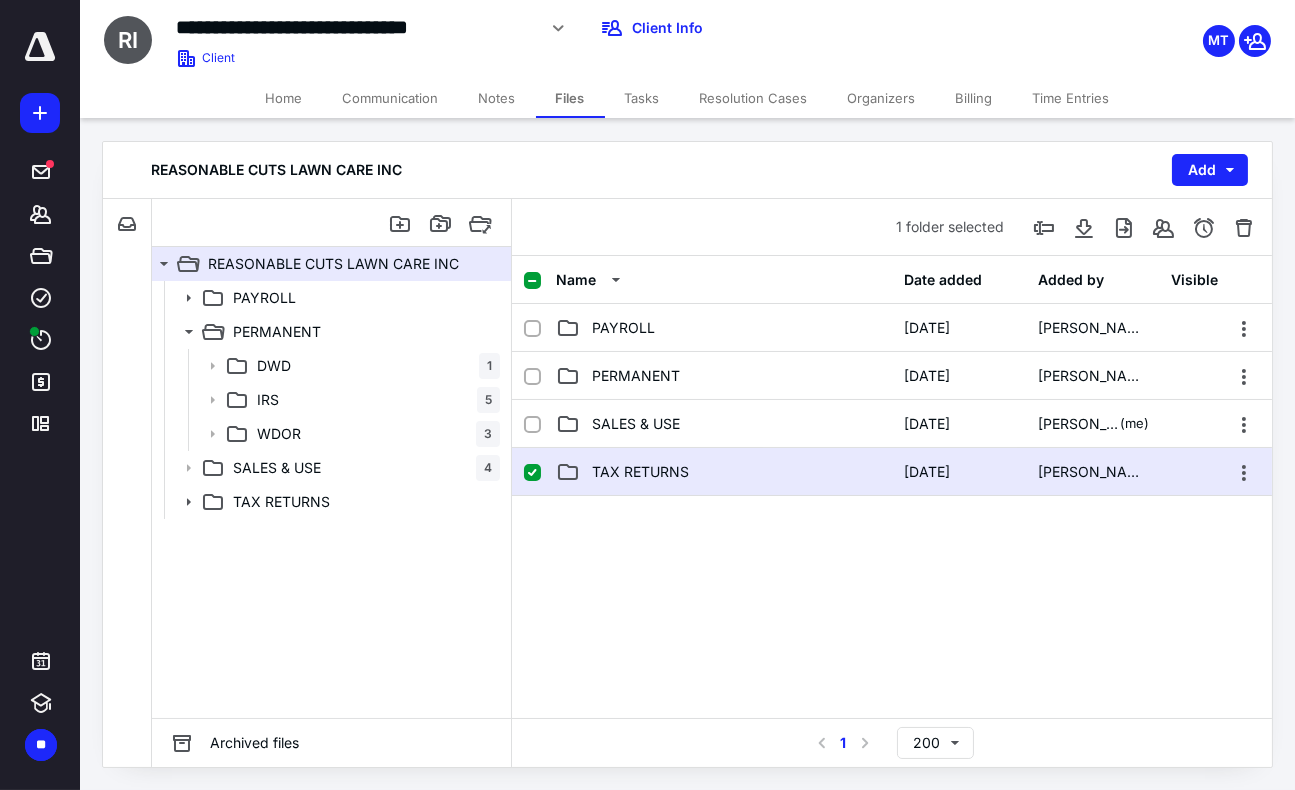 click on "TAX RETURNS" at bounding box center (640, 472) 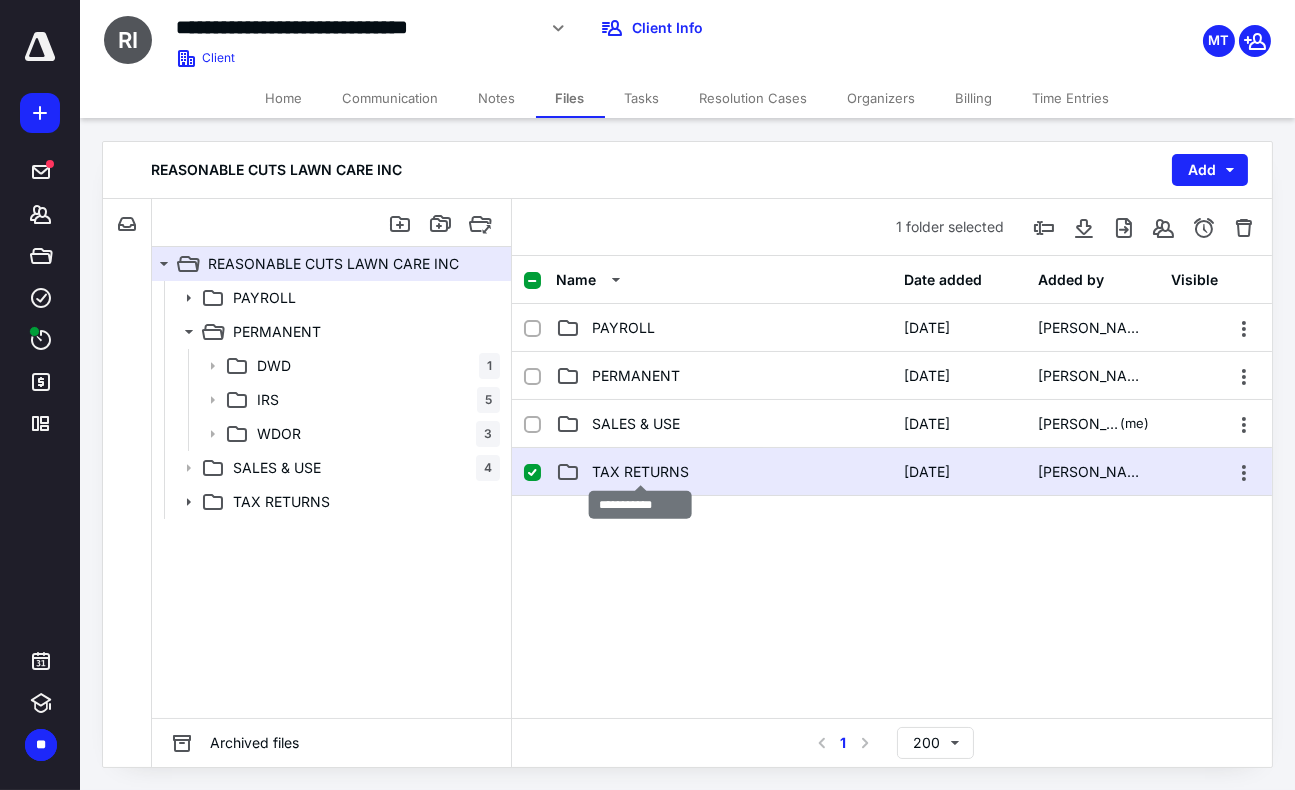 click on "TAX RETURNS" at bounding box center (640, 472) 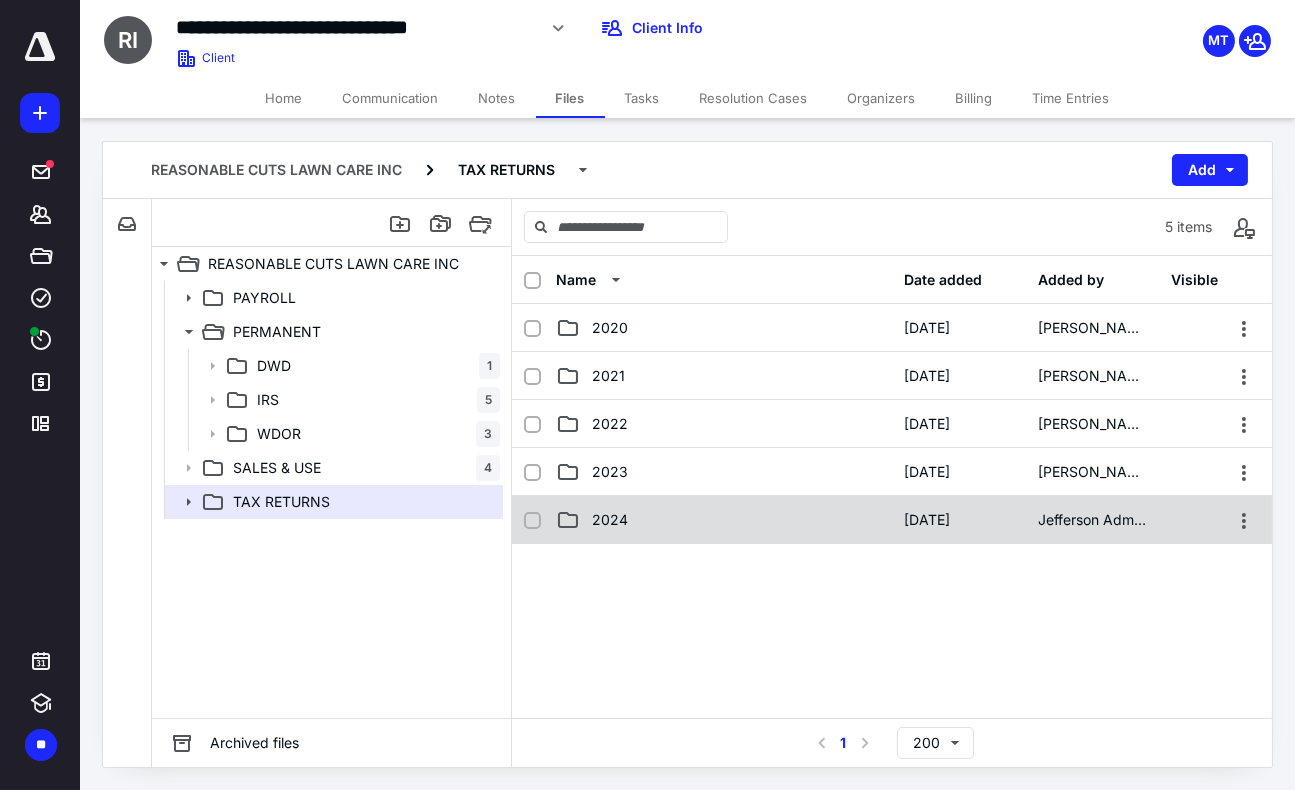 click on "2024 [DATE] Jefferson Admin2" at bounding box center [892, 520] 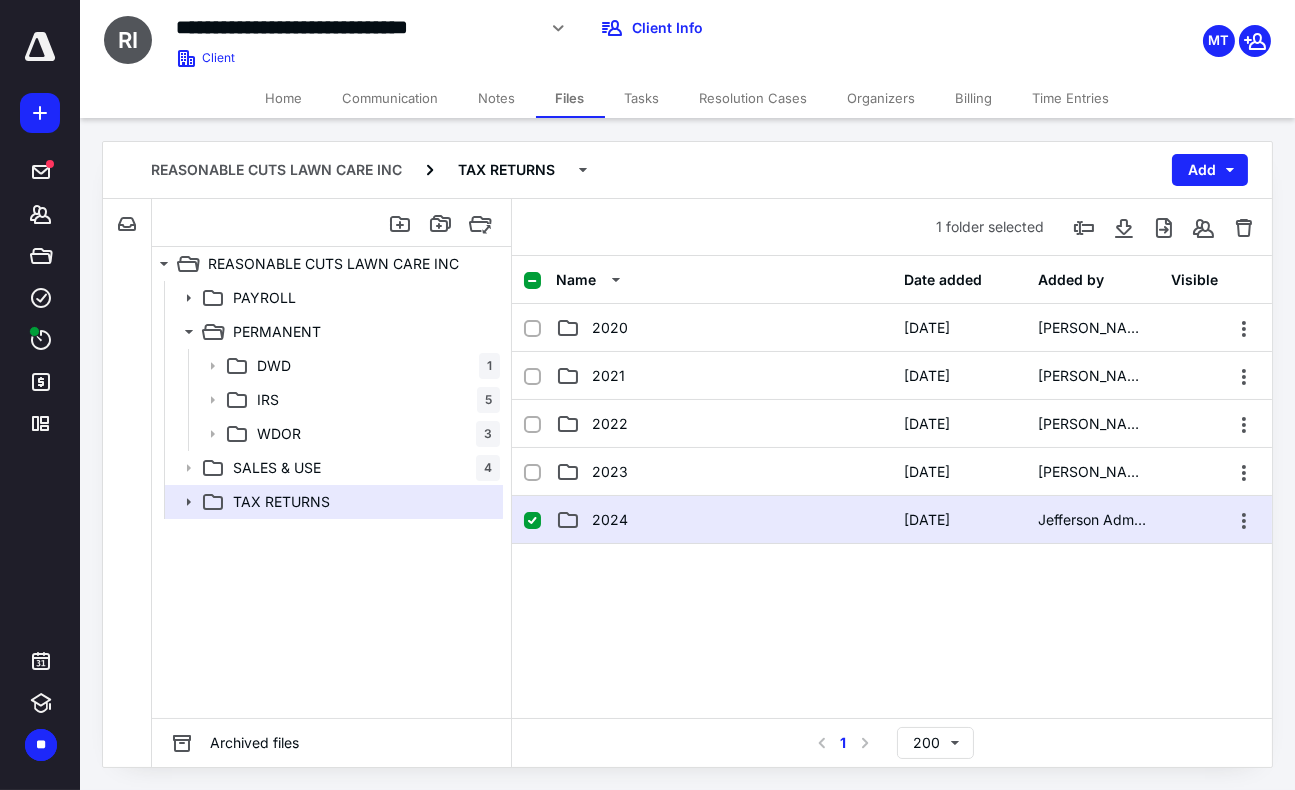 click on "2024 [DATE] Jefferson Admin2" at bounding box center [892, 520] 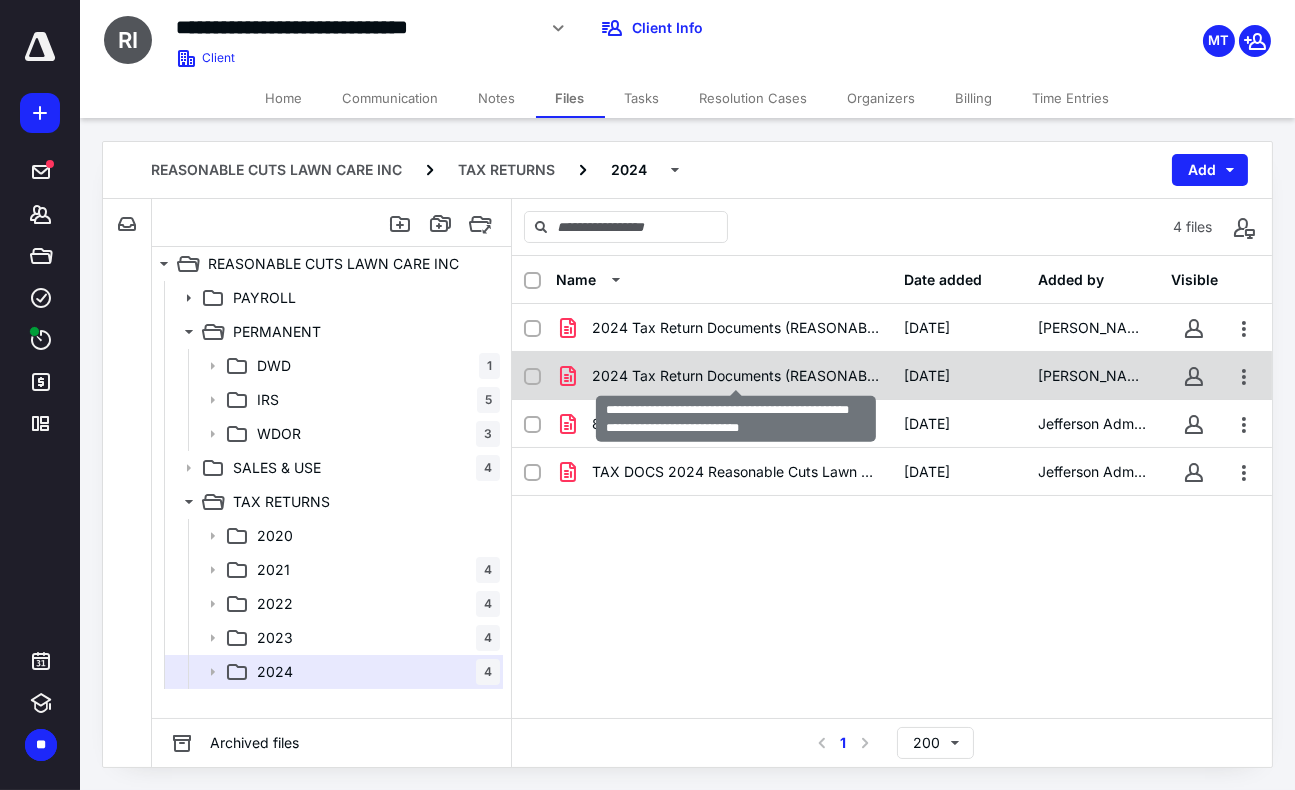 click on "2024 Tax Return Documents (REASONABLE CUTS LAWN CARE INC - Preparer Copy).pdf" at bounding box center [736, 376] 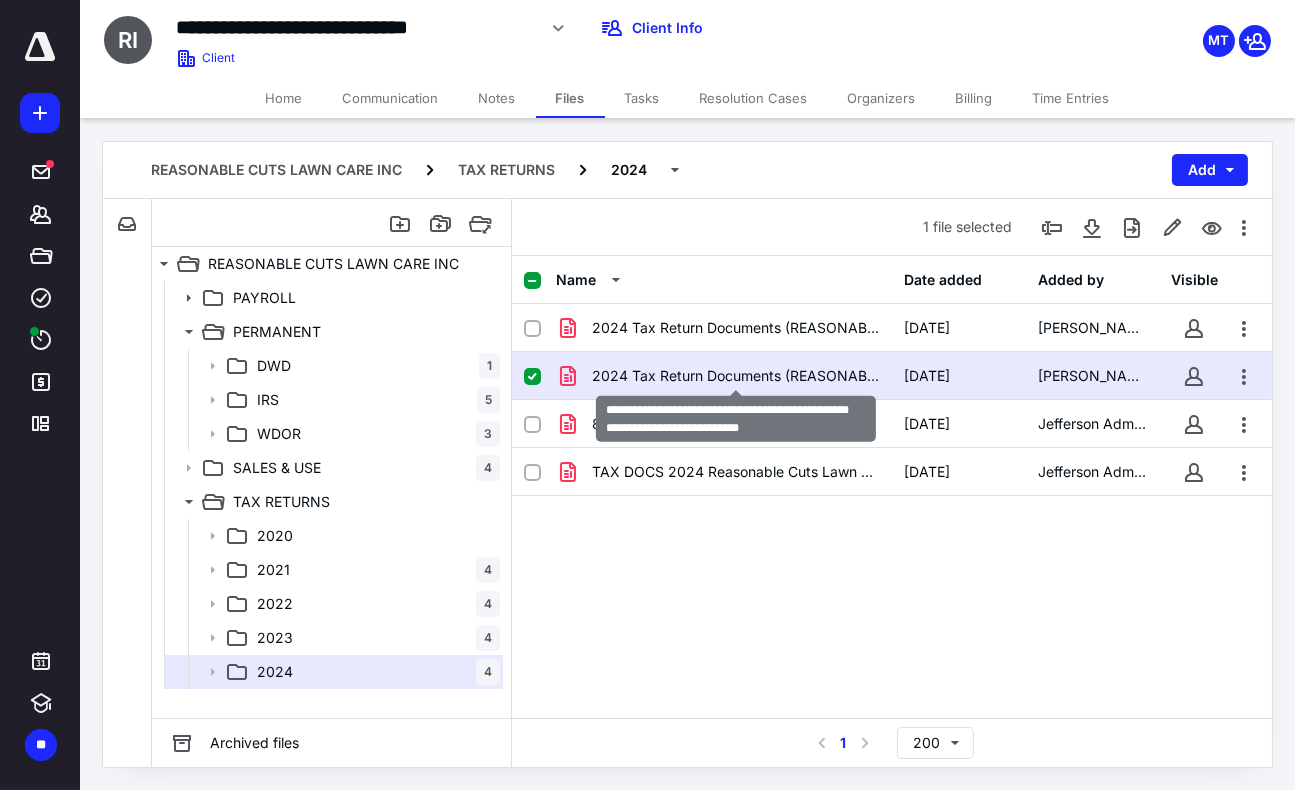 click on "2024 Tax Return Documents (REASONABLE CUTS LAWN CARE INC - Preparer Copy).pdf" at bounding box center [736, 376] 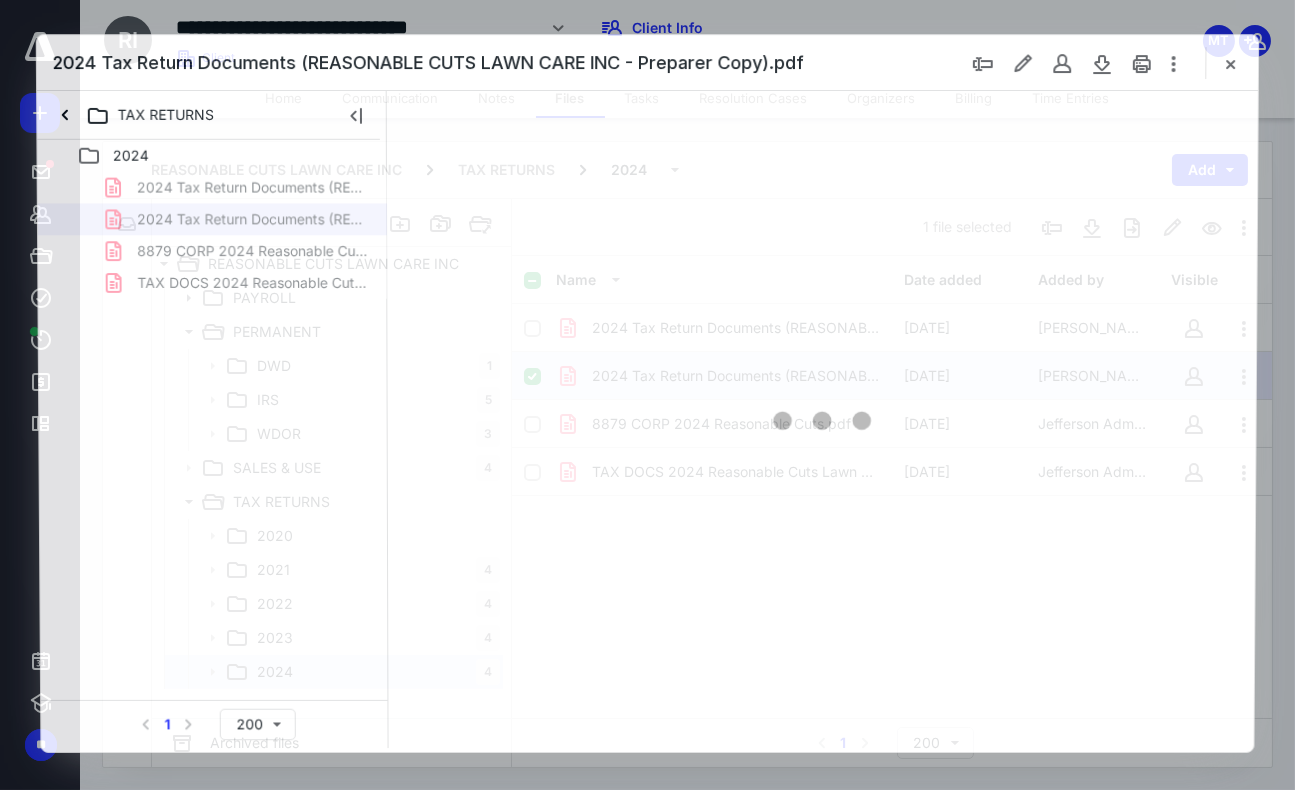 scroll, scrollTop: 0, scrollLeft: 0, axis: both 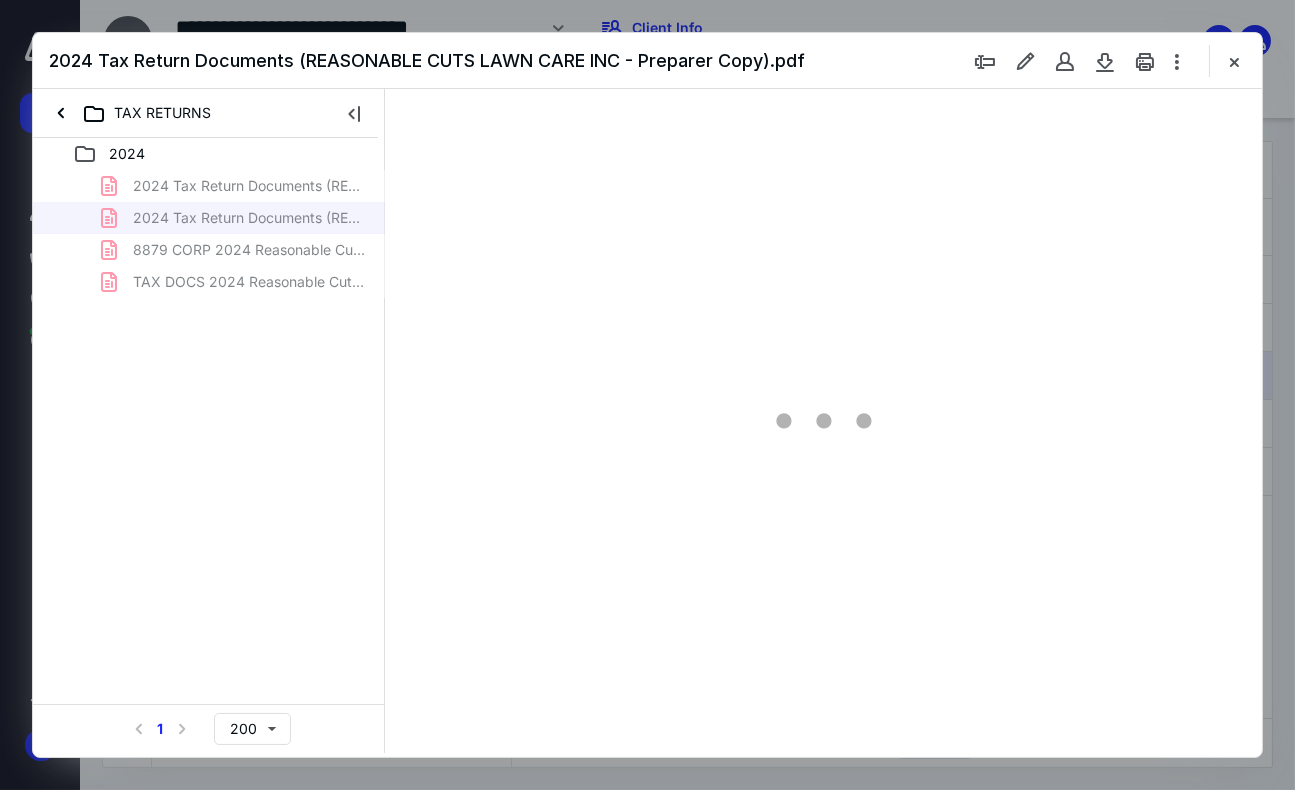 type on "70" 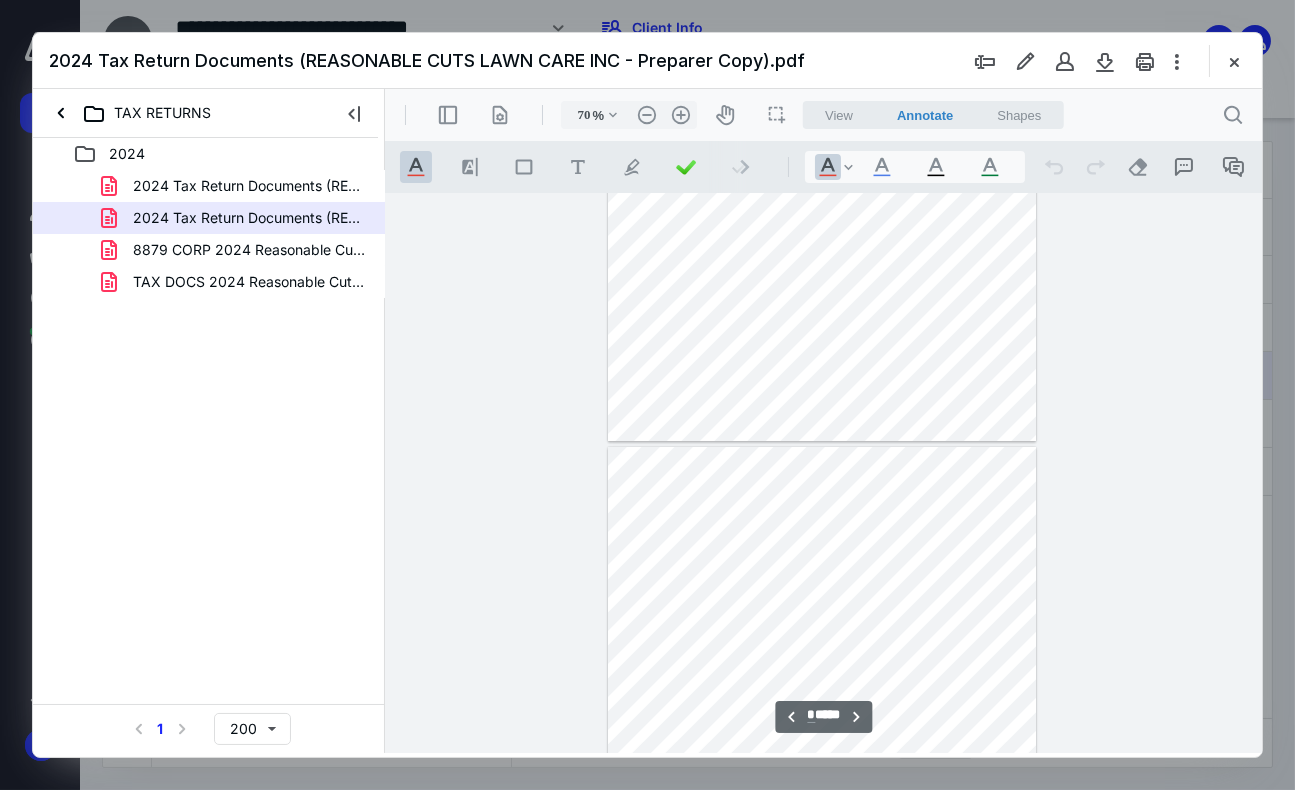 scroll, scrollTop: 406, scrollLeft: 0, axis: vertical 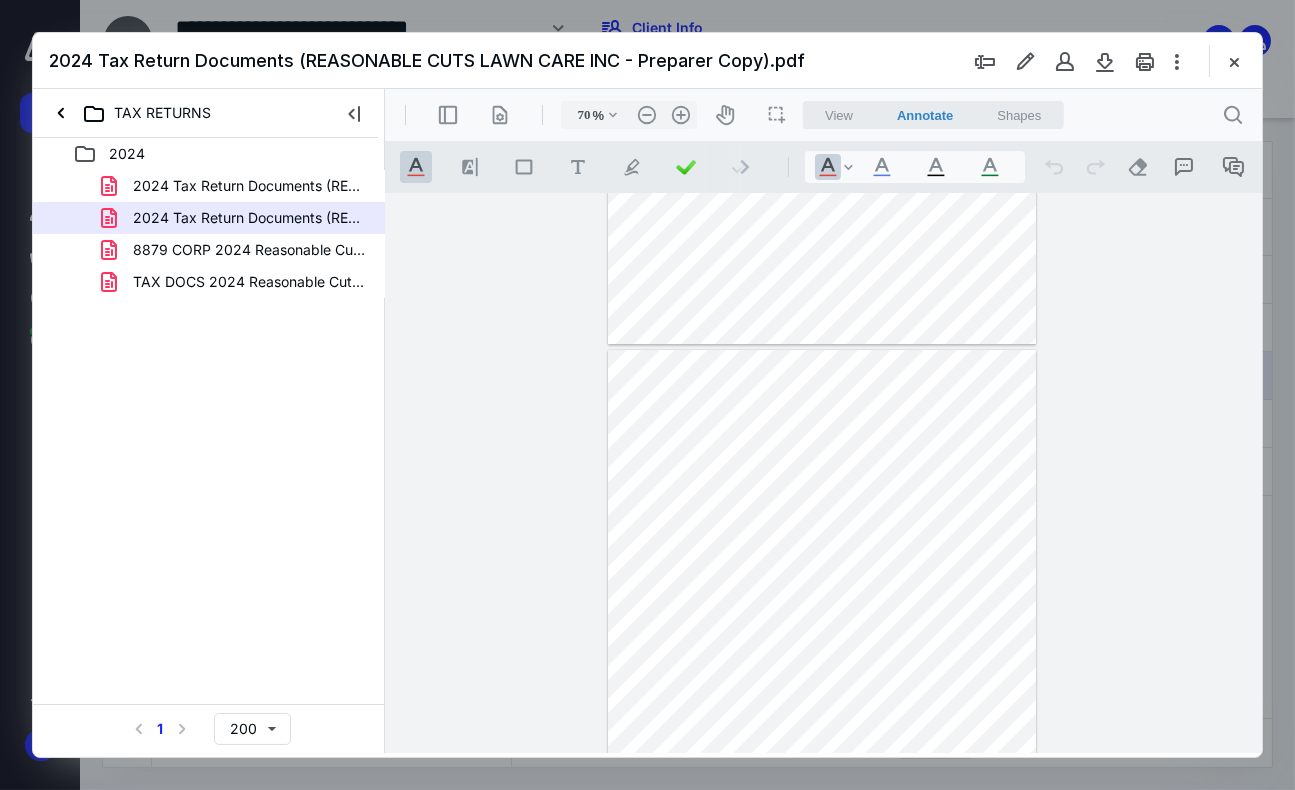 type on "*" 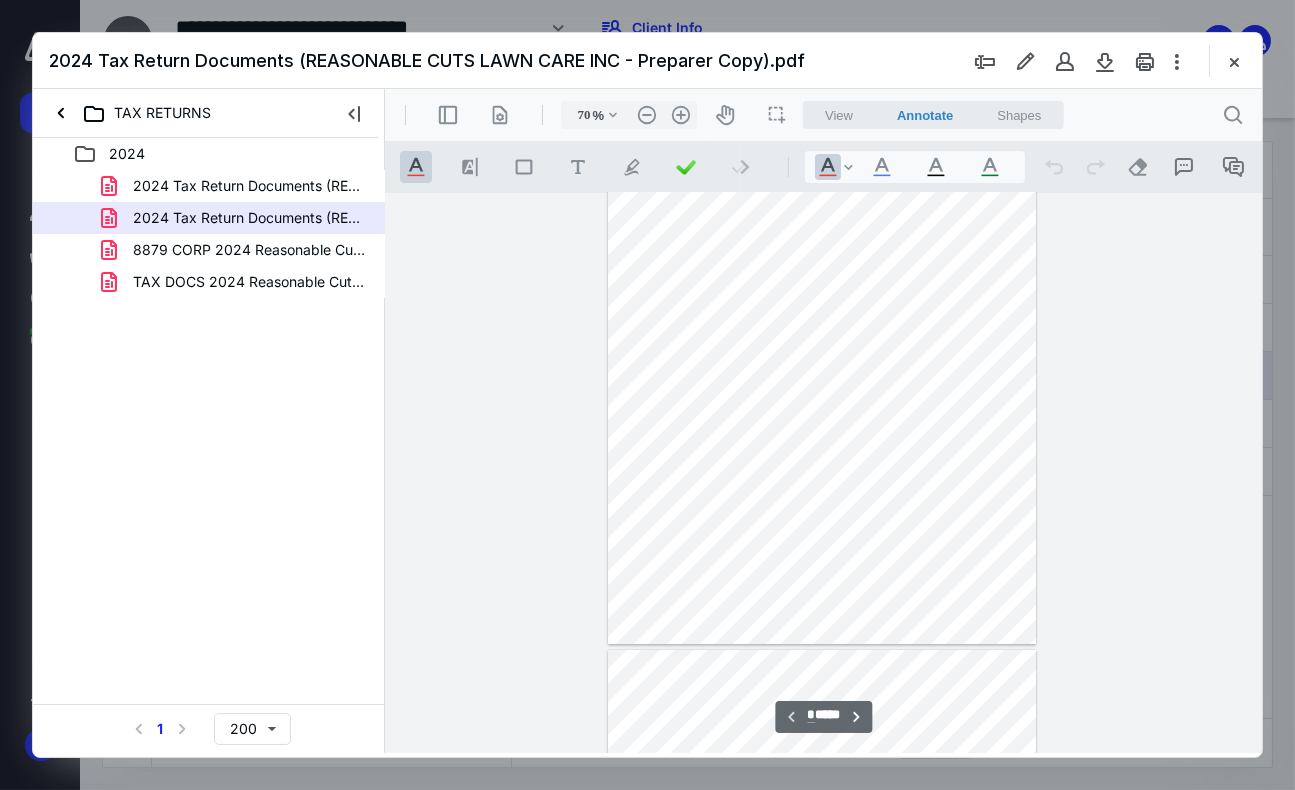 scroll, scrollTop: 0, scrollLeft: 0, axis: both 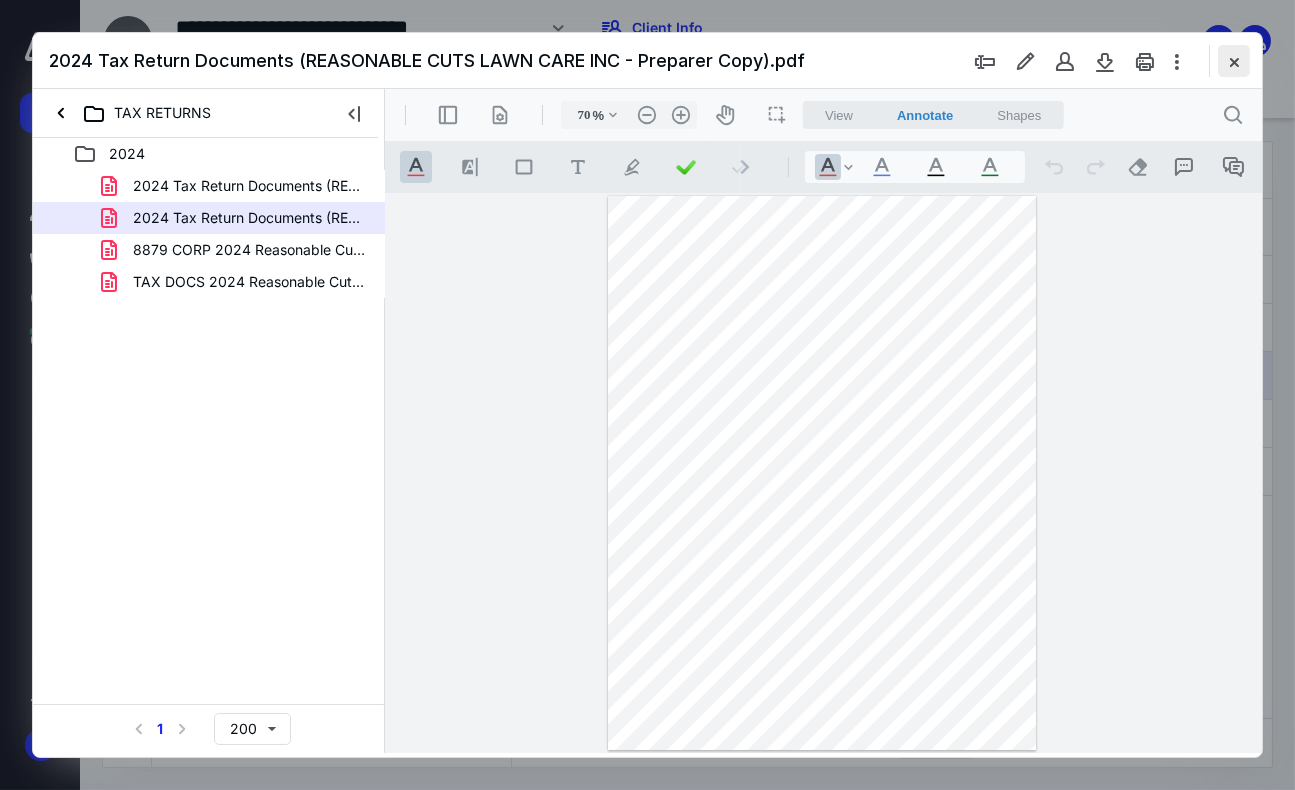 click at bounding box center [1234, 61] 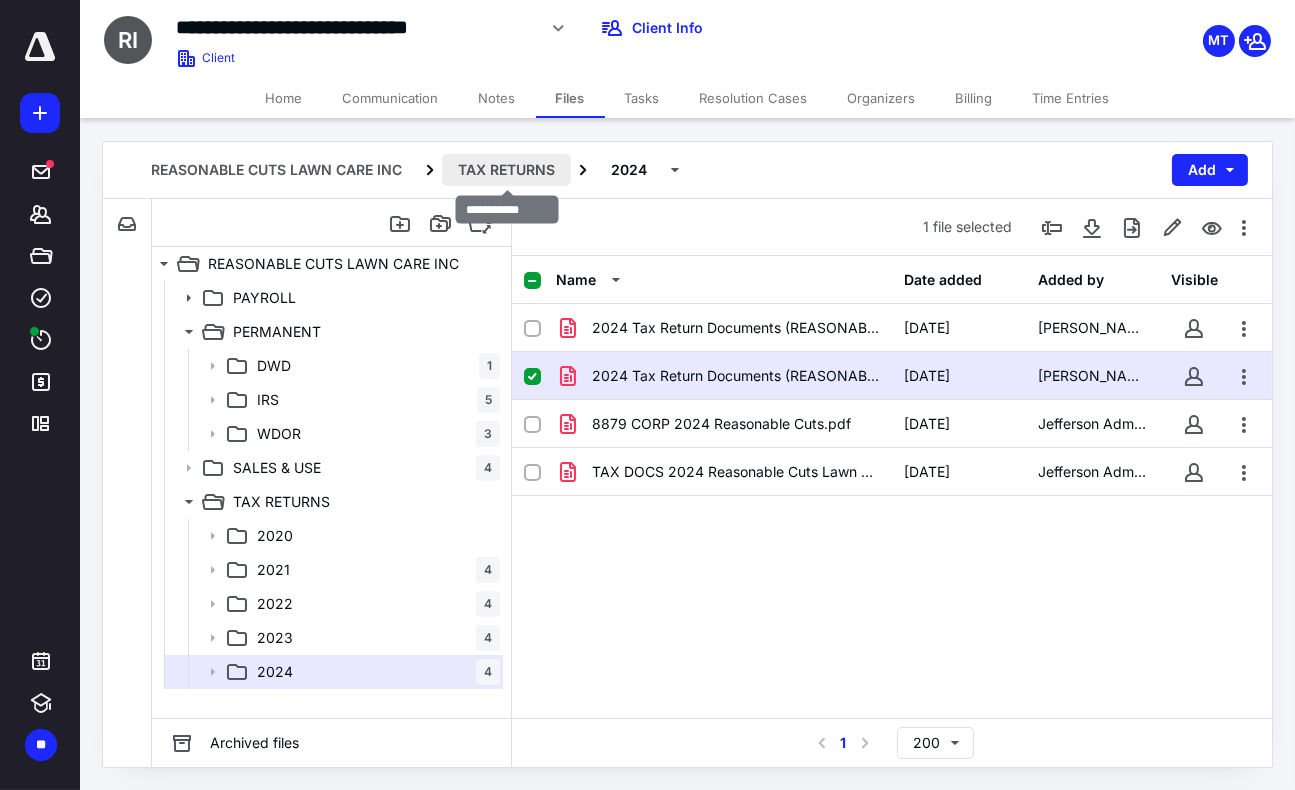 click on "TAX RETURNS" at bounding box center [506, 170] 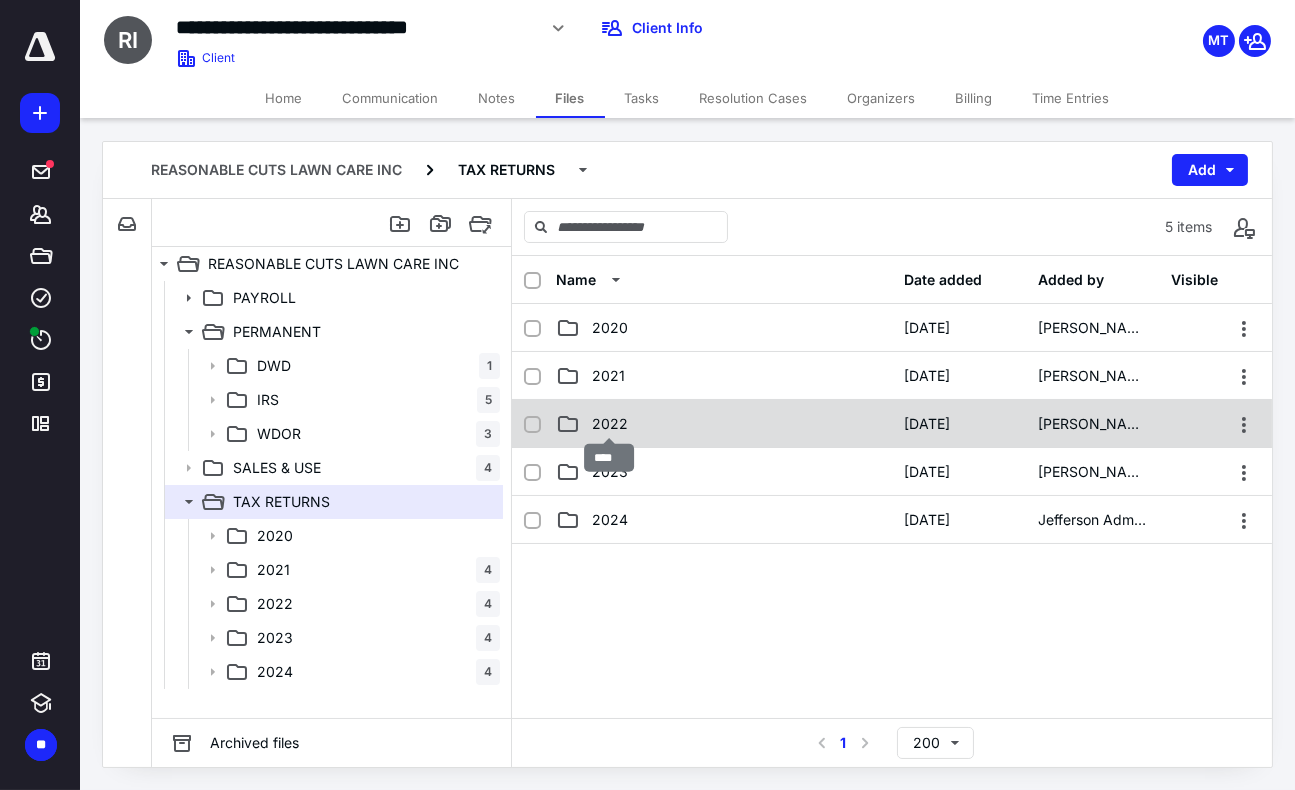 click on "2022" at bounding box center (610, 424) 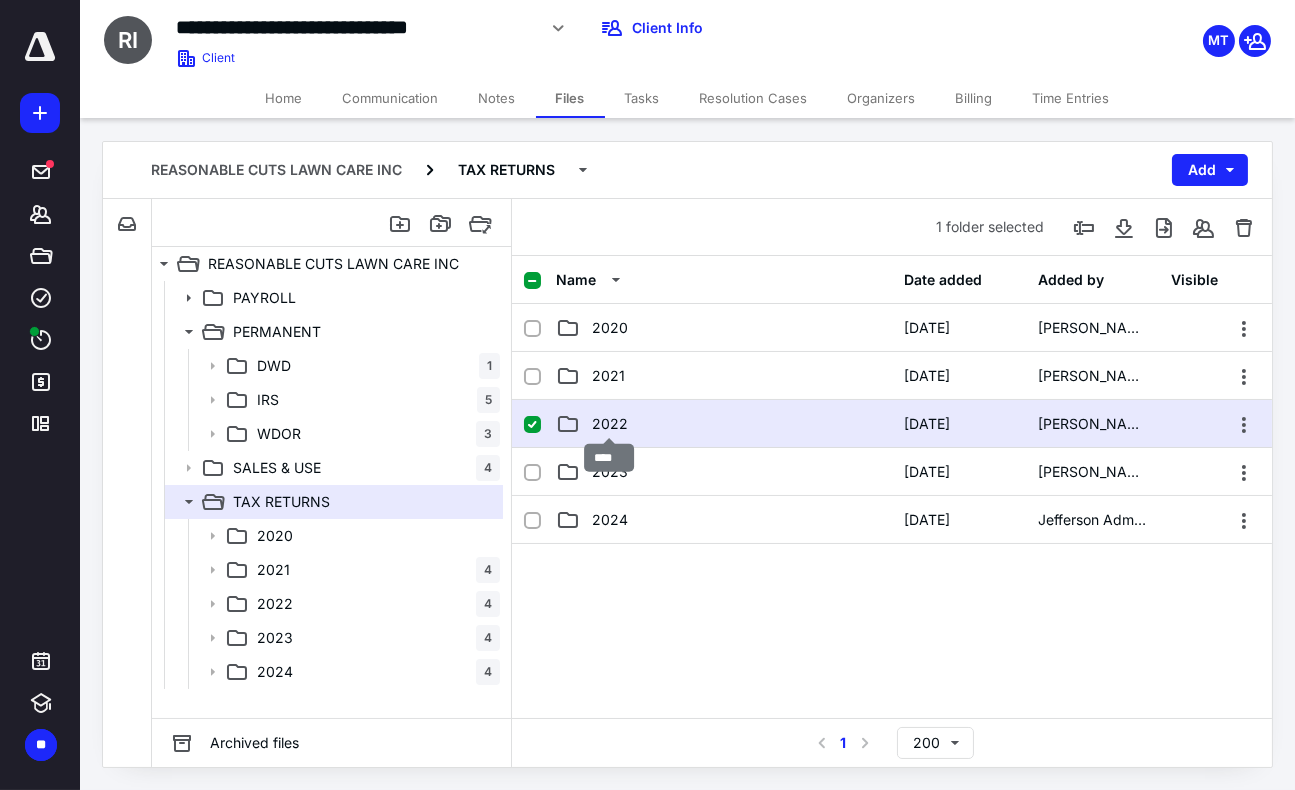 click on "2022" at bounding box center [610, 424] 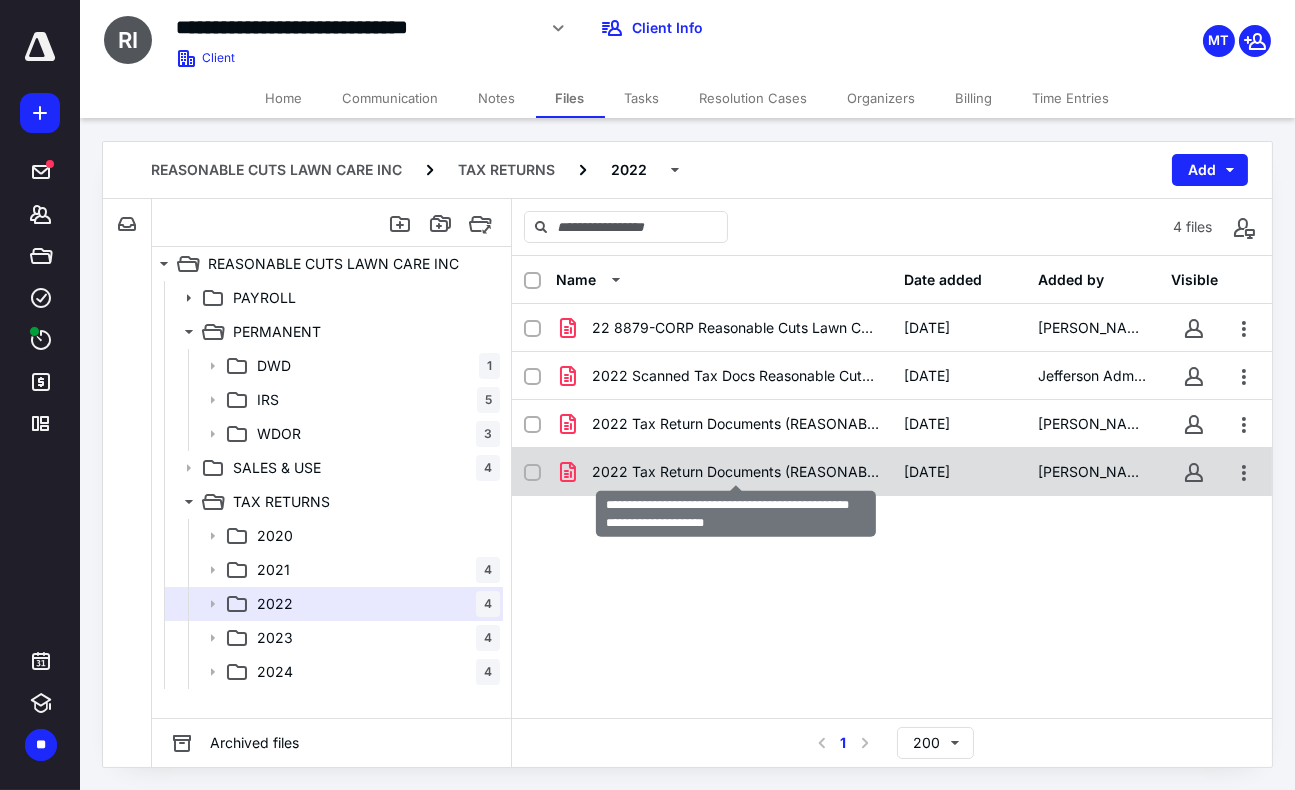click on "2022 Tax Return Documents (REASONABLE CUTS LAWN C - Preparer Copy).pdf" at bounding box center (736, 472) 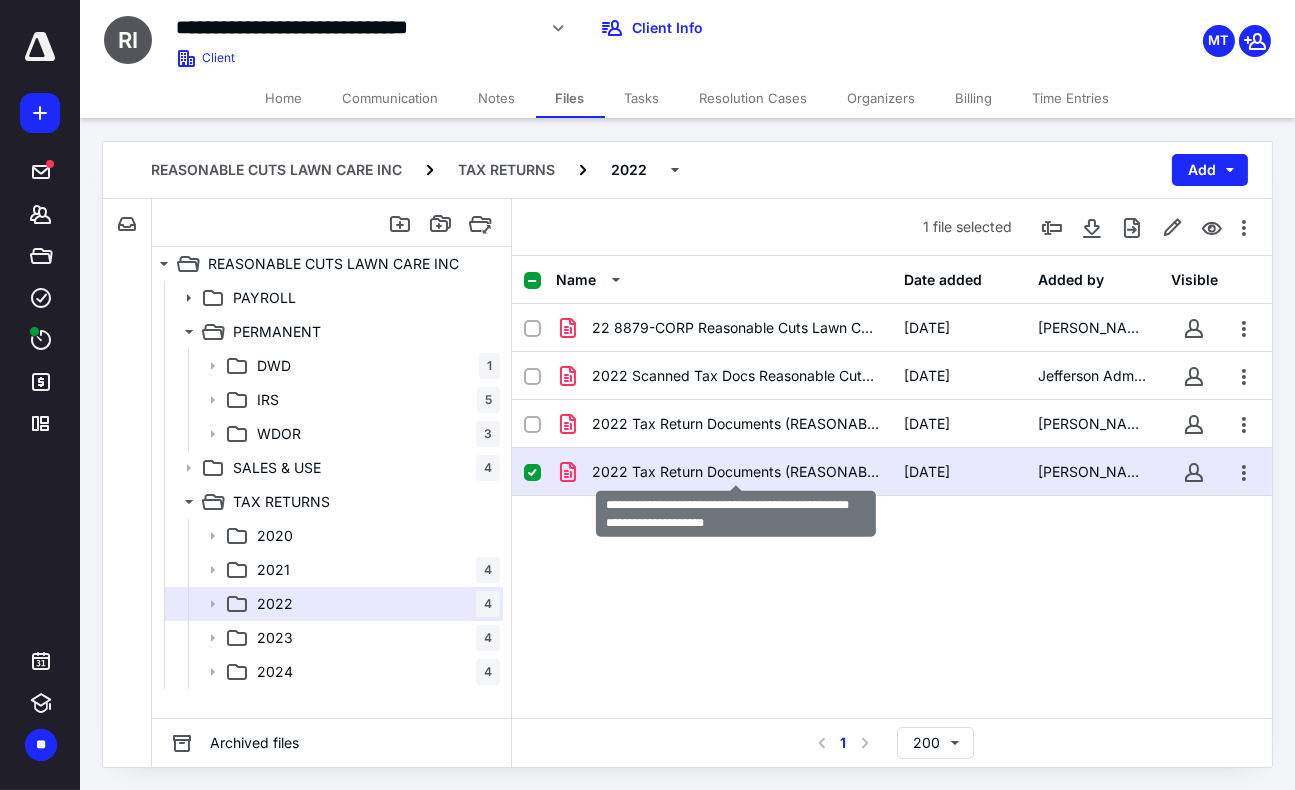 click on "2022 Tax Return Documents (REASONABLE CUTS LAWN C - Preparer Copy).pdf" at bounding box center [736, 472] 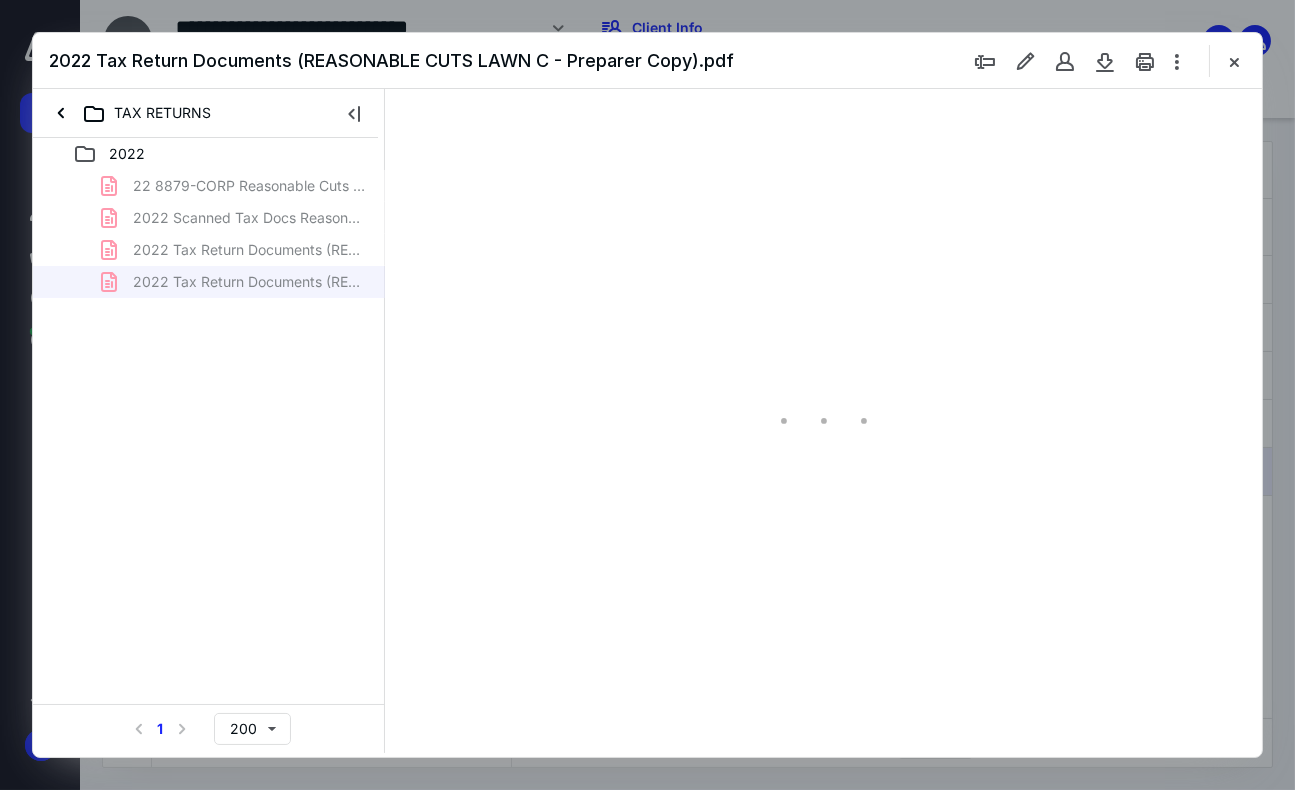 scroll, scrollTop: 0, scrollLeft: 0, axis: both 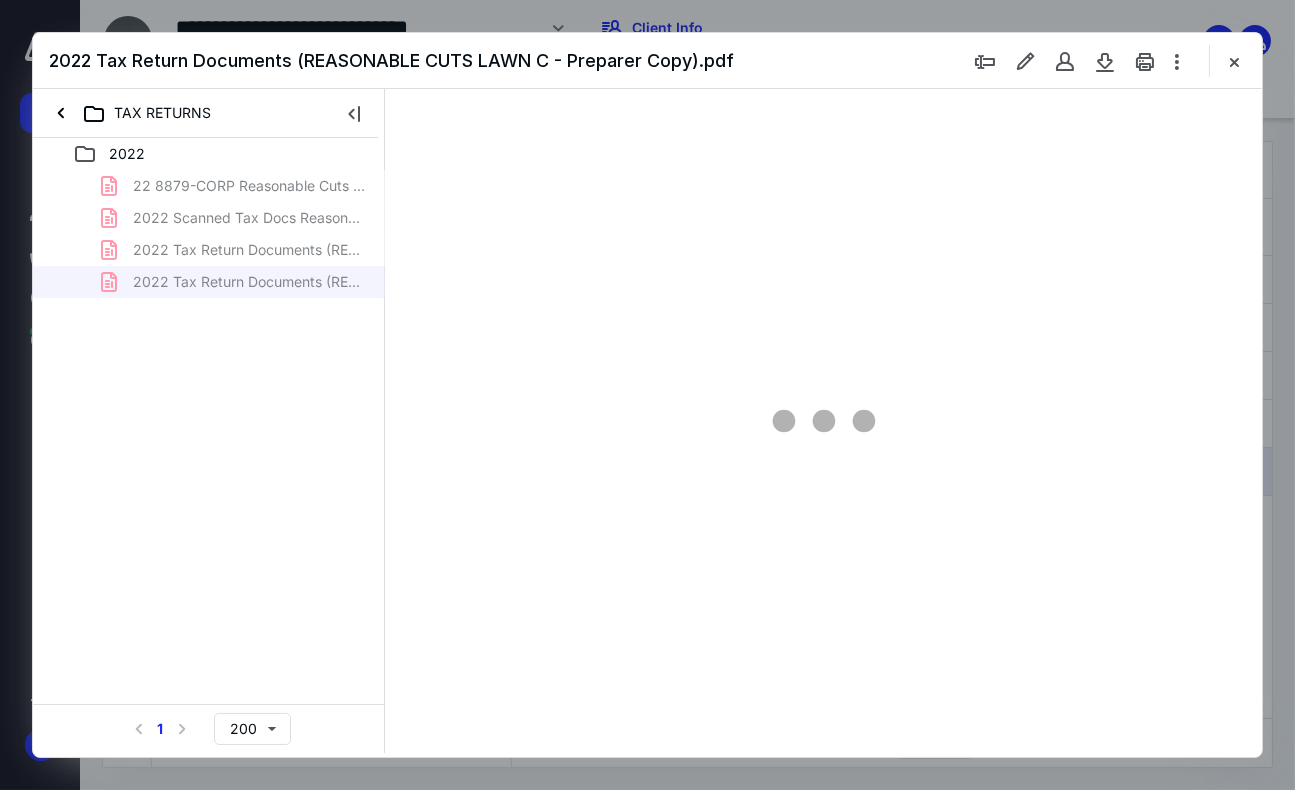 type on "70" 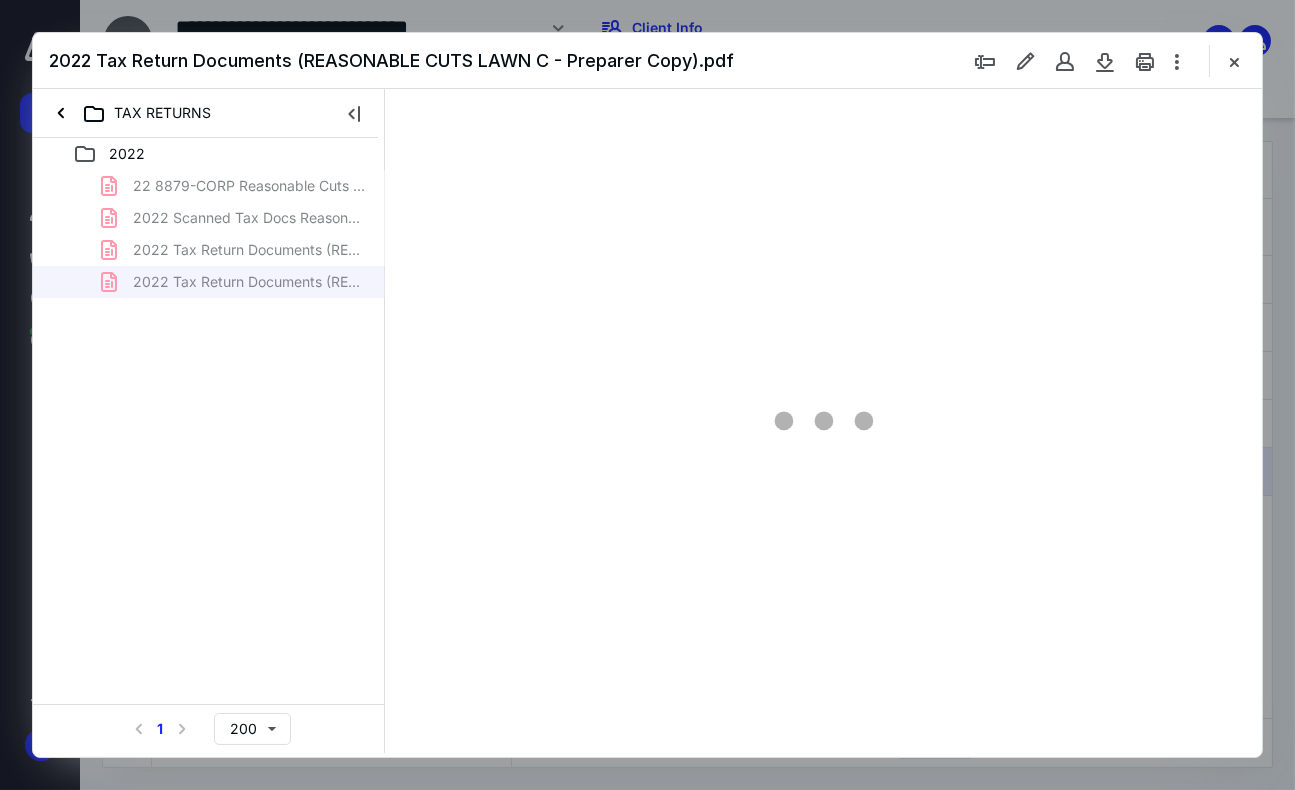 scroll, scrollTop: 106, scrollLeft: 0, axis: vertical 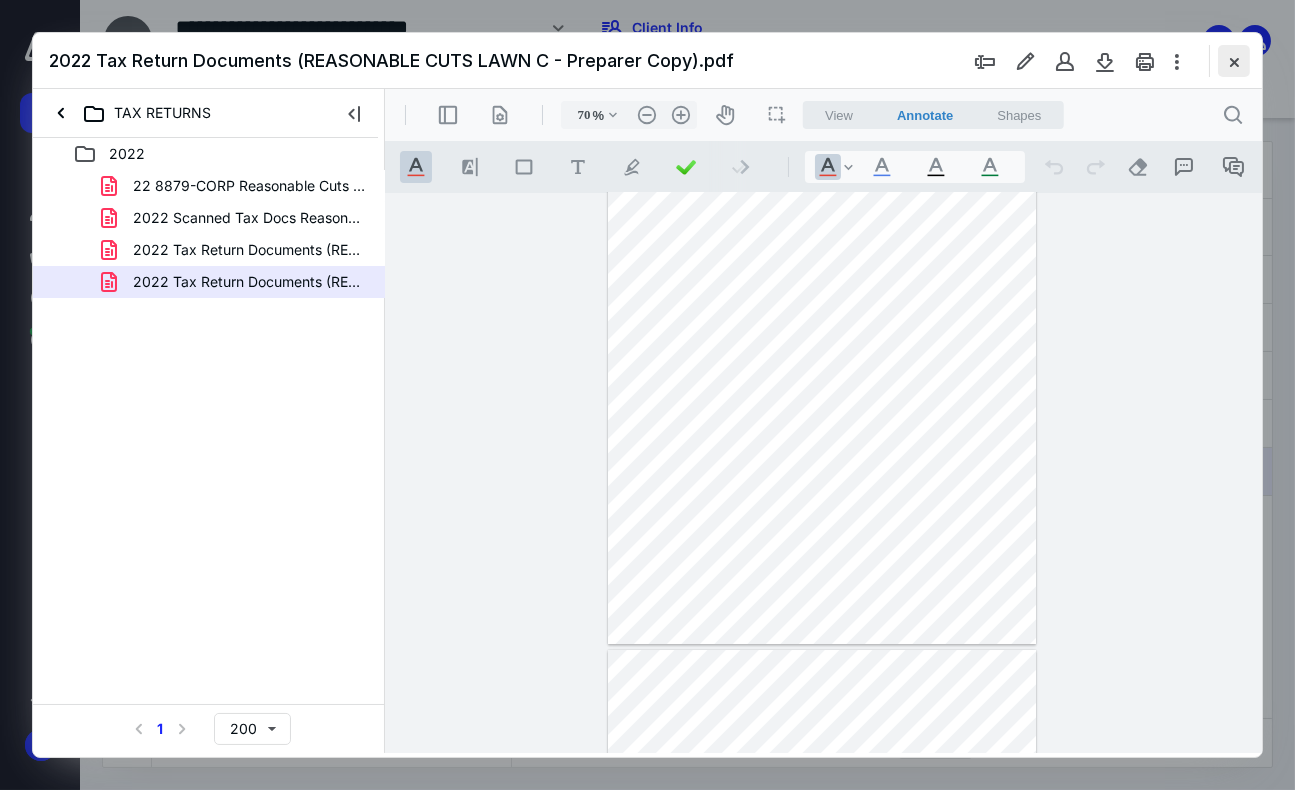 click at bounding box center (1234, 61) 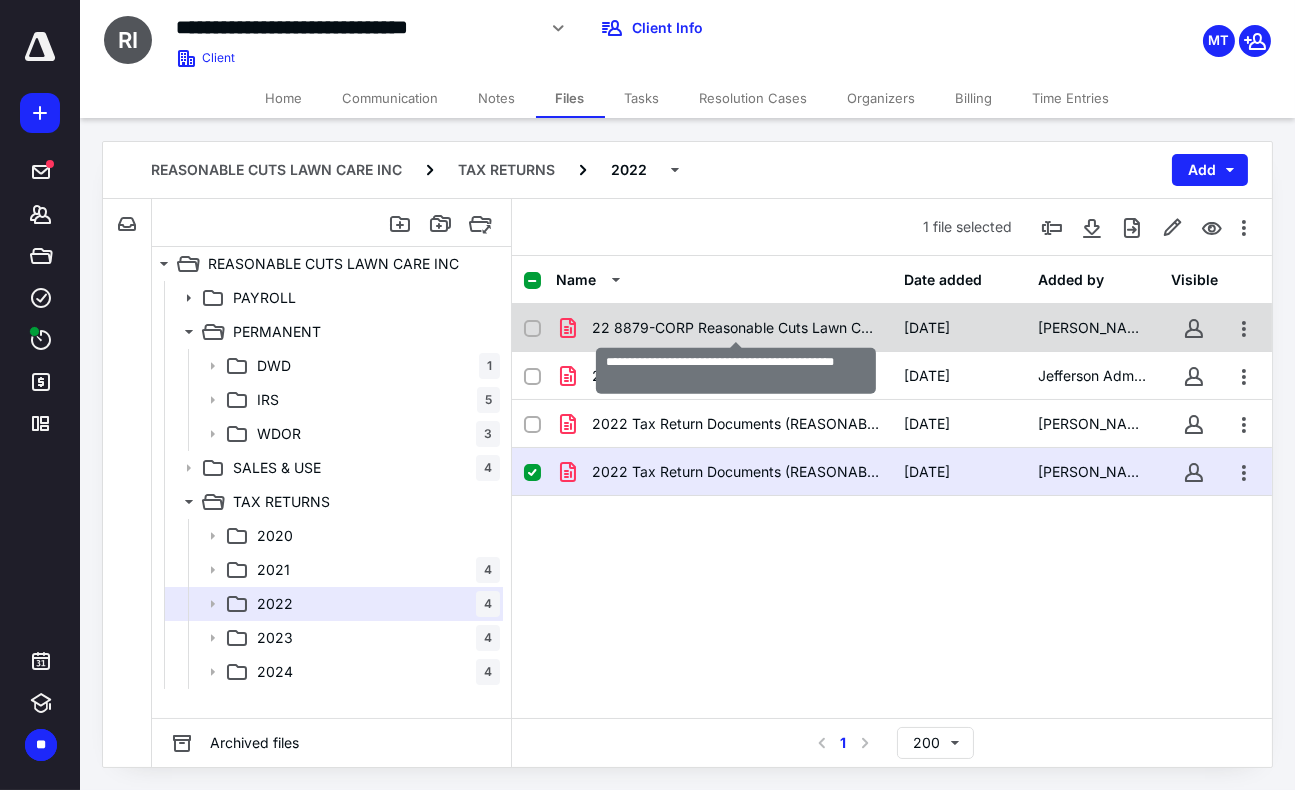 click on "22 8879-CORP Reasonable Cuts Lawn Care INC.pdf" at bounding box center (736, 328) 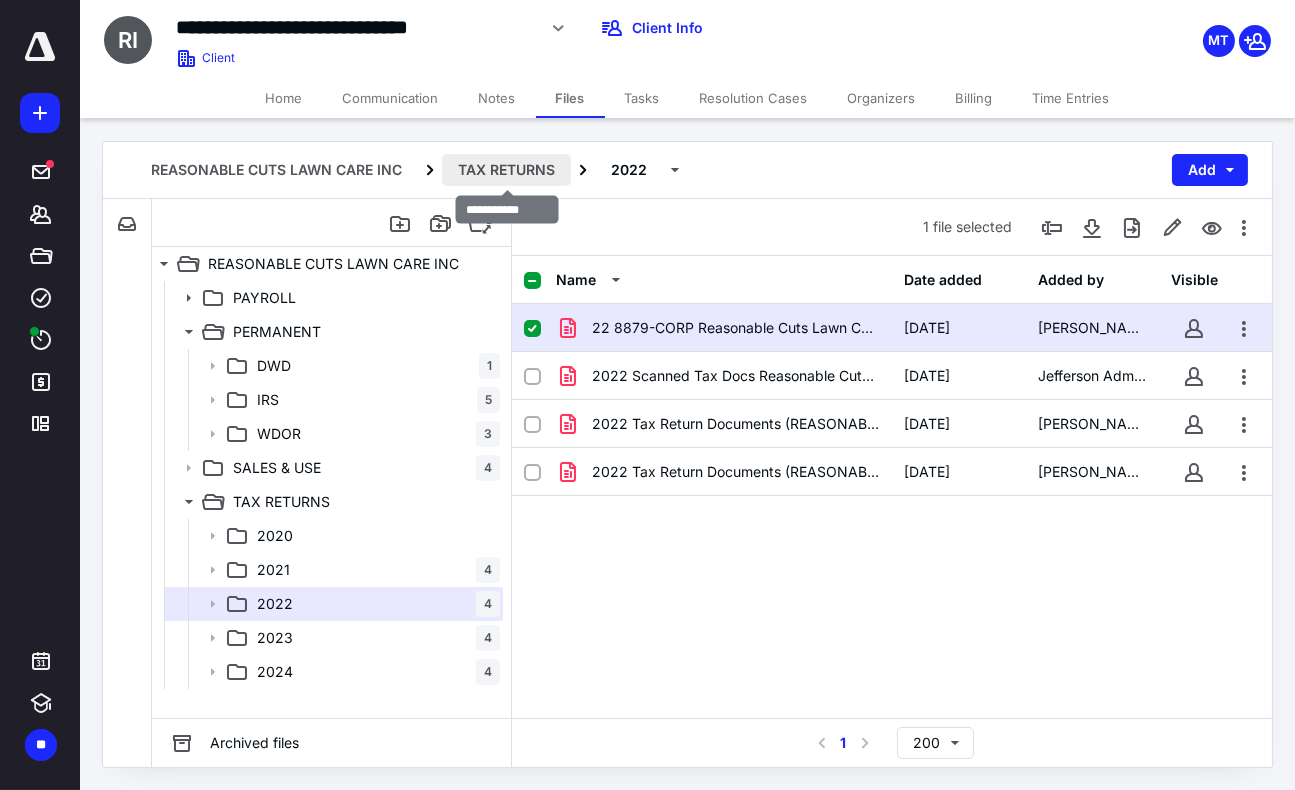 click on "TAX RETURNS" at bounding box center (506, 170) 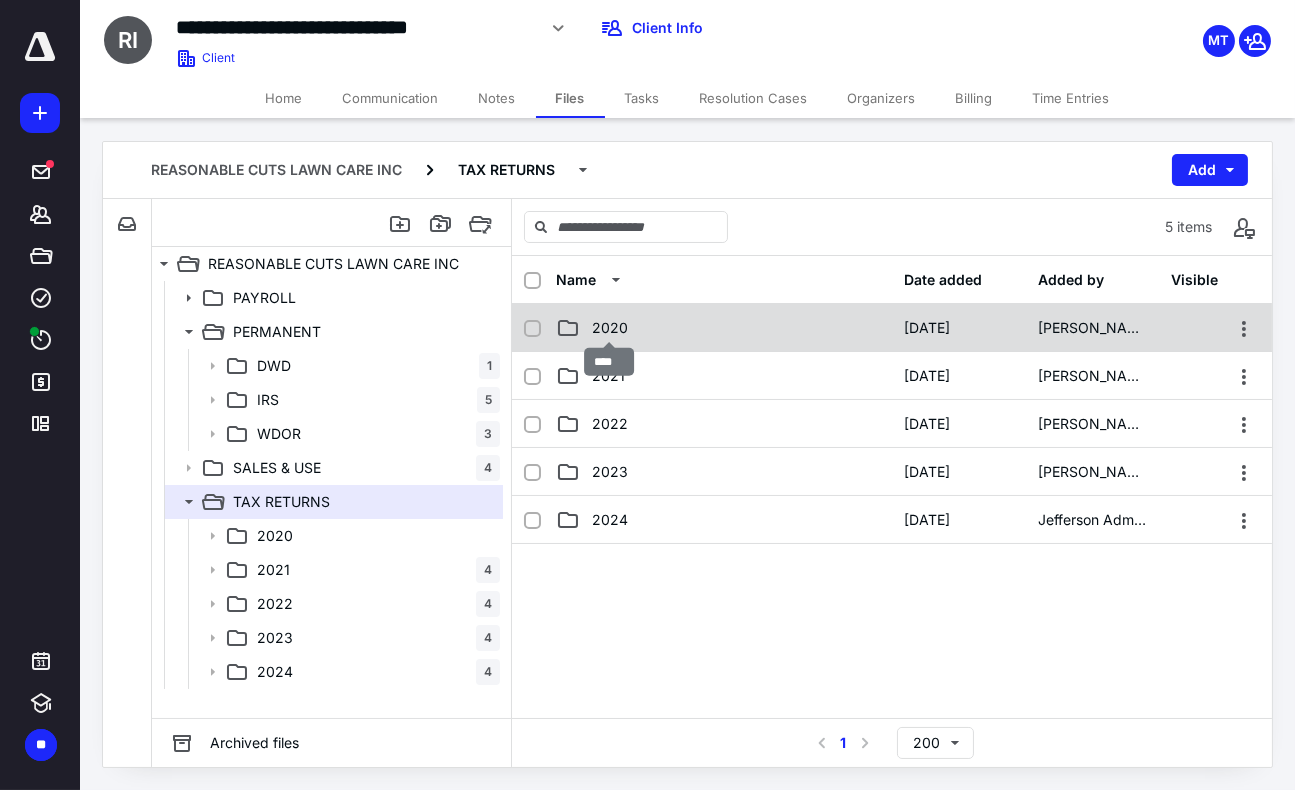 click on "2020" at bounding box center [610, 328] 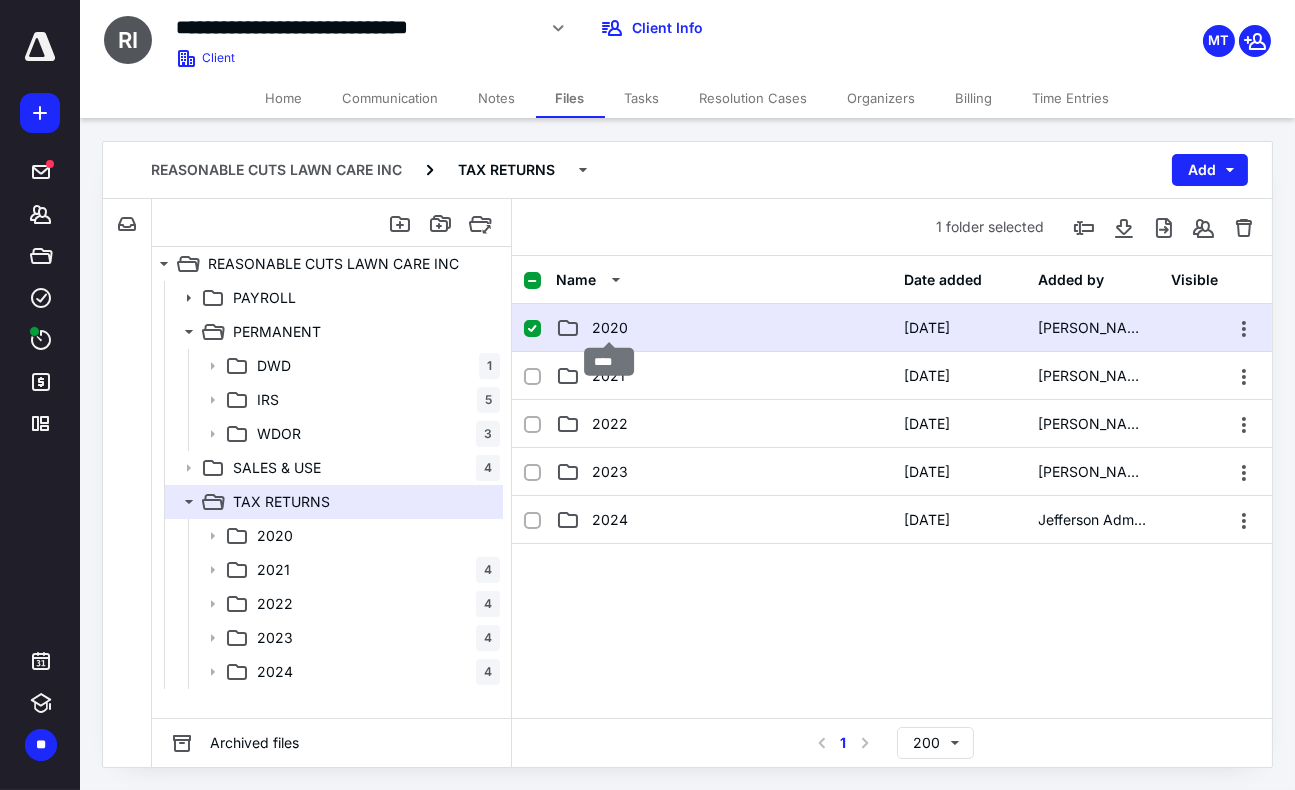 click on "2020" at bounding box center (610, 328) 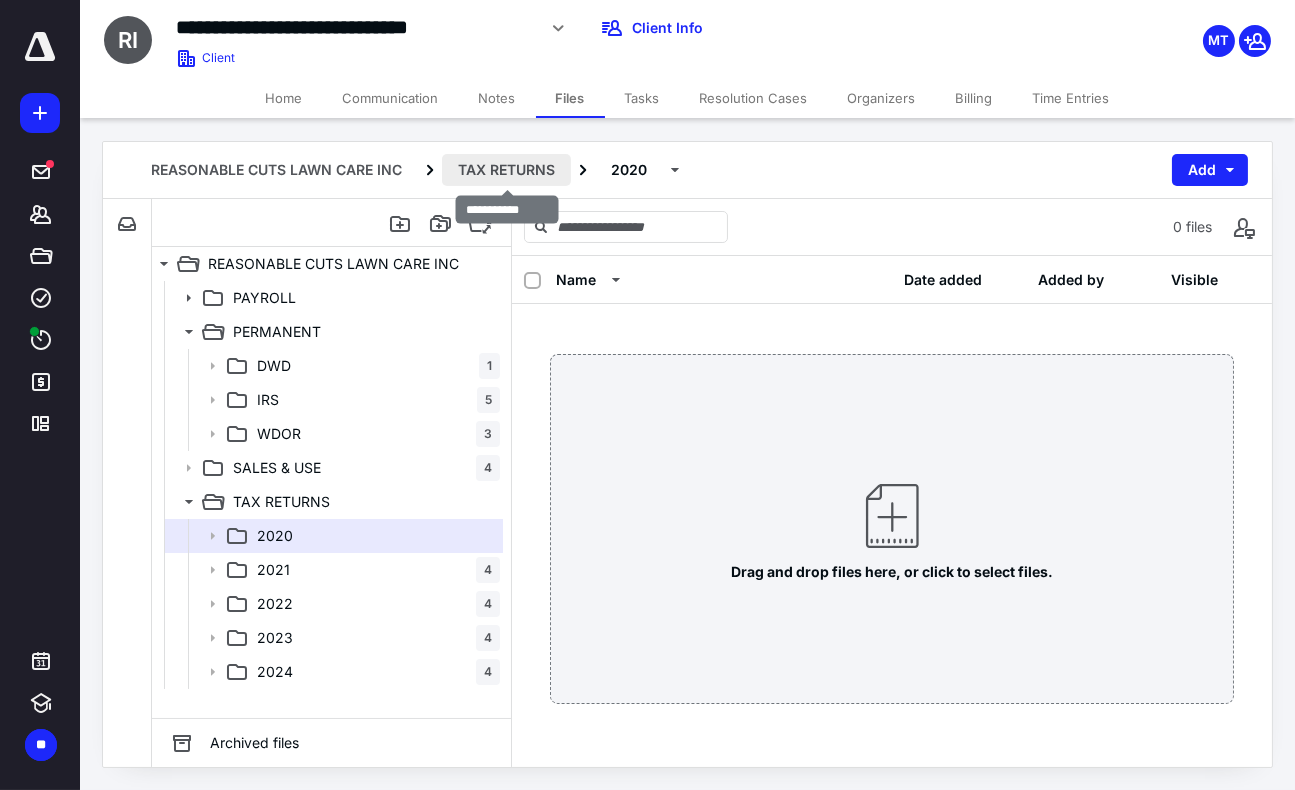 click on "TAX RETURNS" at bounding box center [506, 170] 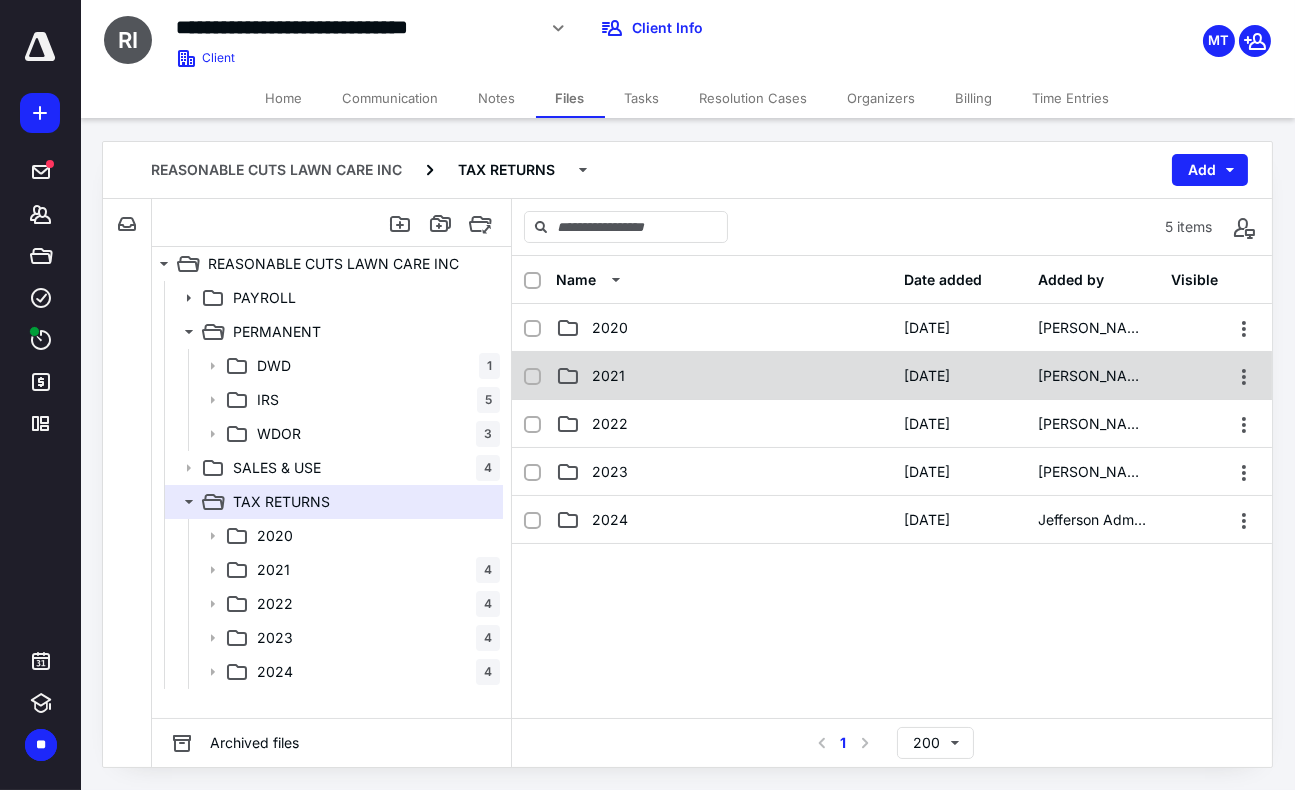 click on "2021" at bounding box center (724, 376) 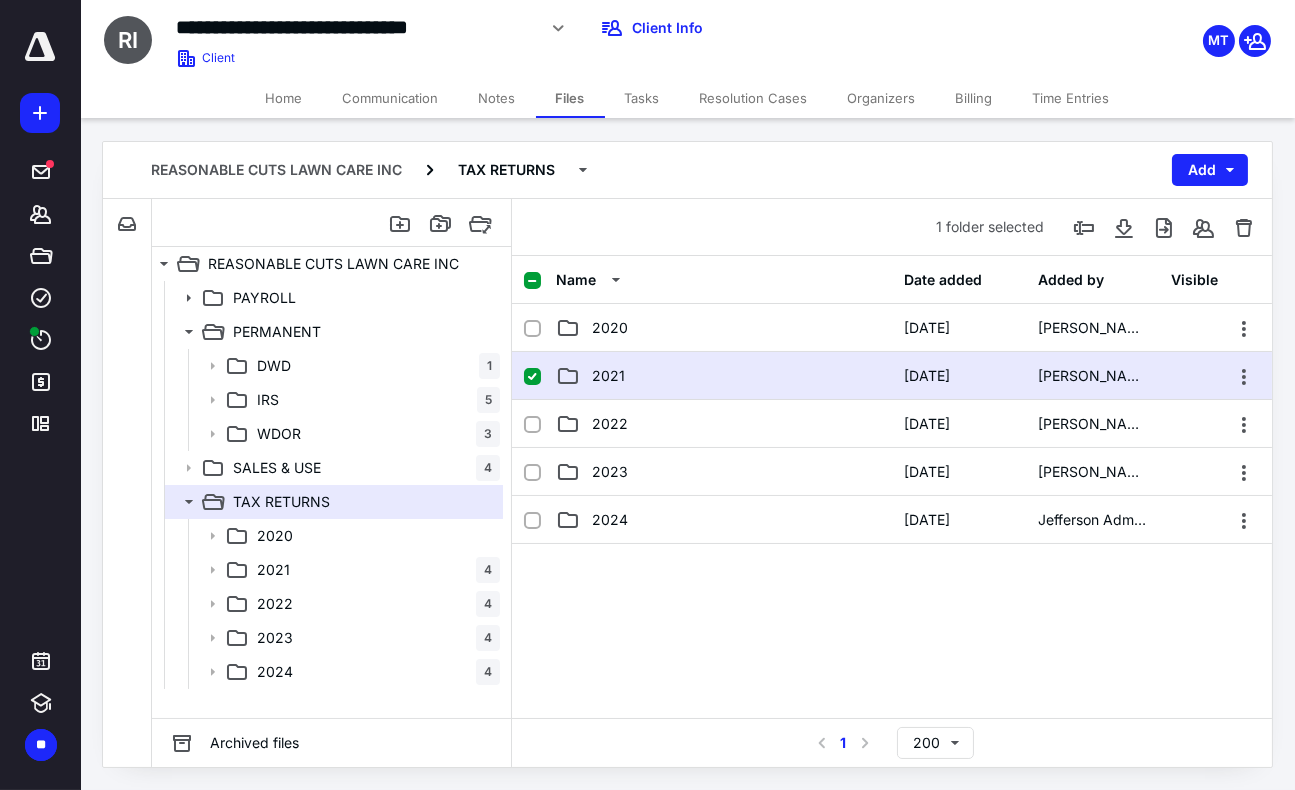 click on "2021" at bounding box center [724, 376] 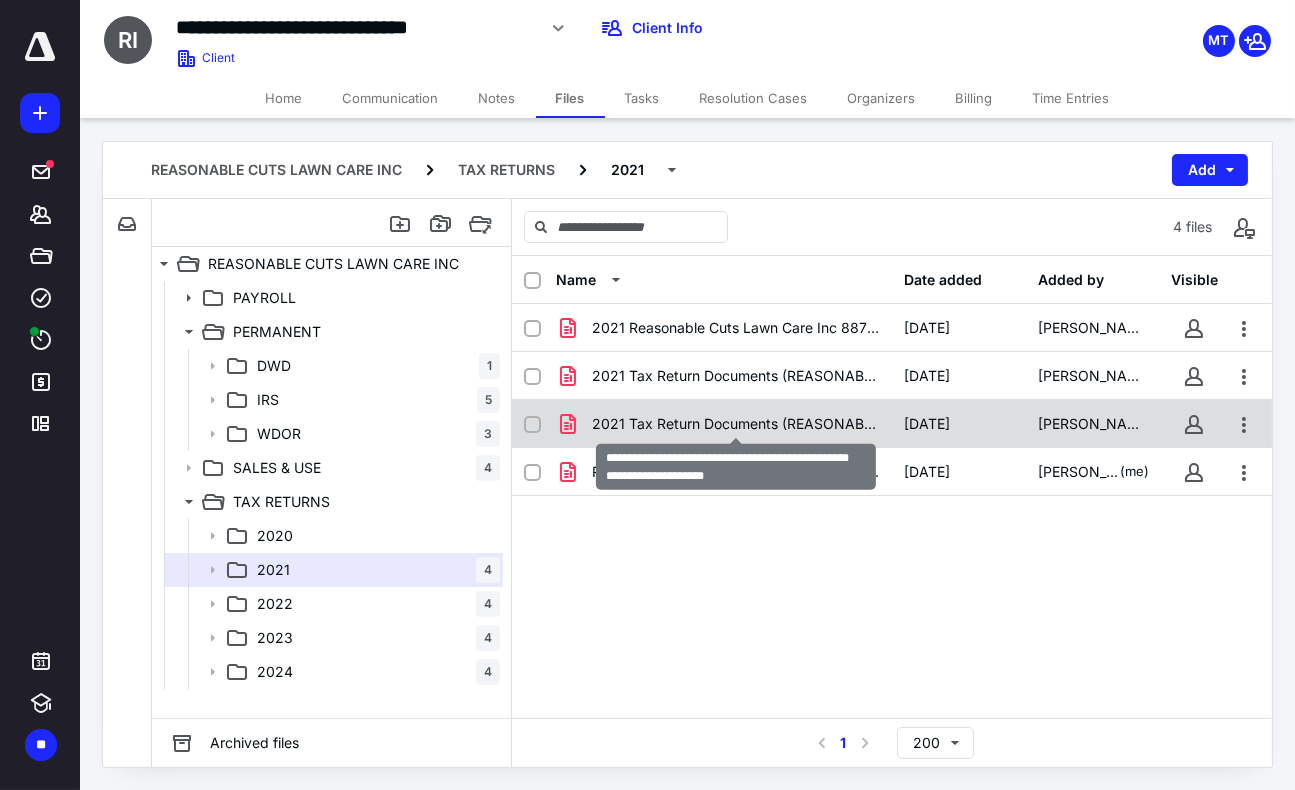 click on "2021 Tax Return Documents (REASONABLE CUTS LAWN C - Preparer Copy).pdf" at bounding box center (736, 424) 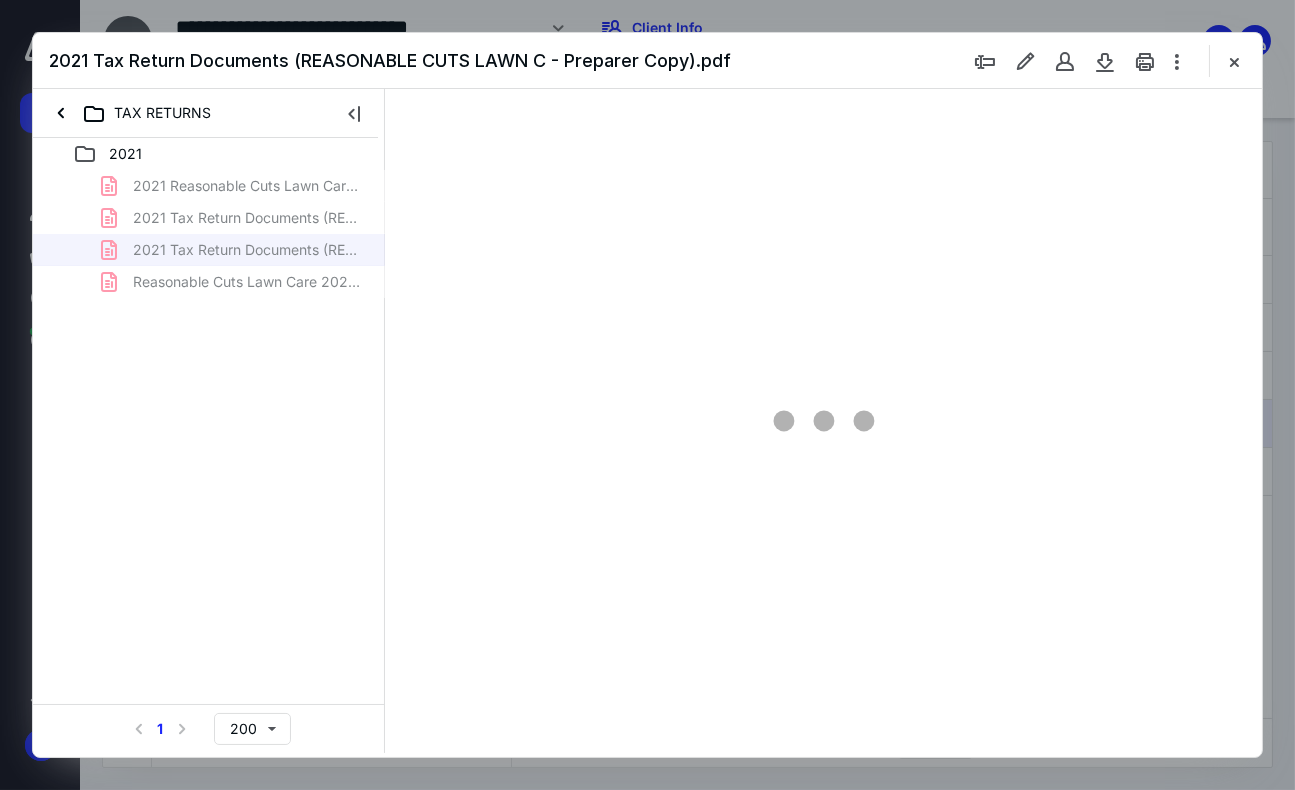 scroll, scrollTop: 0, scrollLeft: 0, axis: both 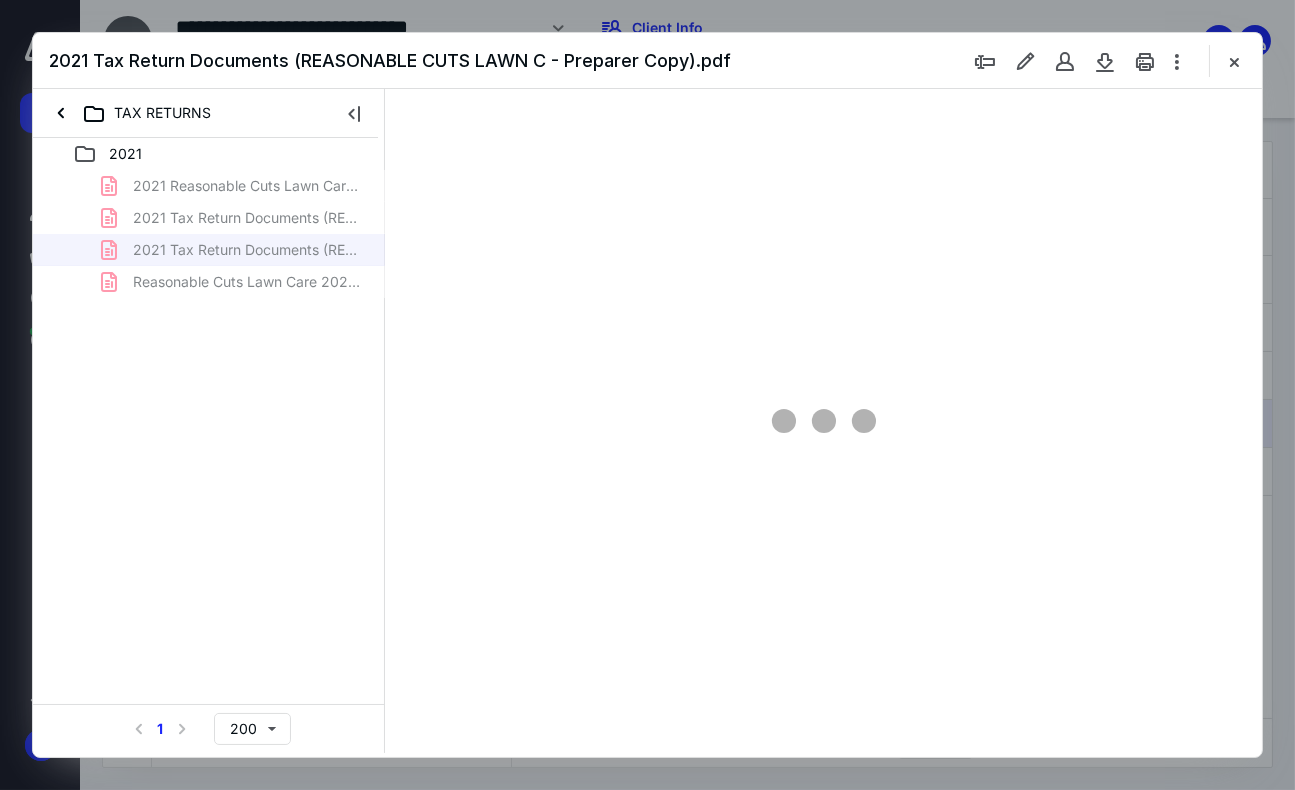 type on "70" 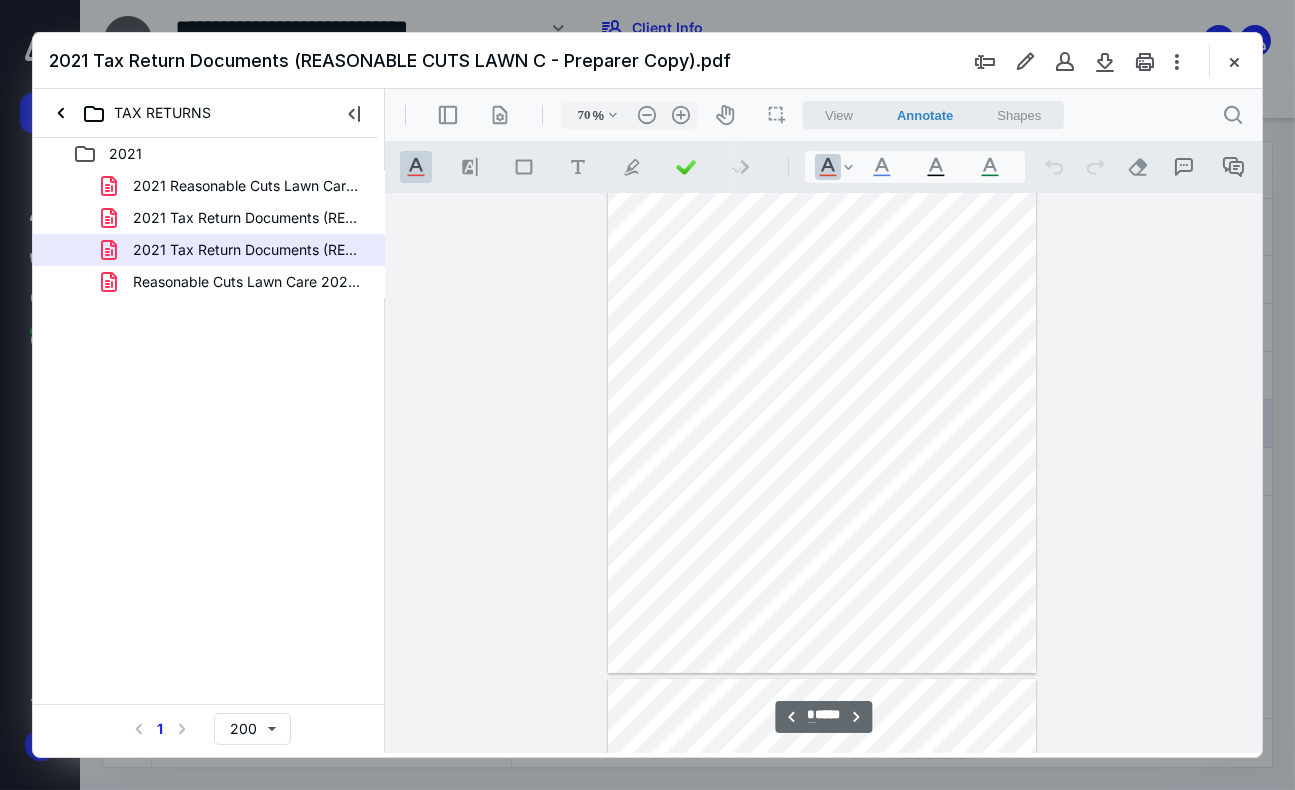 scroll, scrollTop: 307, scrollLeft: 0, axis: vertical 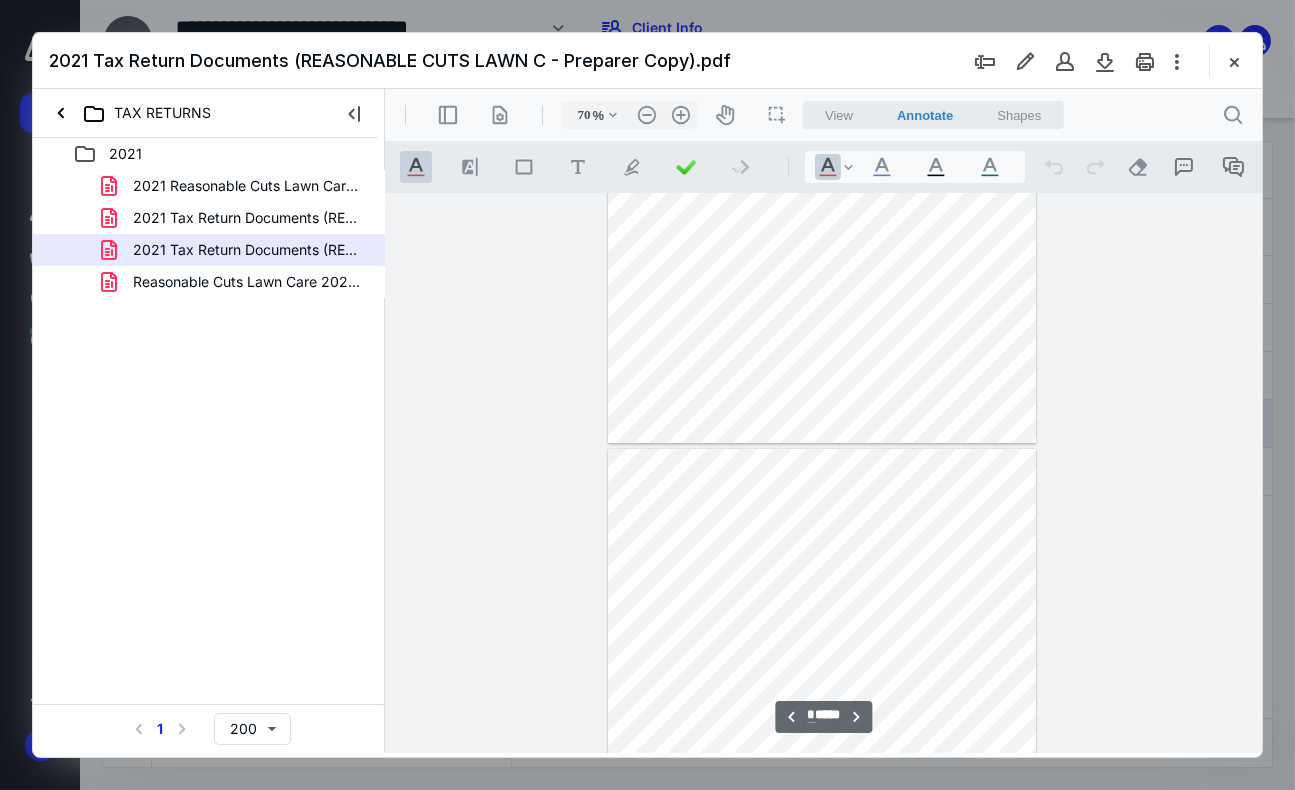 type on "*" 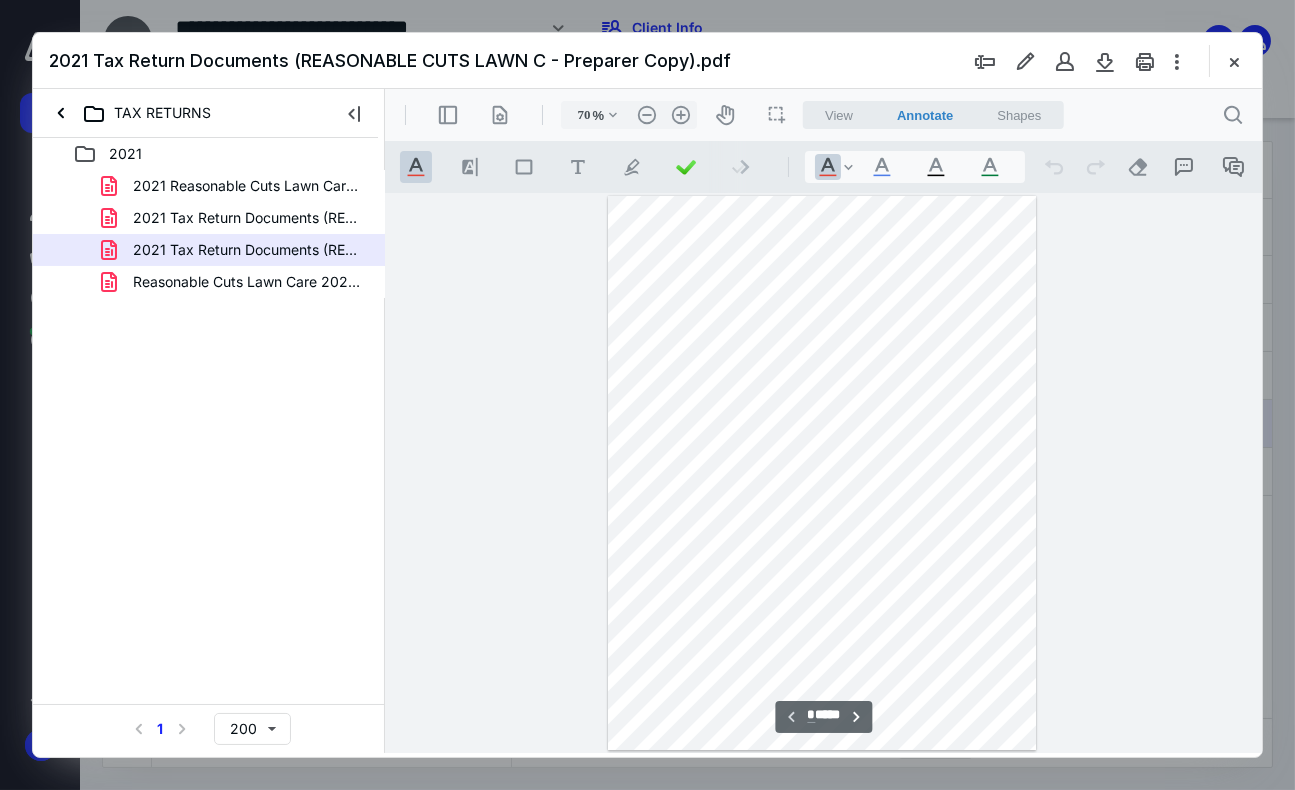 click at bounding box center [1234, 61] 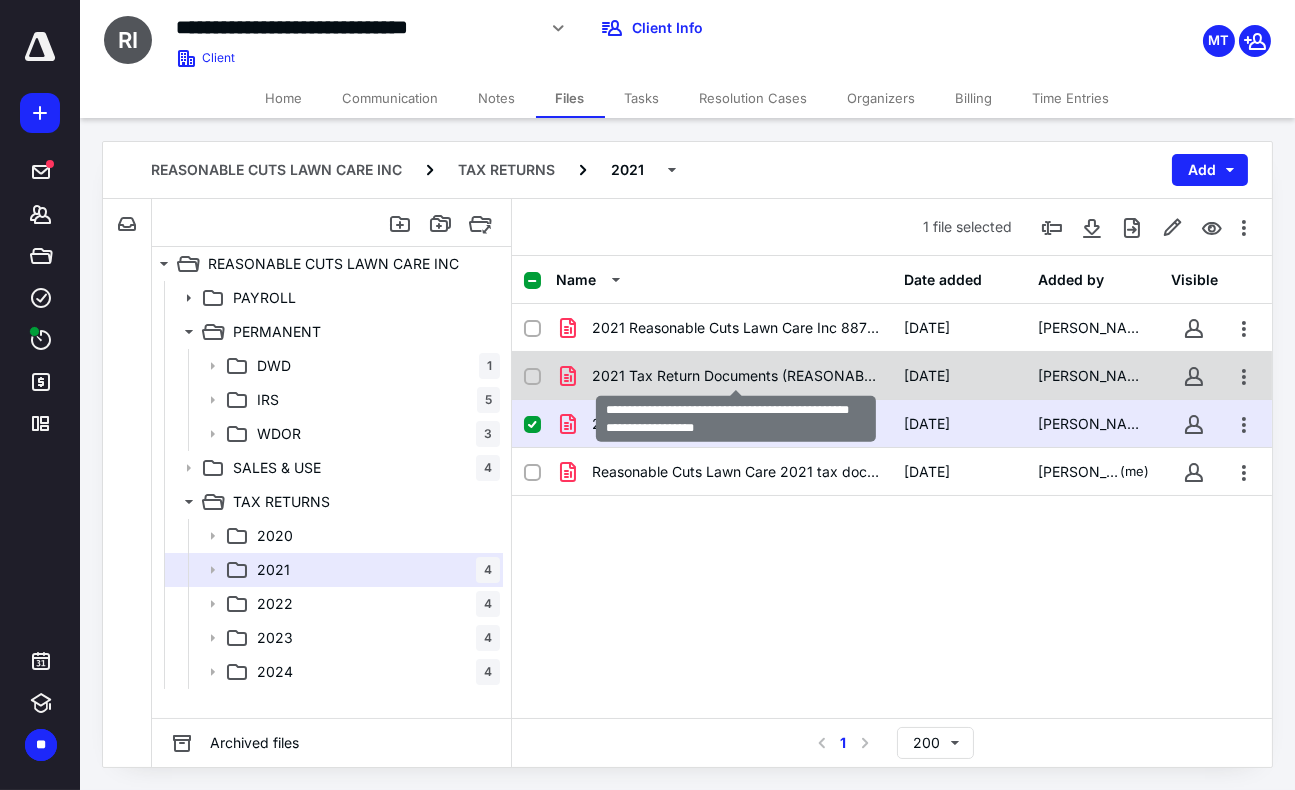 click on "2021 Tax Return Documents (REASONABLE CUTS LAWN C - Client Copy).pdf" at bounding box center (736, 376) 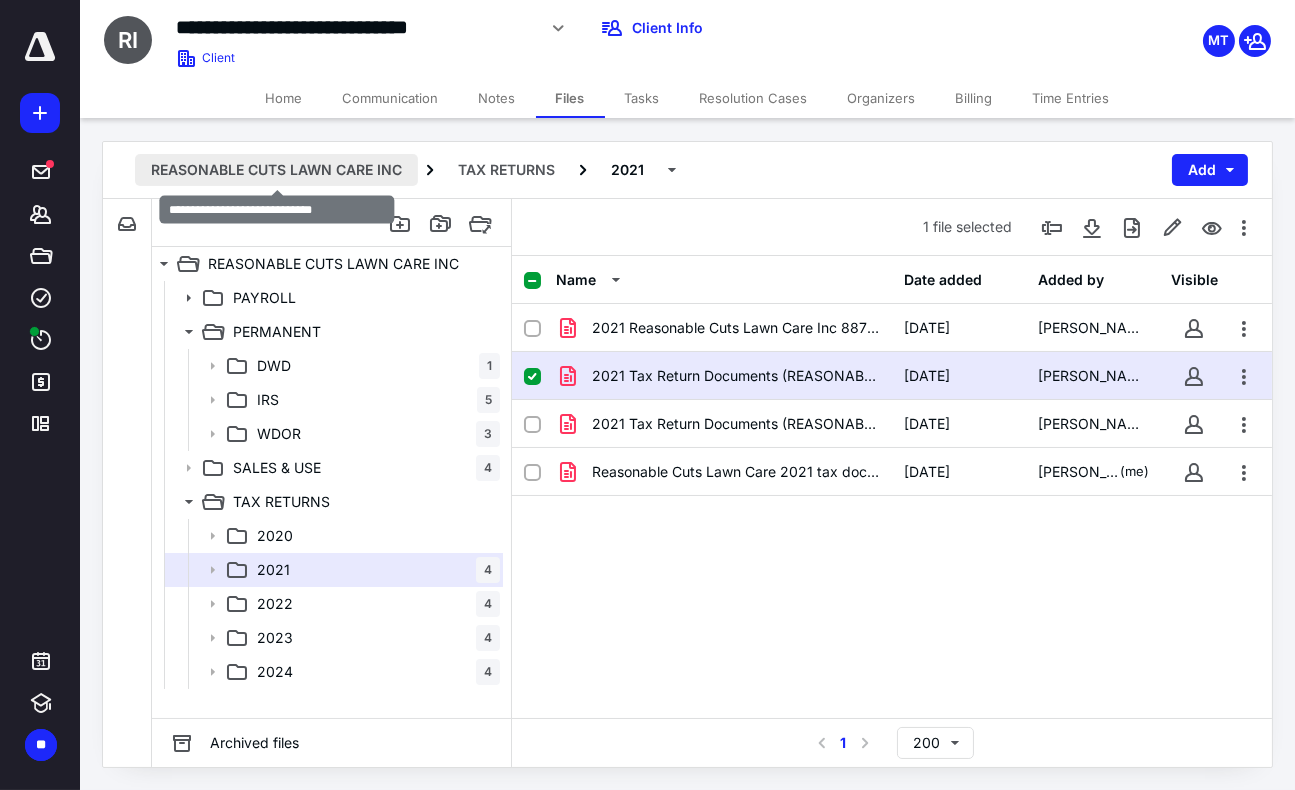 click on "REASONABLE CUTS LAWN CARE INC" at bounding box center [276, 170] 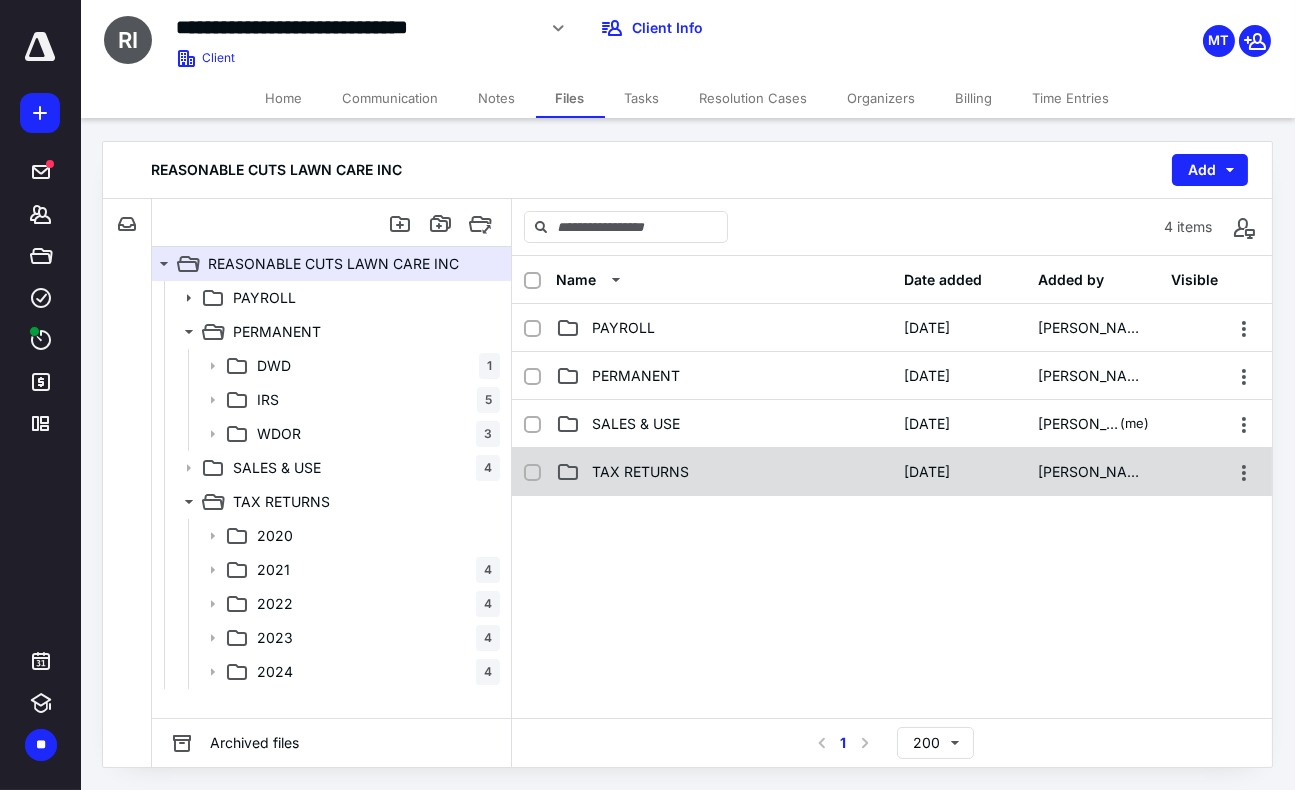 click on "TAX RETURNS" at bounding box center (640, 472) 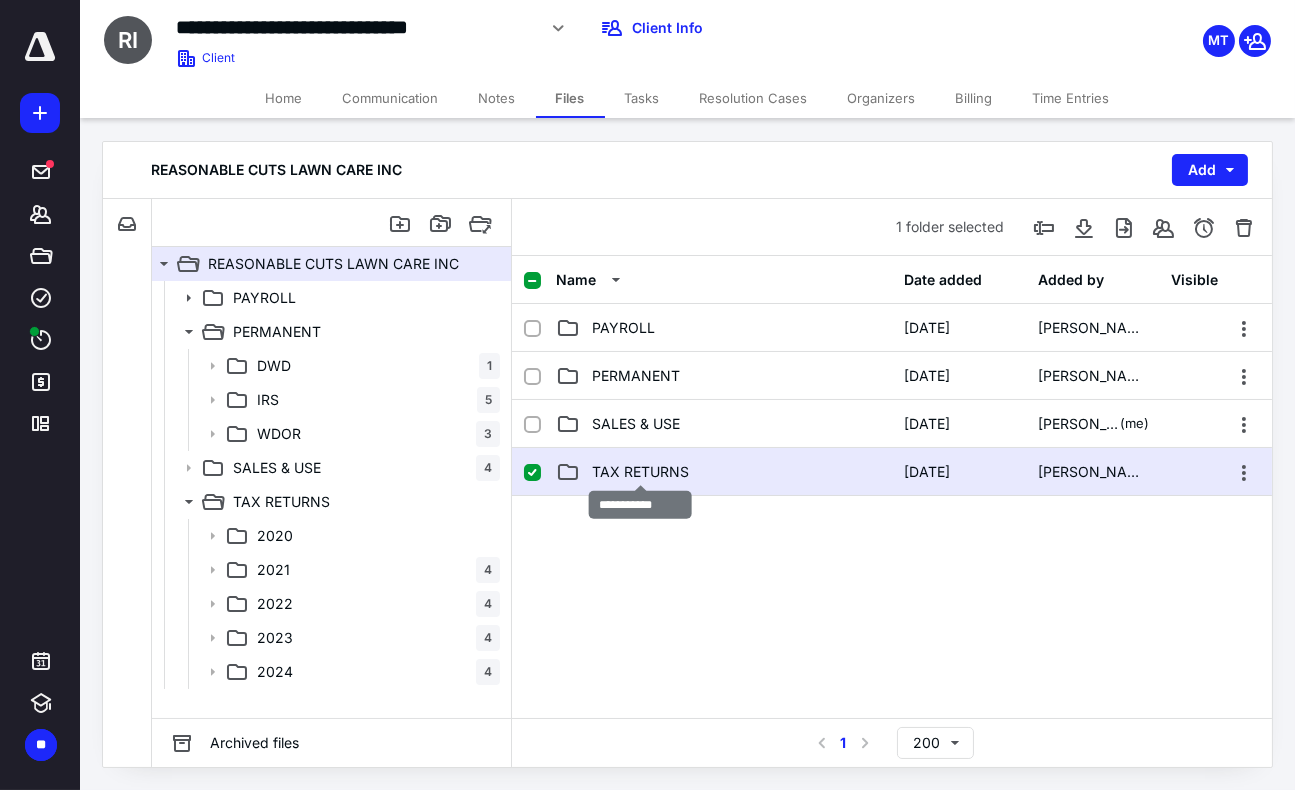 click on "TAX RETURNS" at bounding box center [640, 472] 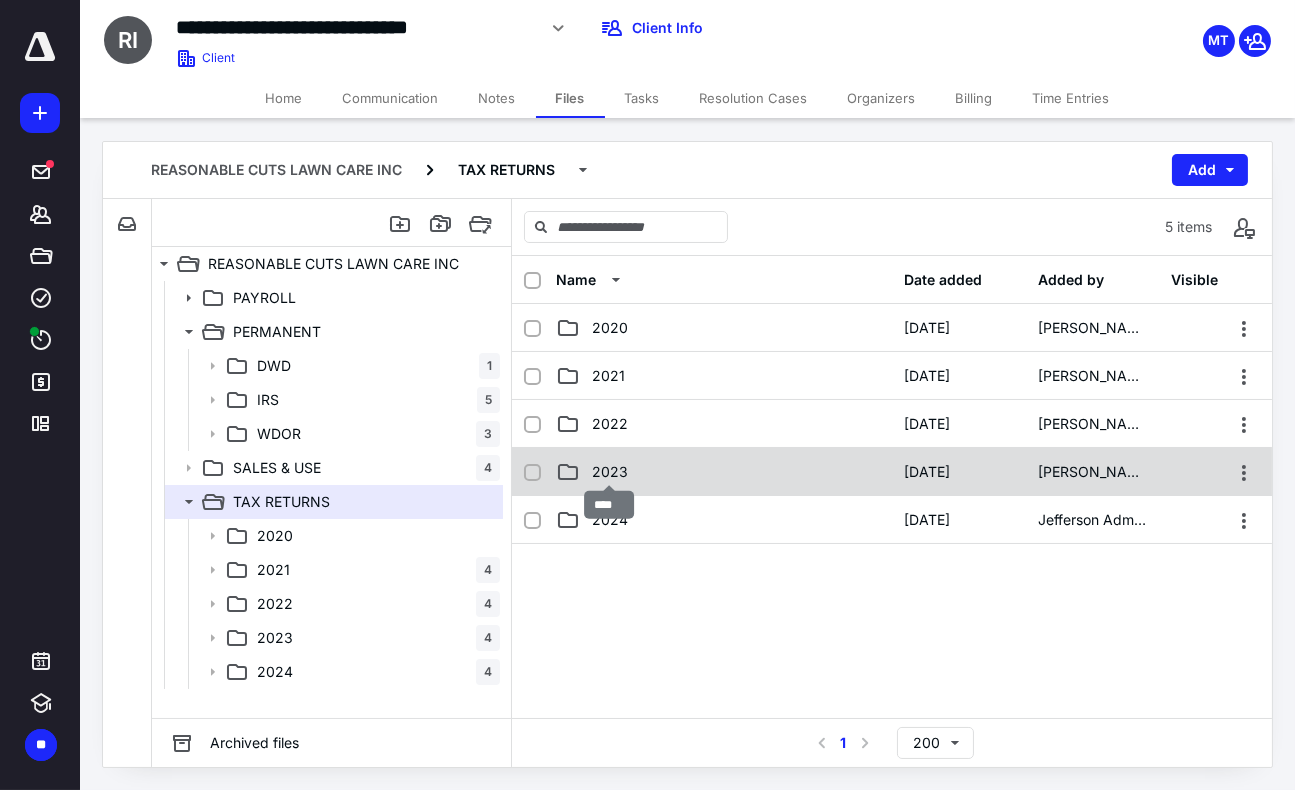 click on "2023" at bounding box center (610, 472) 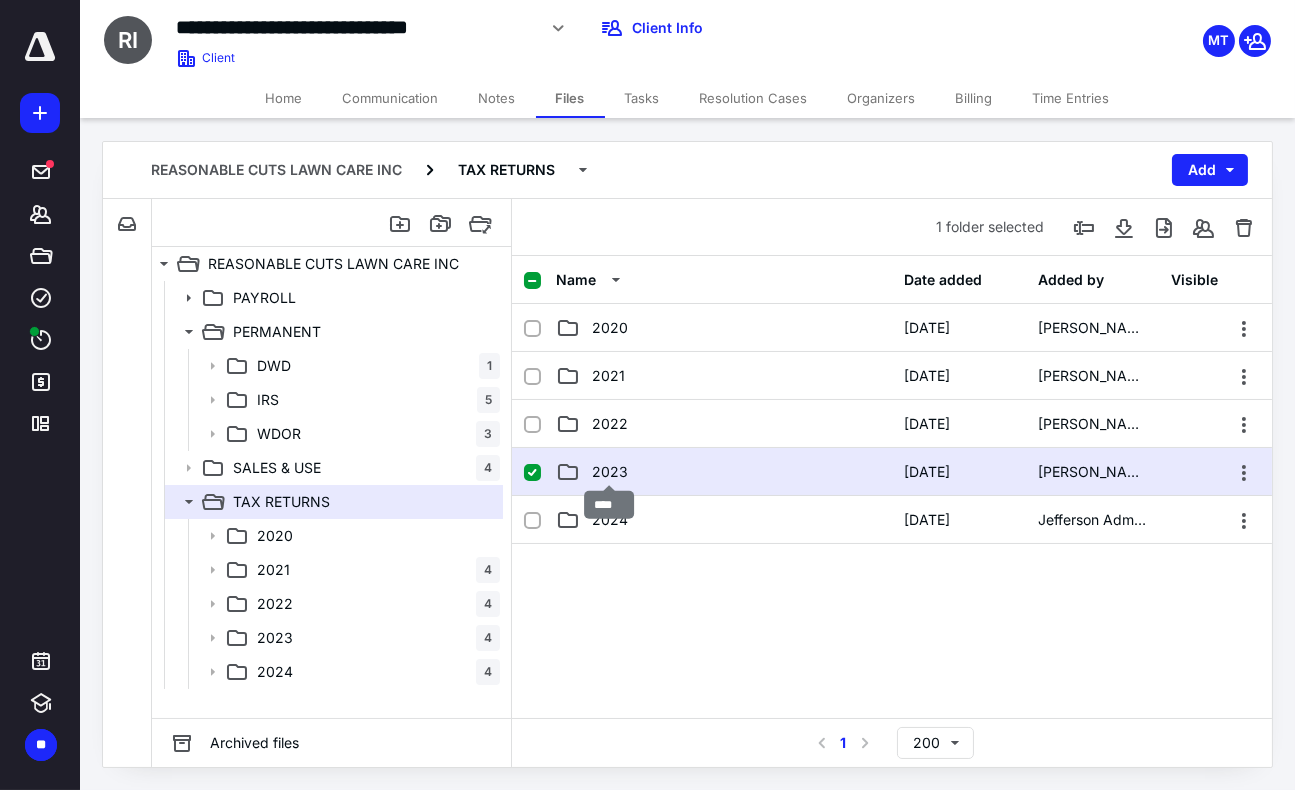 click on "2023" at bounding box center [610, 472] 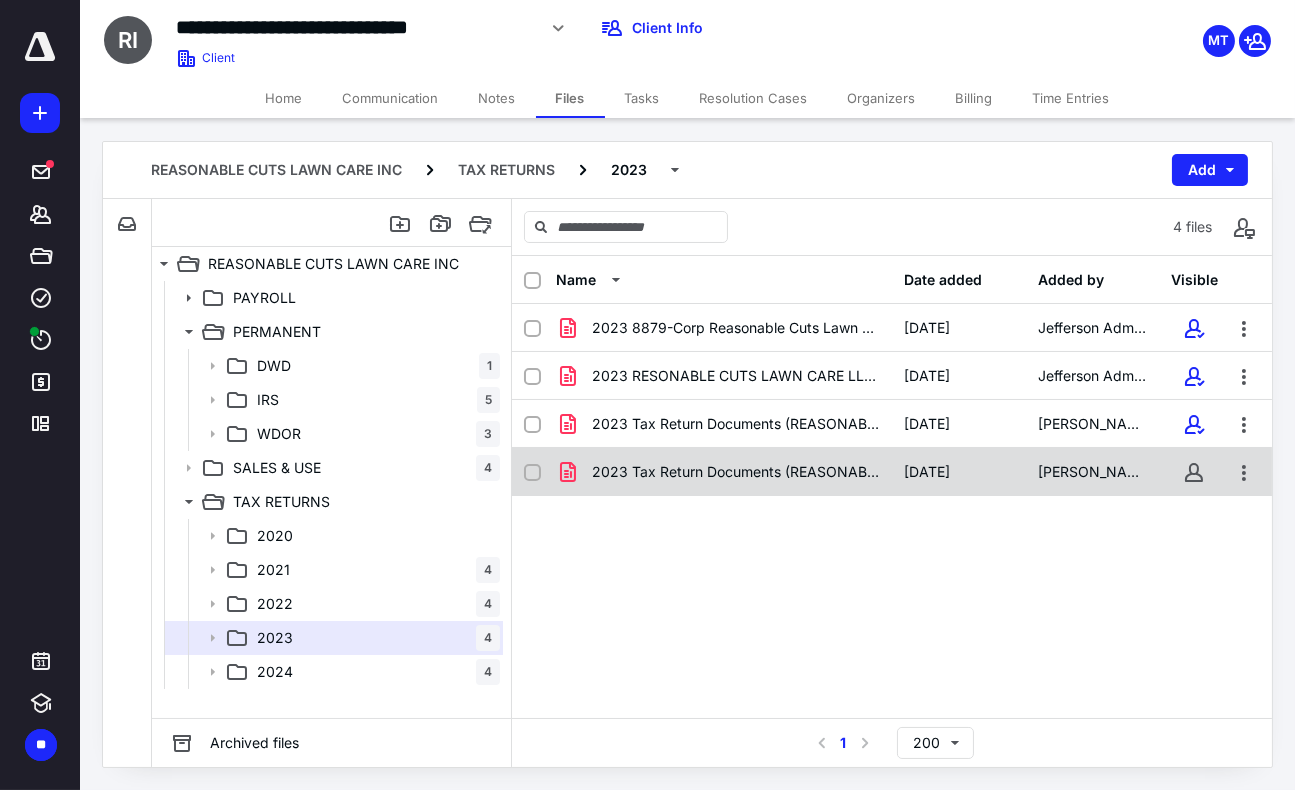 click on "2023 Tax Return Documents (REASONABLE CUTS LAWN C - Preparer Copy).pdf" at bounding box center [736, 472] 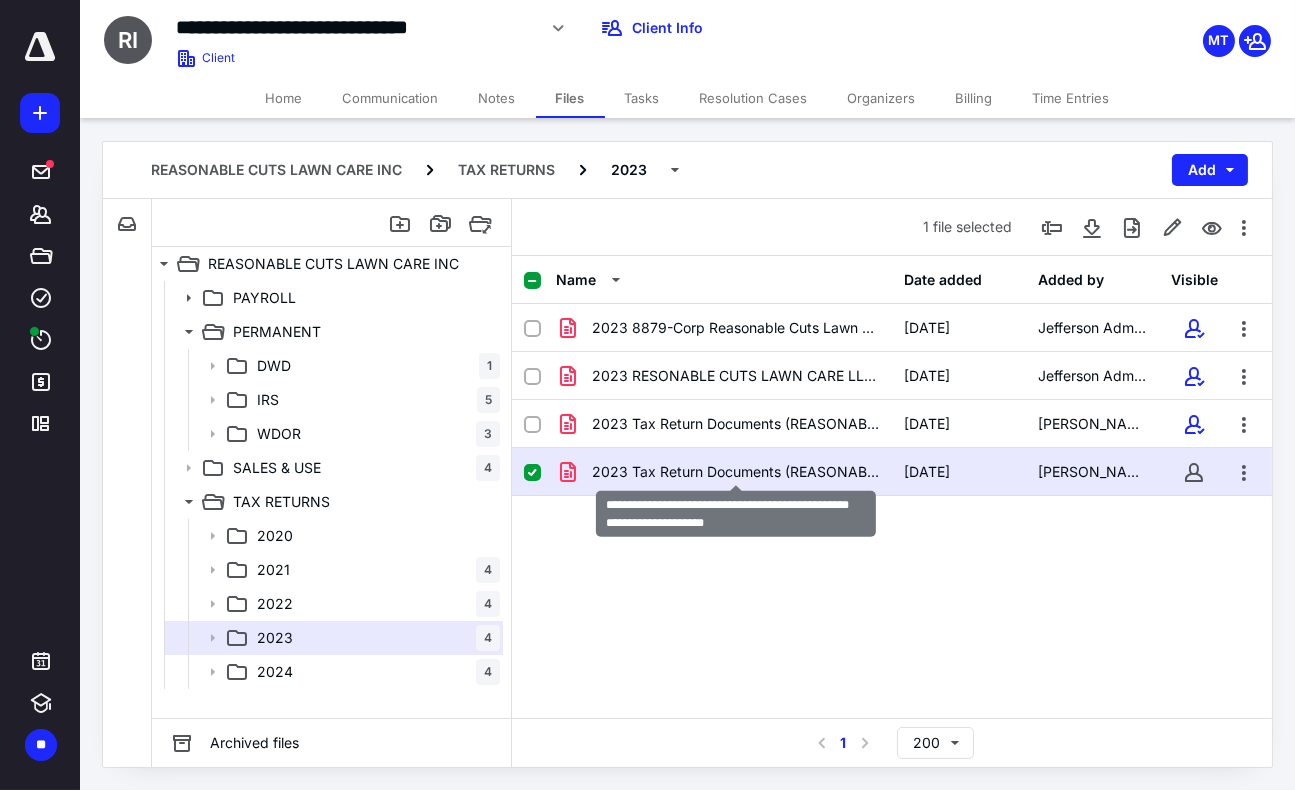 click on "2023 Tax Return Documents (REASONABLE CUTS LAWN C - Preparer Copy).pdf" at bounding box center [736, 472] 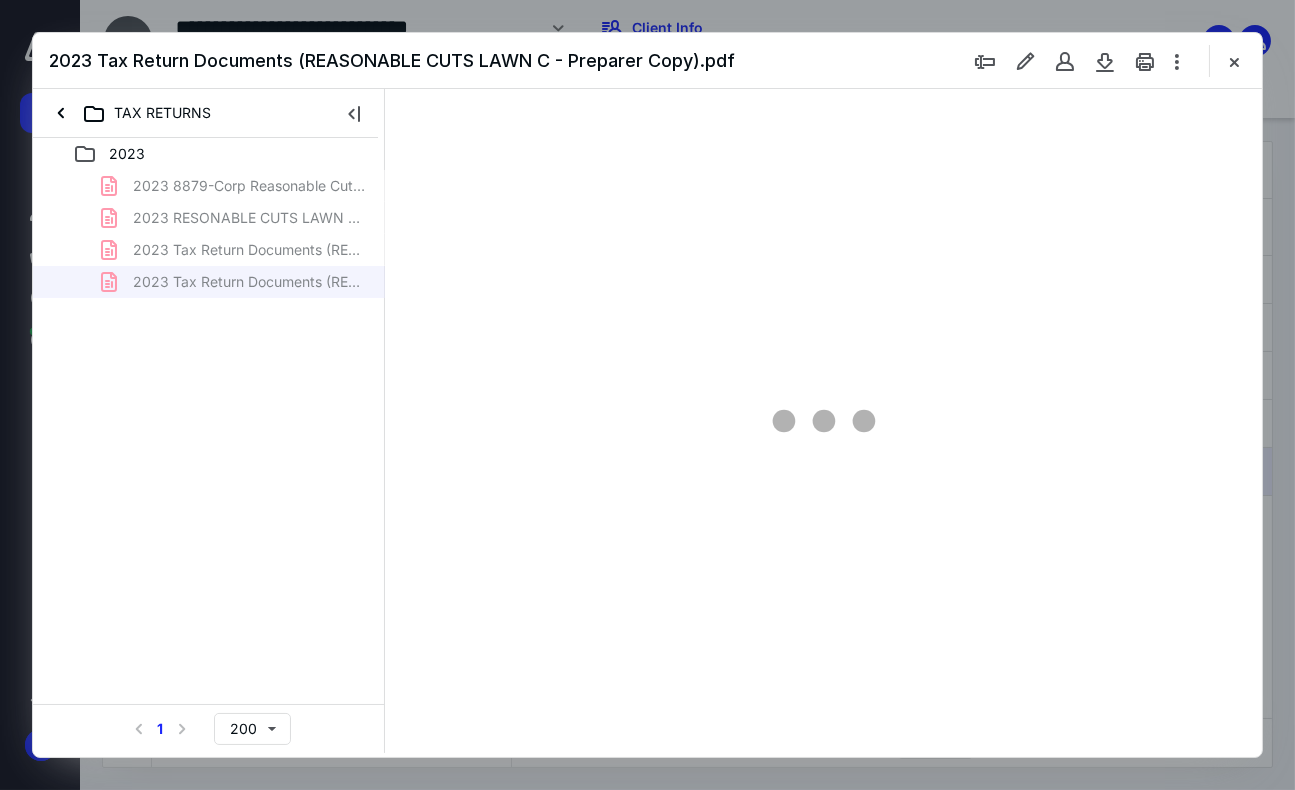 scroll, scrollTop: 0, scrollLeft: 0, axis: both 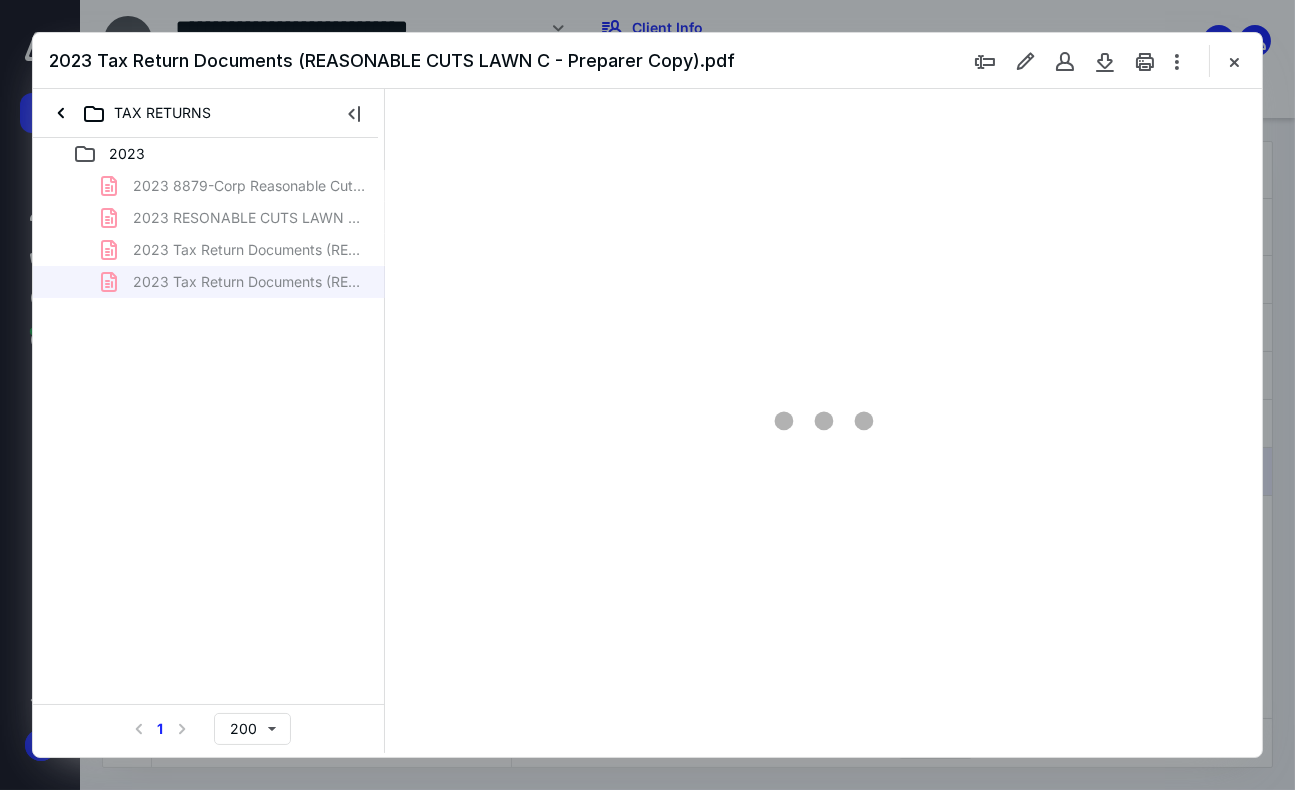 type on "70" 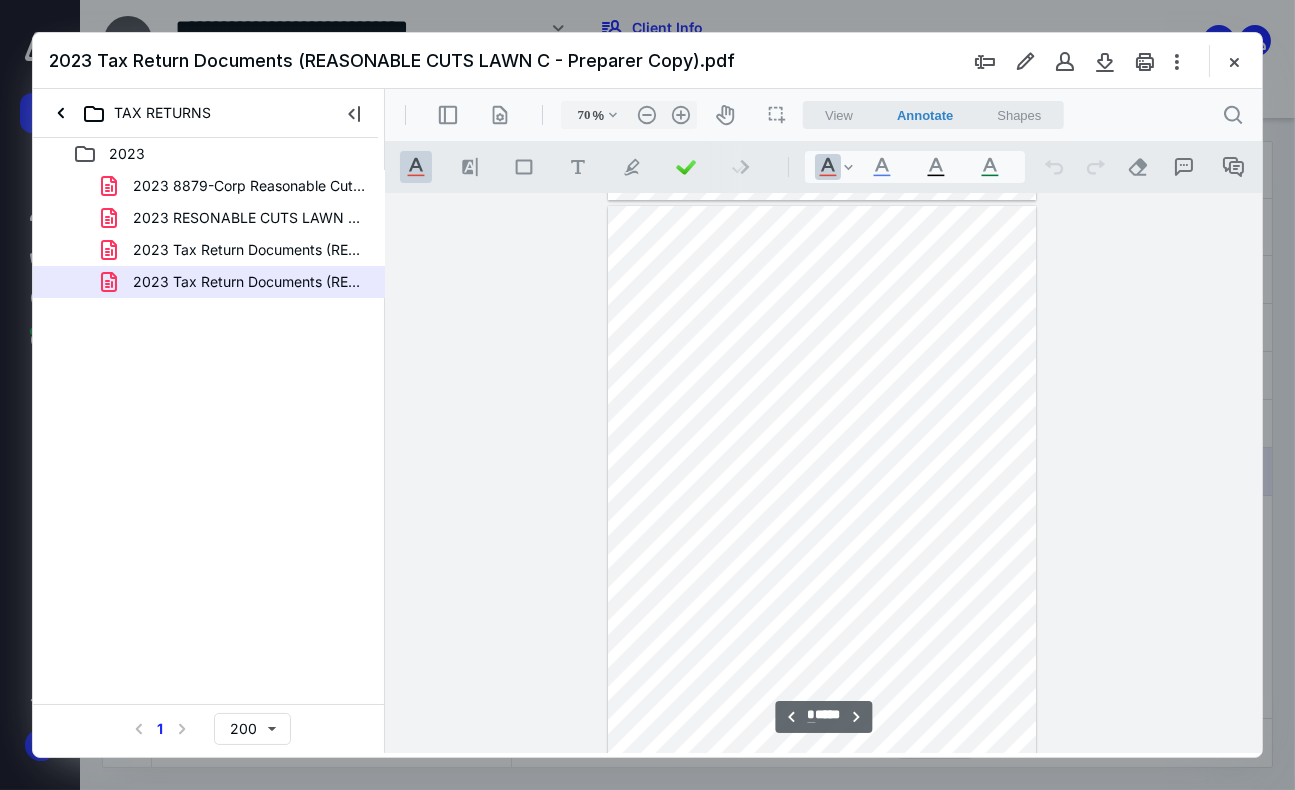 scroll, scrollTop: 707, scrollLeft: 0, axis: vertical 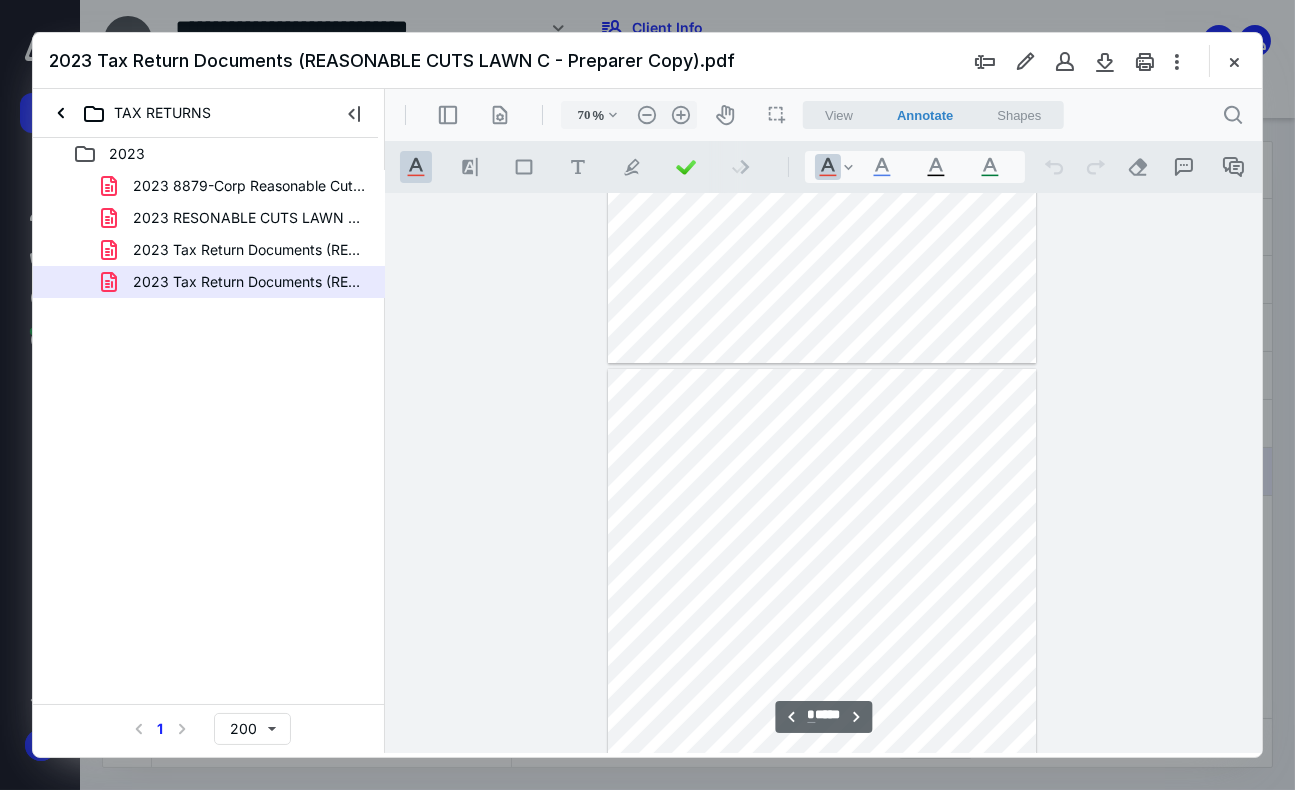 type on "*" 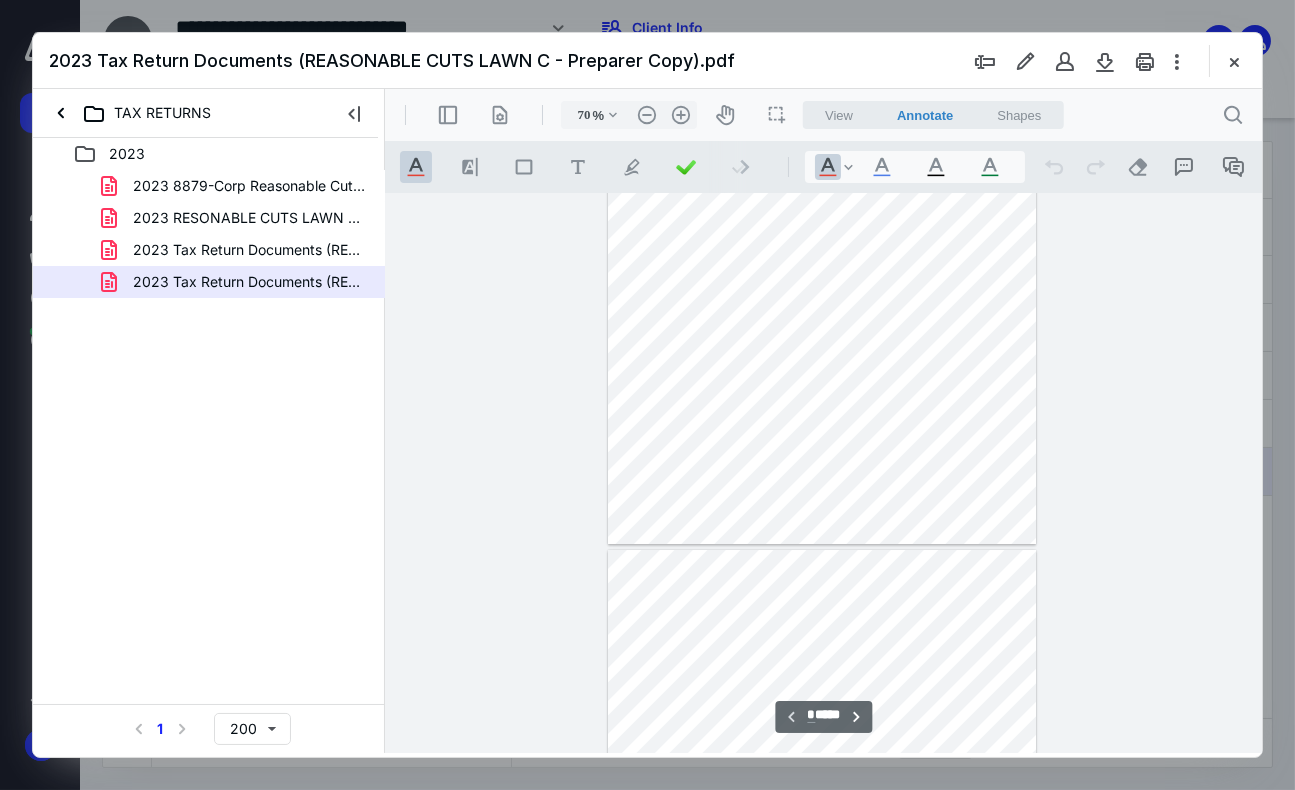 scroll, scrollTop: 0, scrollLeft: 0, axis: both 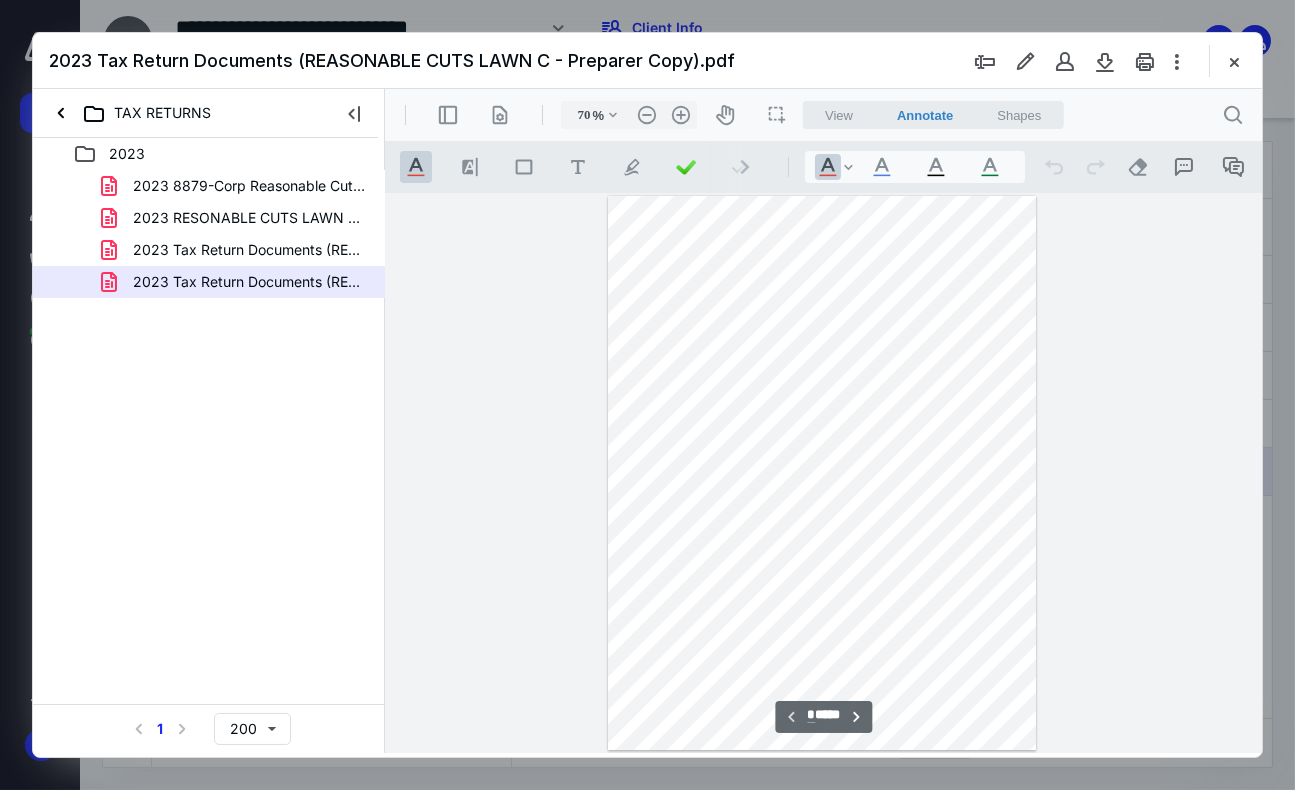 click at bounding box center [1234, 61] 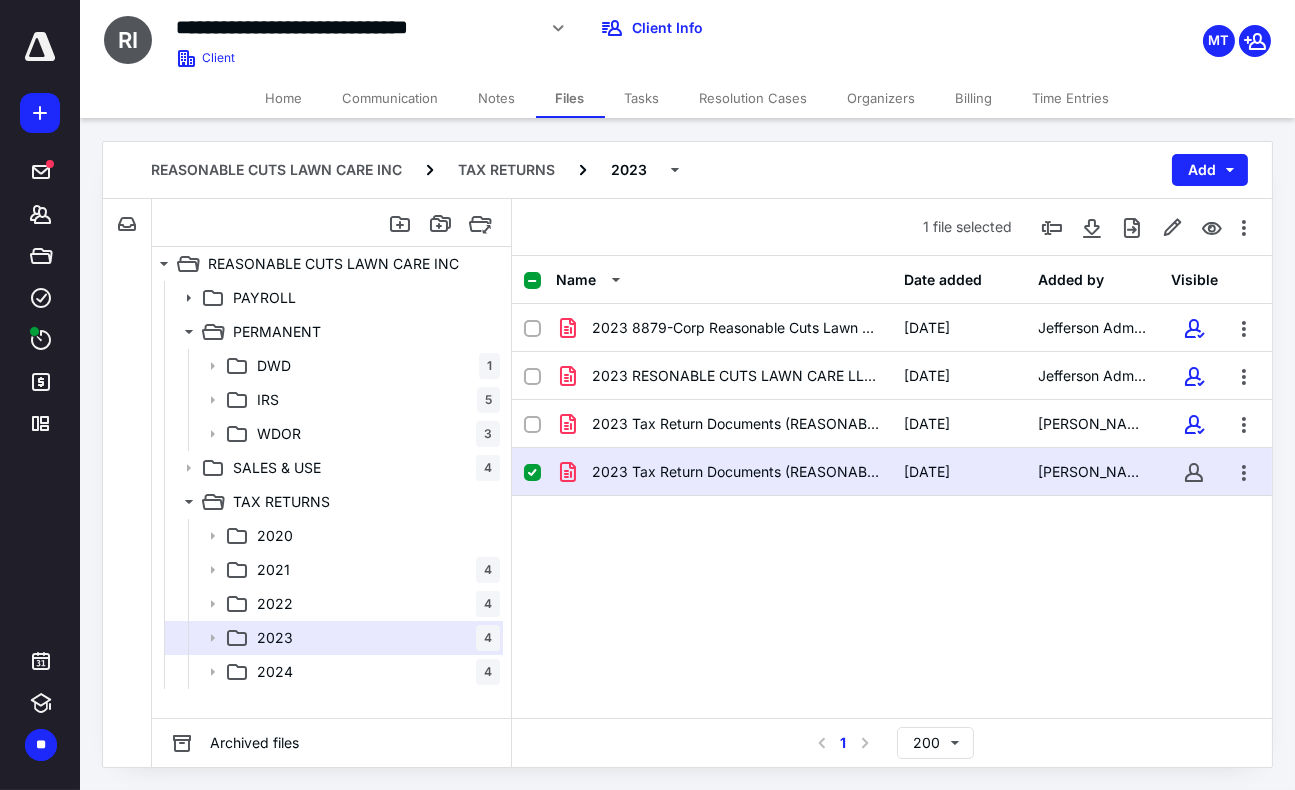 click on "REASONABLE CUTS LAWN CARE INC TAX RETURNS 2023   Add File Inbox: REASONABLE CUTS LAWN CARE INC This inbox does not have any files REASONABLE CUTS LAWN CARE INC PAYROLL PERMANENT DWD 1 IRS 5 WDOR 3 SALES & USE 4 TAX RETURNS 2020 2021 4 2022 4 2023 4 2024 4 PAYROLL PERMANENT DWD 1 IRS 5 WDOR 3 SALES & USE 4 TAX RETURNS 2020 2021 4 2022 4 2023 4 2024 4 Archived files 1 file selected Name Date added Added by Visible 2023 8879-Corp Reasonable Cuts Lawn Care.pdf [DATE] Jefferson Admin2 2023 RESONABLE CUTS LAWN CARE LLC SUPPORTING DOCS.pdf [DATE] Jefferson Admin2 2023 Tax Return Documents (REASONABLE CUTS LAWN C - Client Copy).pdf [DATE] [PERSON_NAME] 2023 Tax Return Documents (REASONABLE CUTS LAWN C - Preparer Copy).pdf [DATE] [PERSON_NAME] Select a page number for more results 1 200" at bounding box center [687, 454] 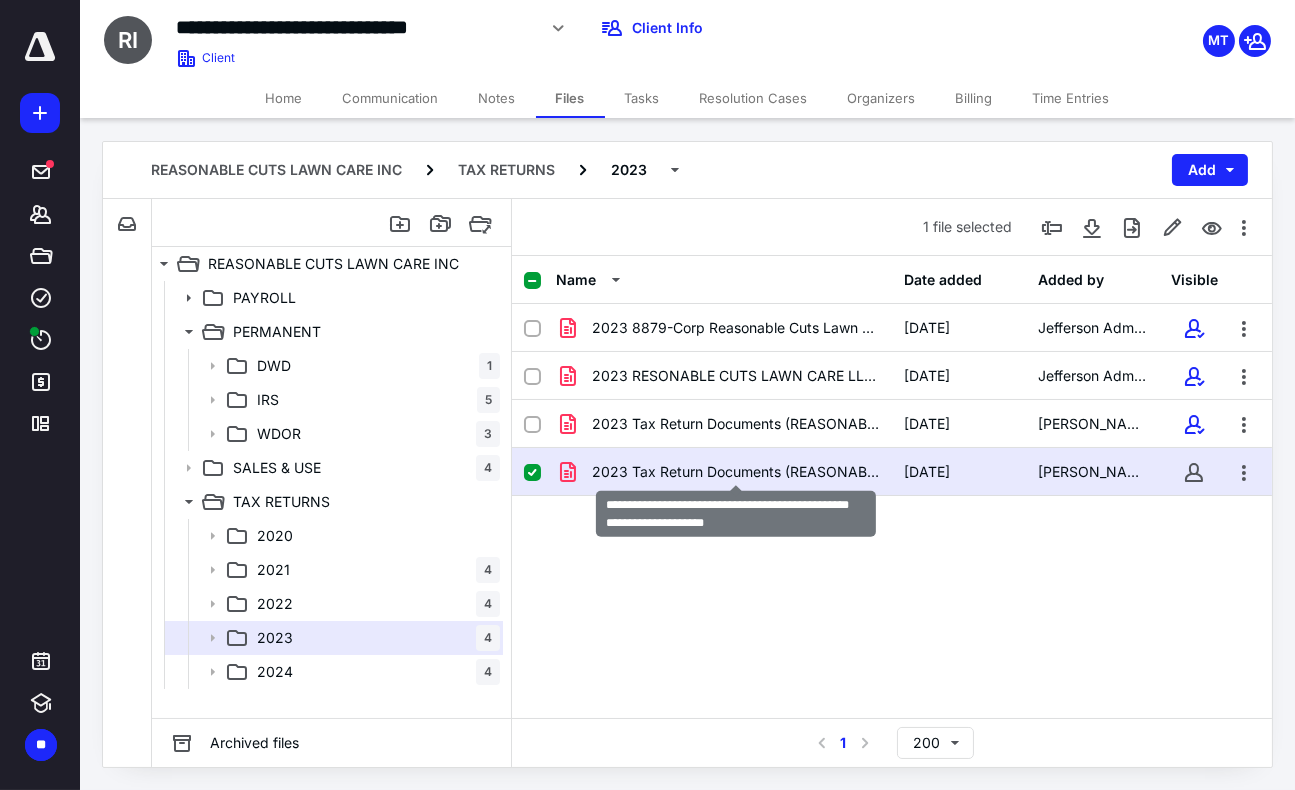 click on "2023 Tax Return Documents (REASONABLE CUTS LAWN C - Preparer Copy).pdf" at bounding box center (736, 472) 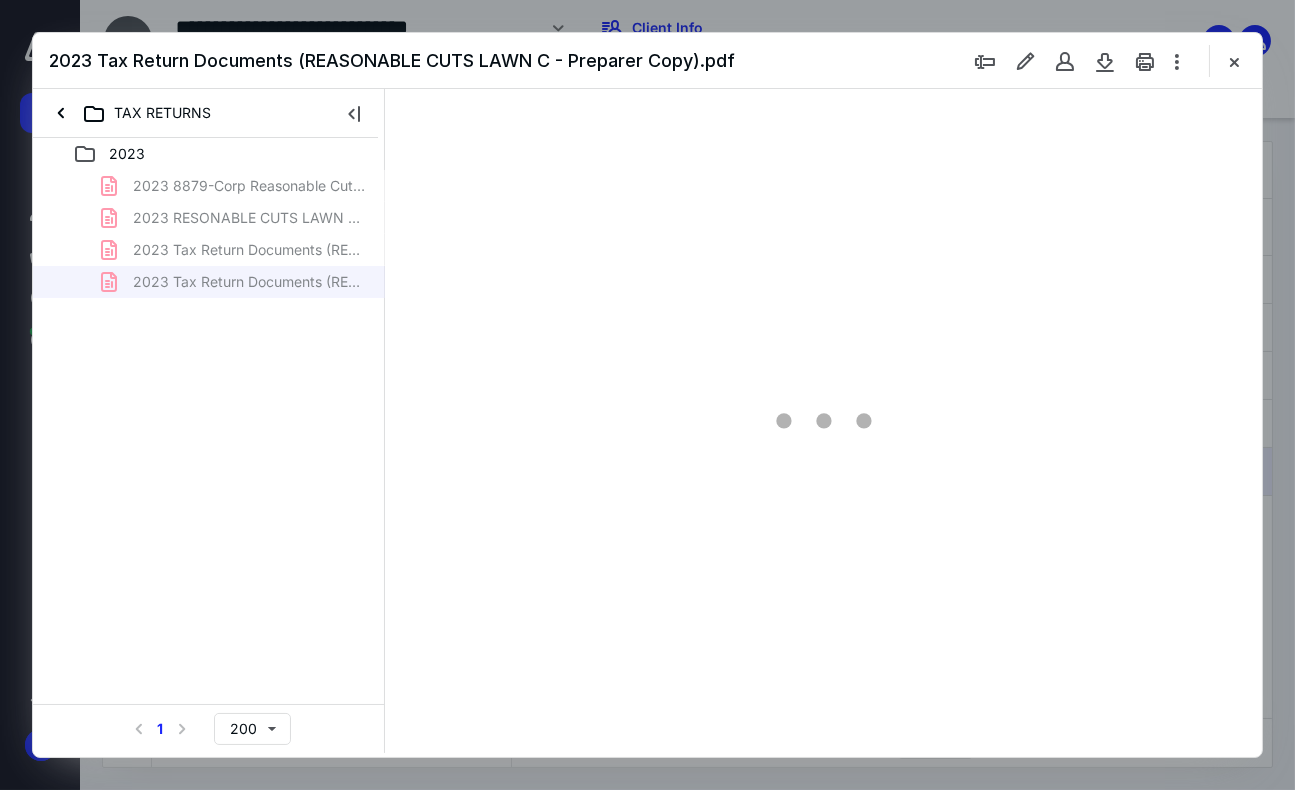 scroll, scrollTop: 0, scrollLeft: 0, axis: both 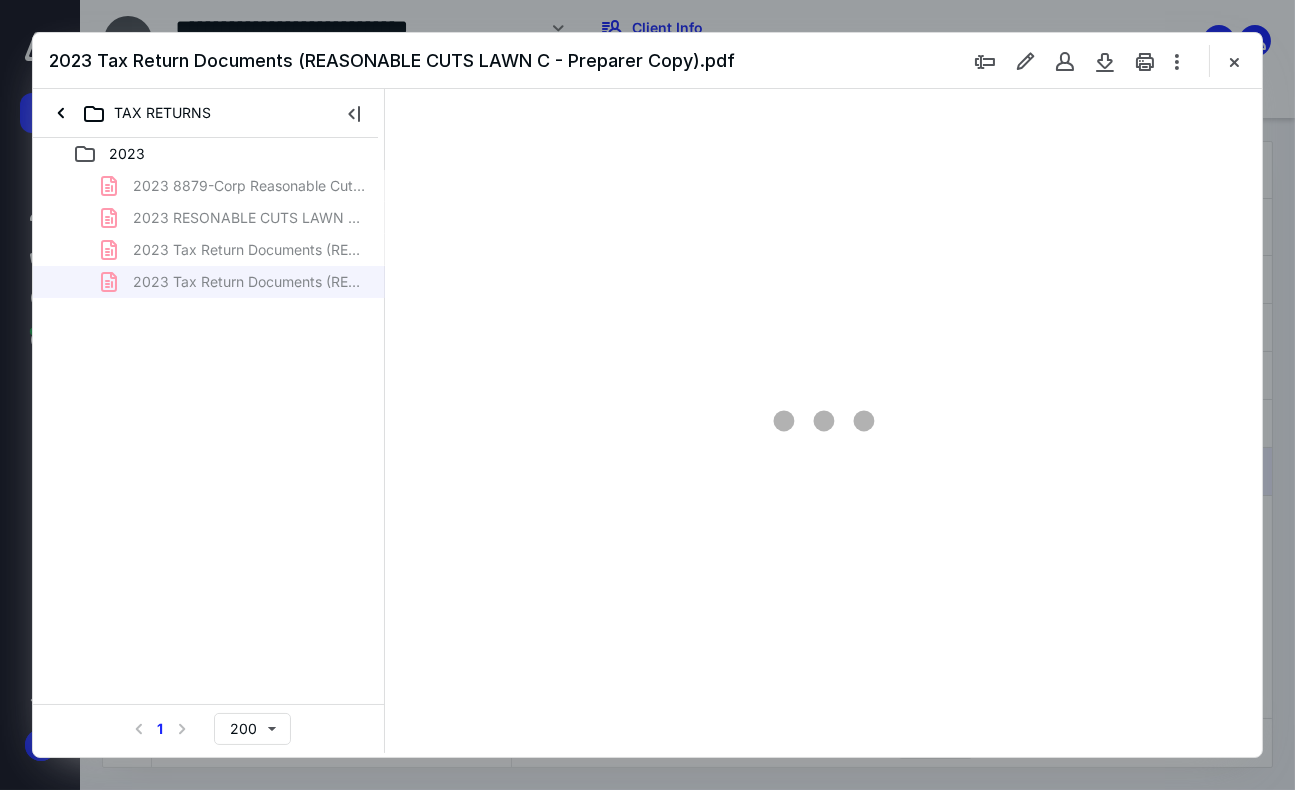 type on "70" 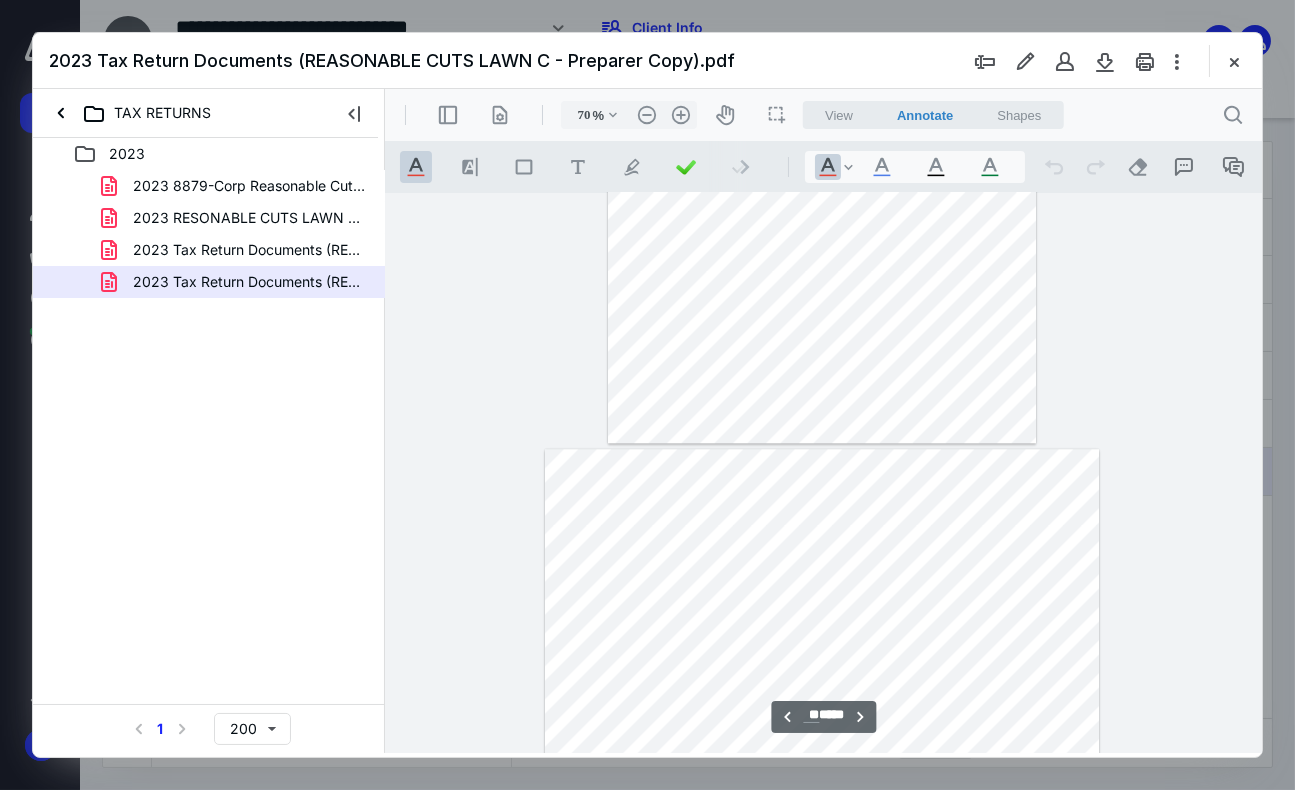 scroll, scrollTop: 9907, scrollLeft: 0, axis: vertical 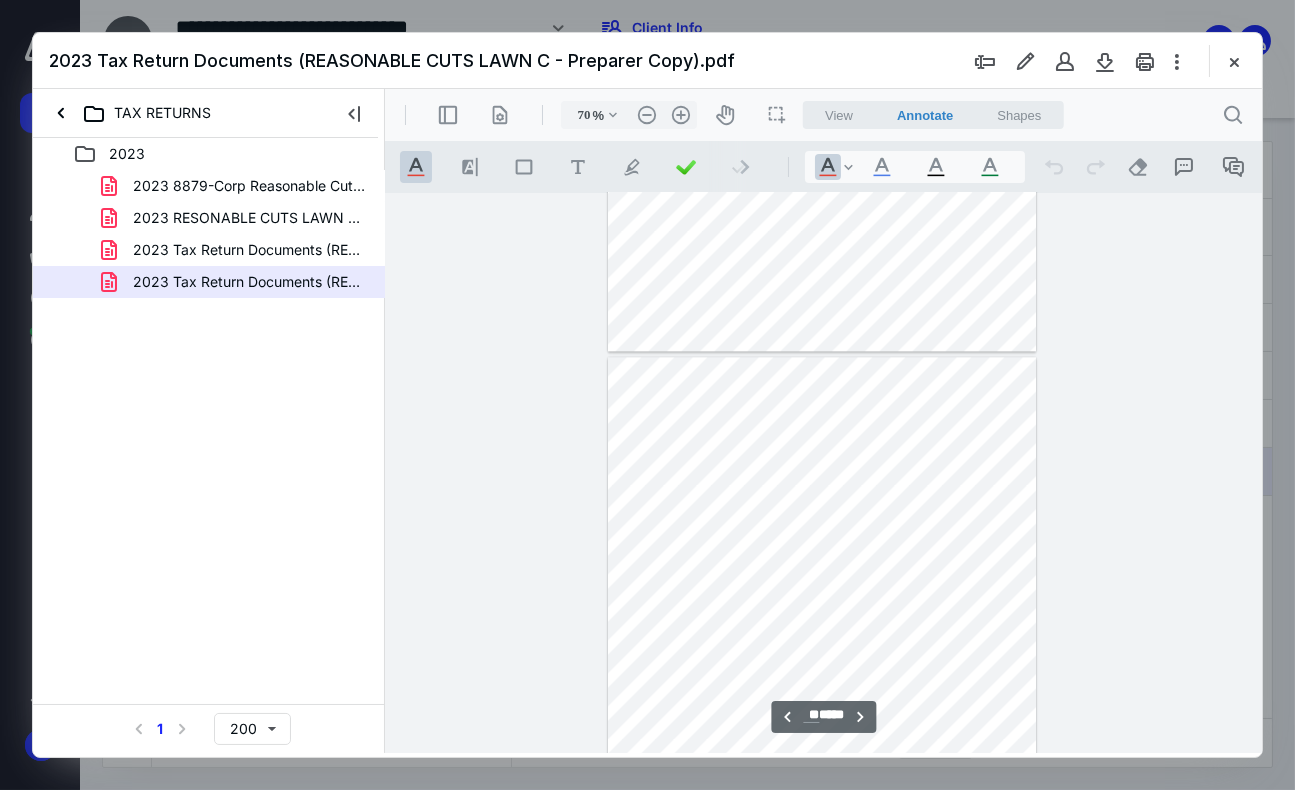 type on "**" 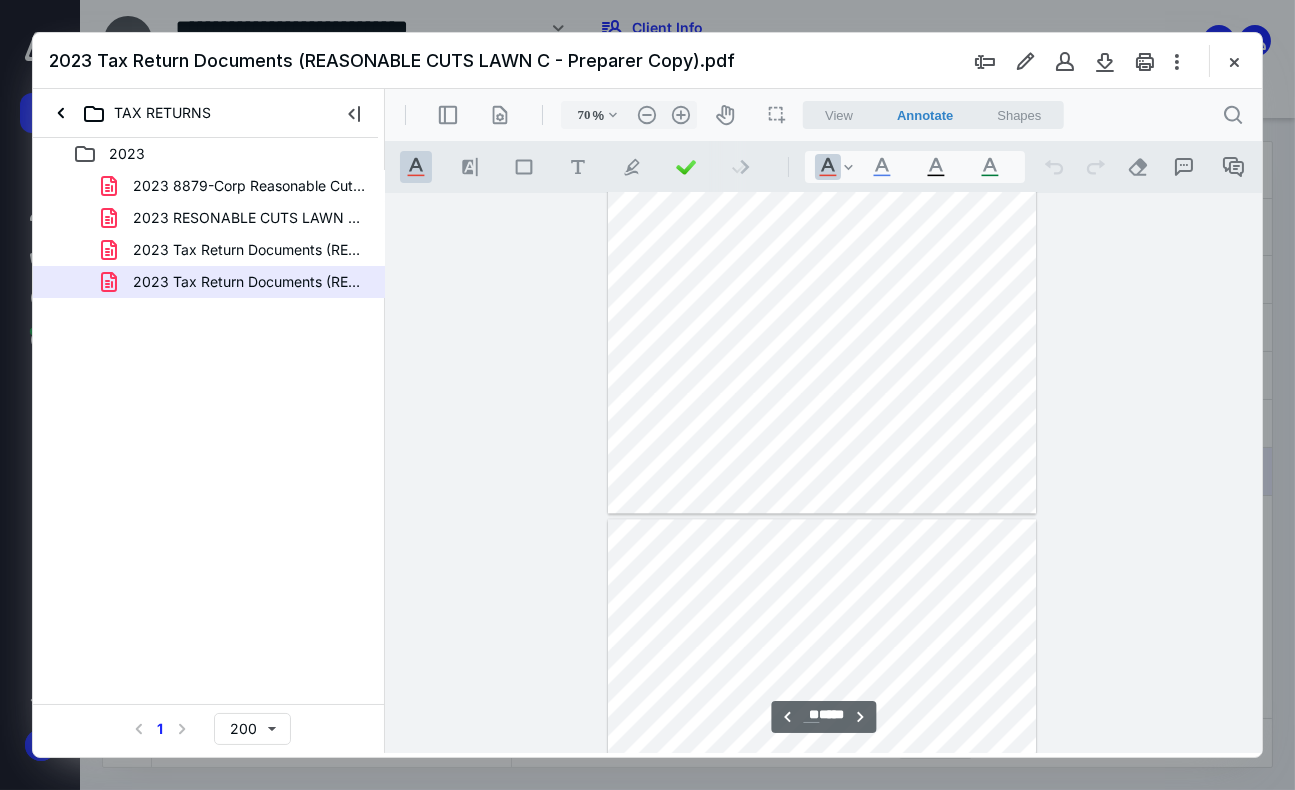 scroll, scrollTop: 8806, scrollLeft: 0, axis: vertical 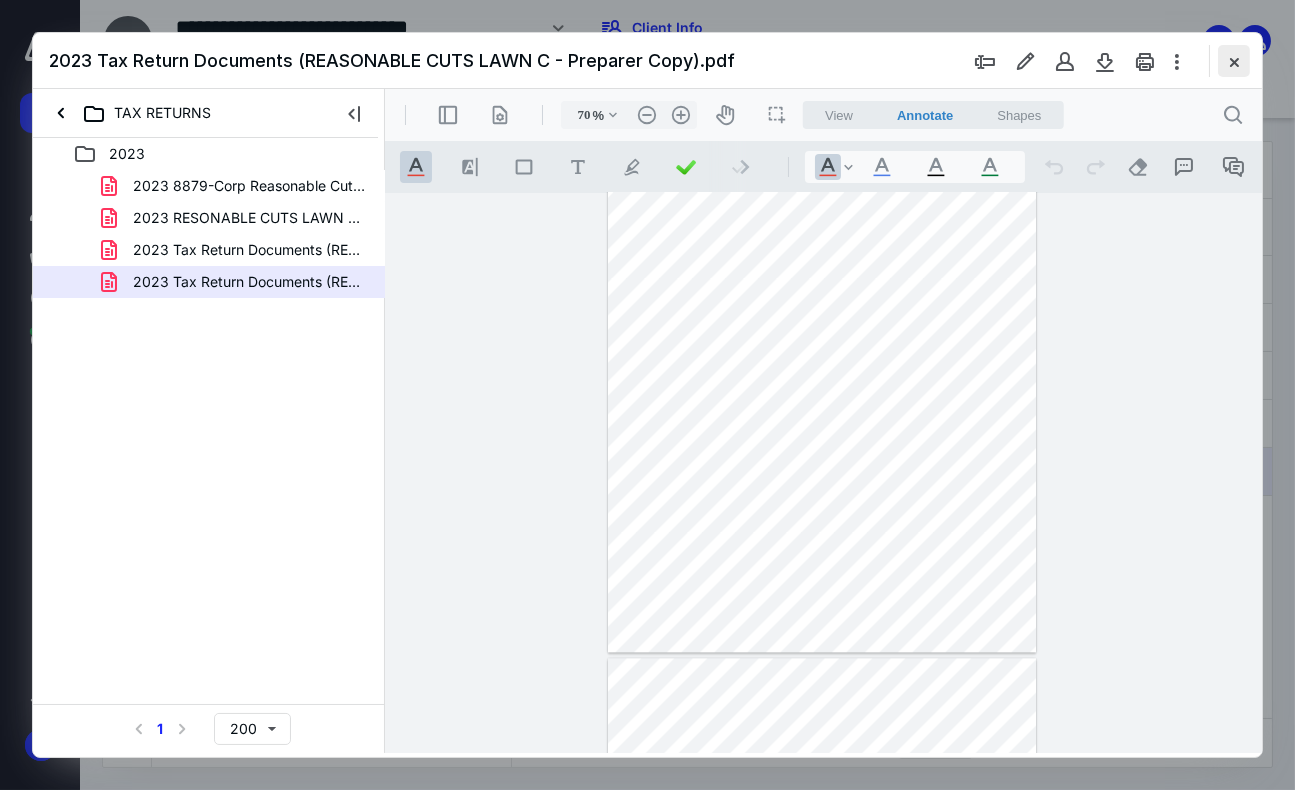 click at bounding box center (1234, 61) 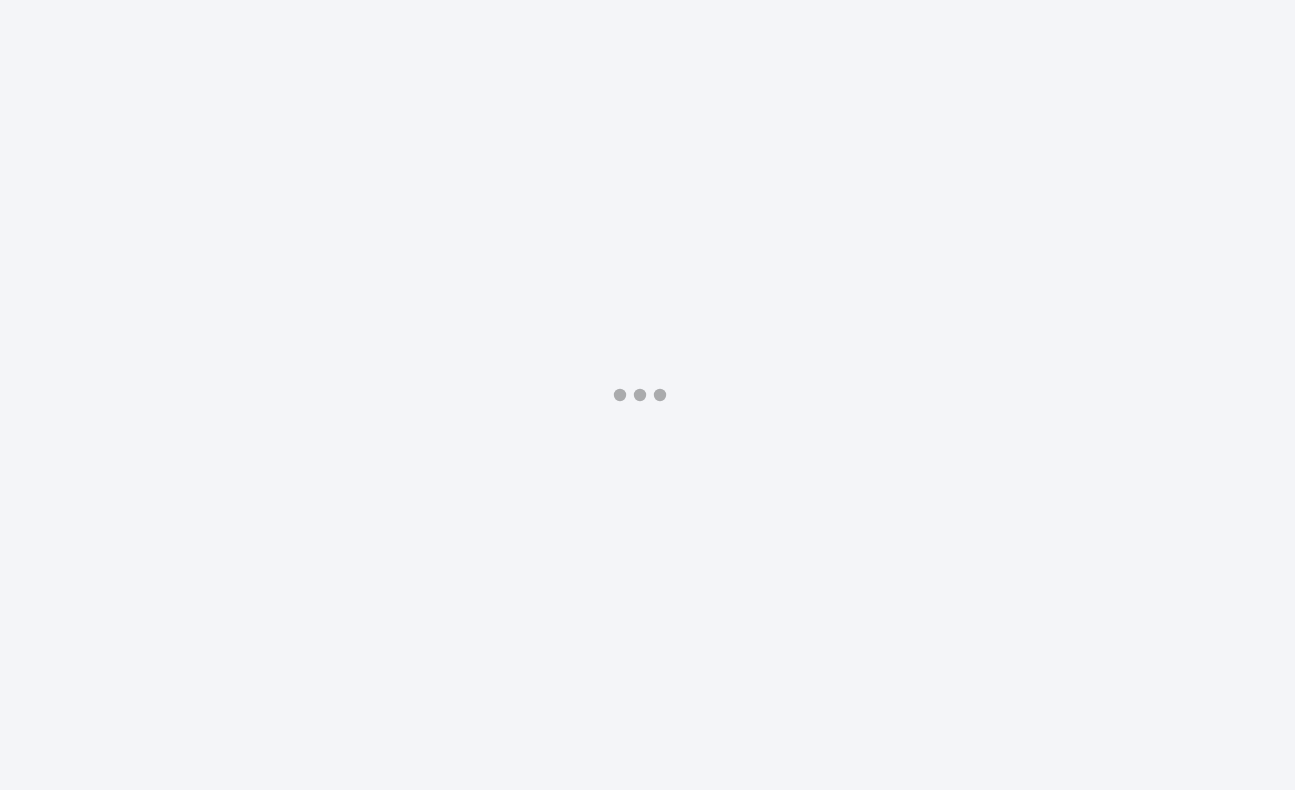 scroll, scrollTop: 0, scrollLeft: 0, axis: both 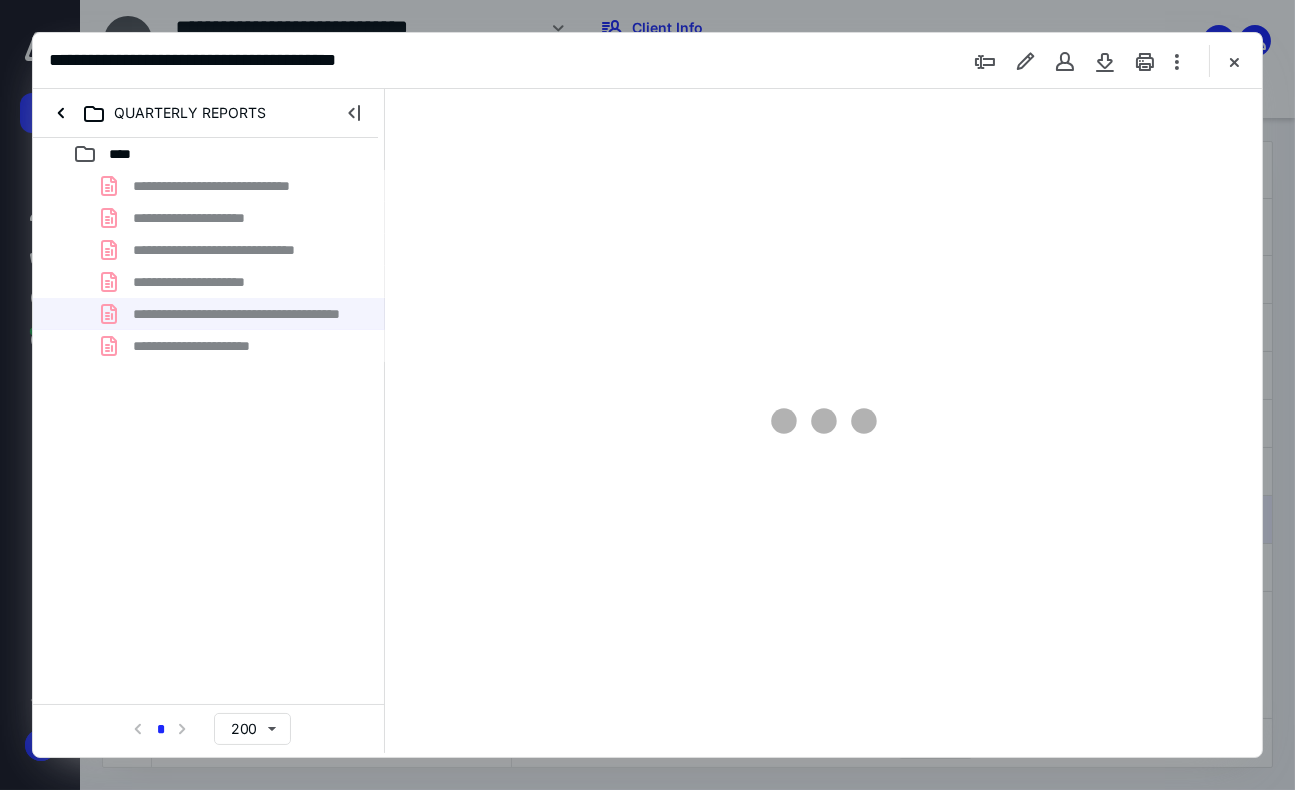 type on "70" 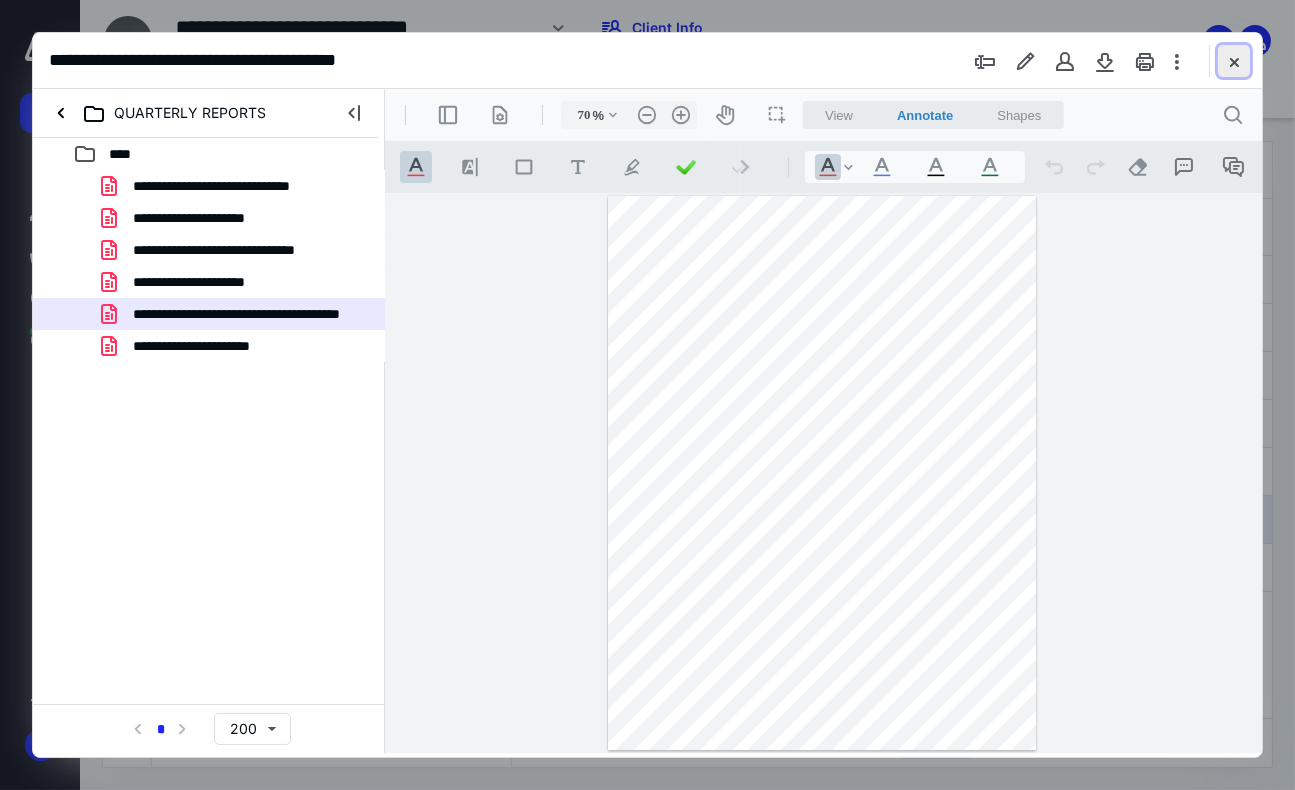 click at bounding box center (1234, 61) 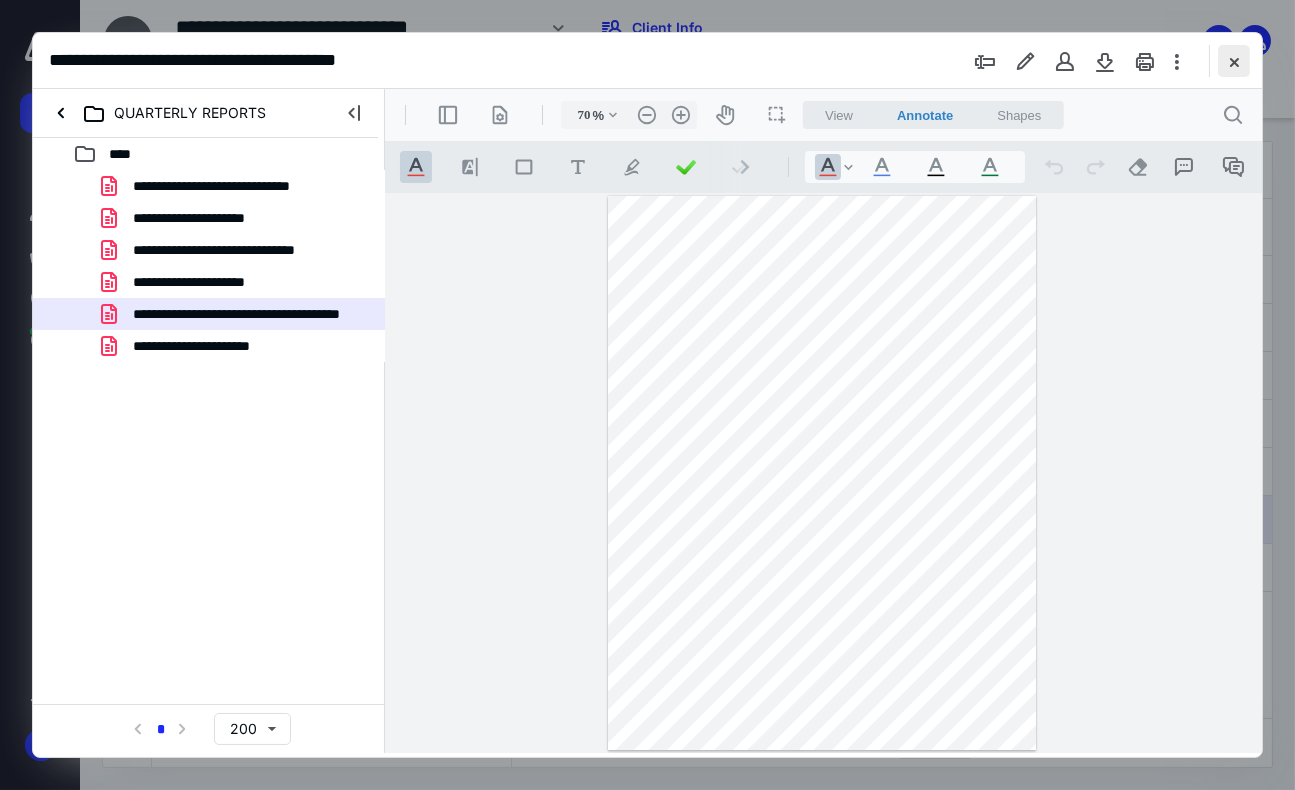 checkbox on "false" 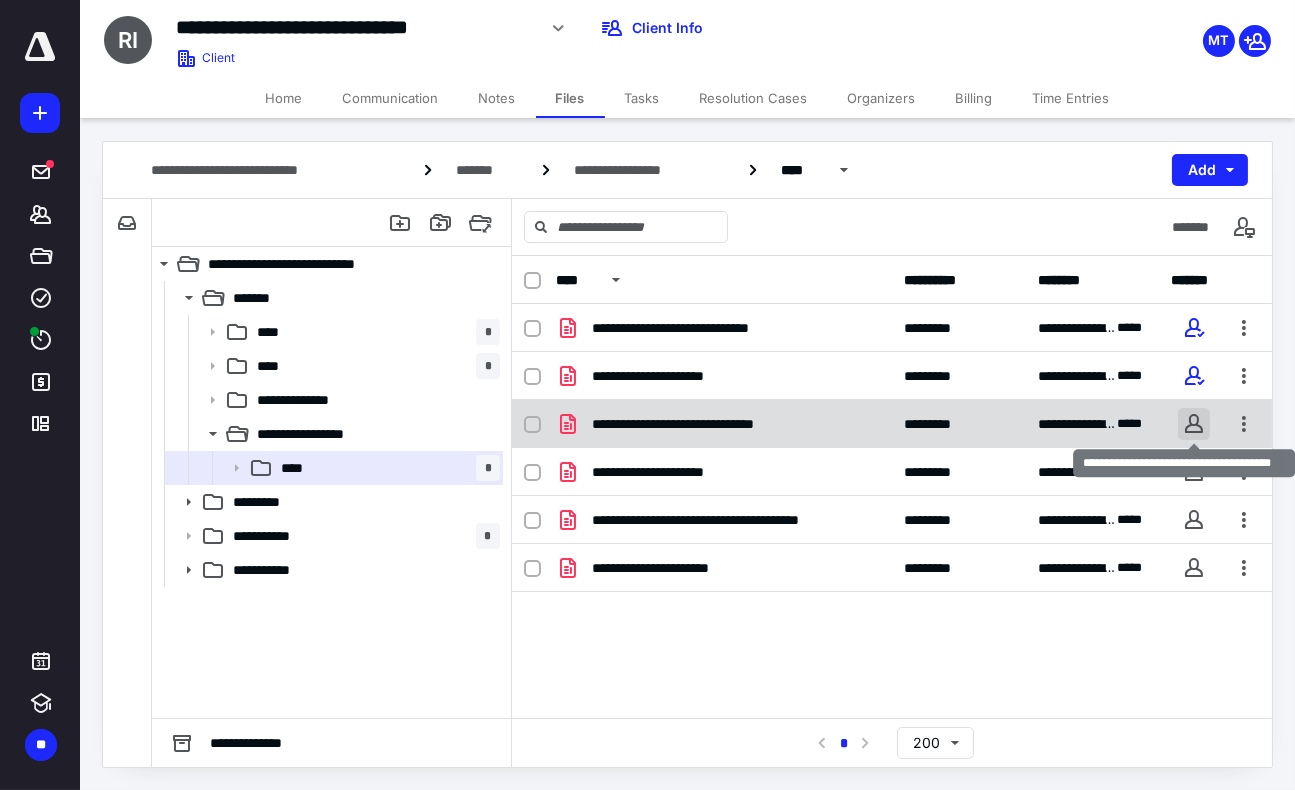 click at bounding box center (1194, 424) 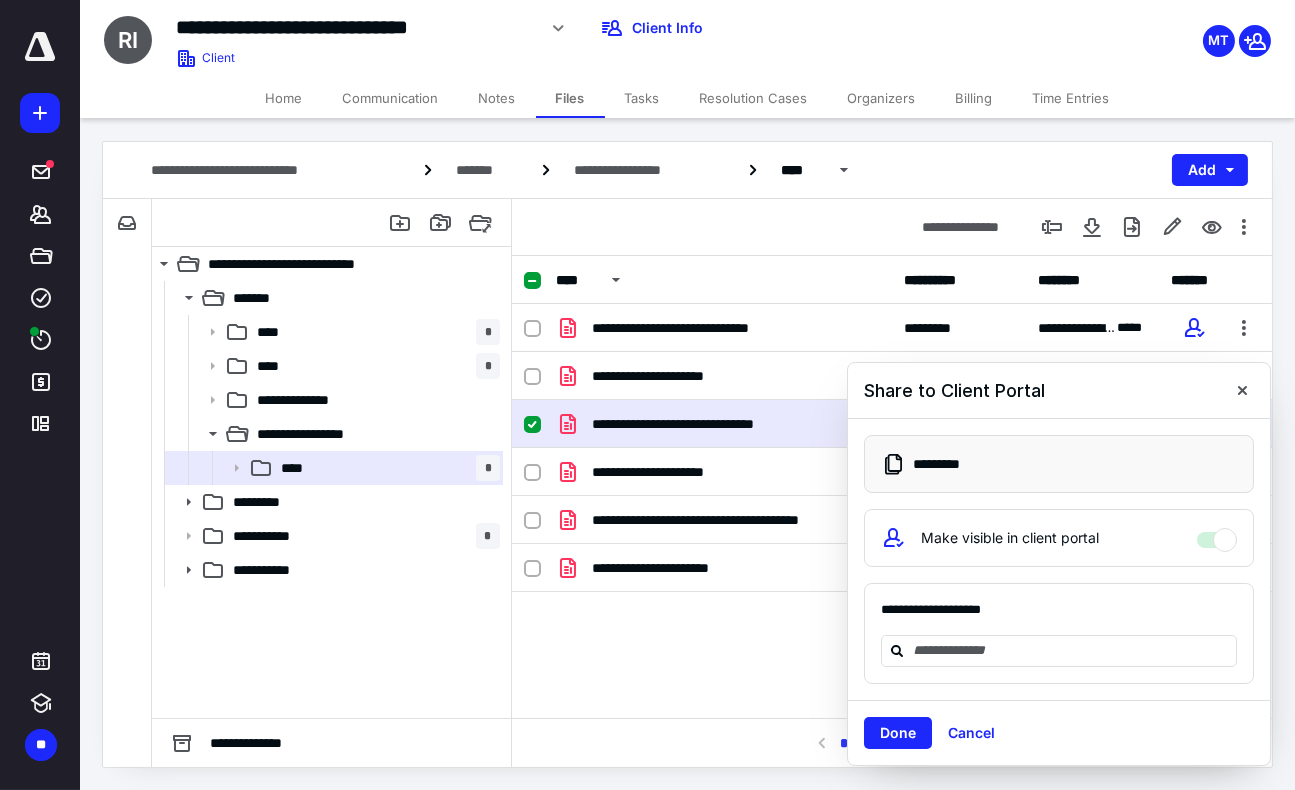drag, startPoint x: 1241, startPoint y: 393, endPoint x: 1153, endPoint y: 423, distance: 92.973114 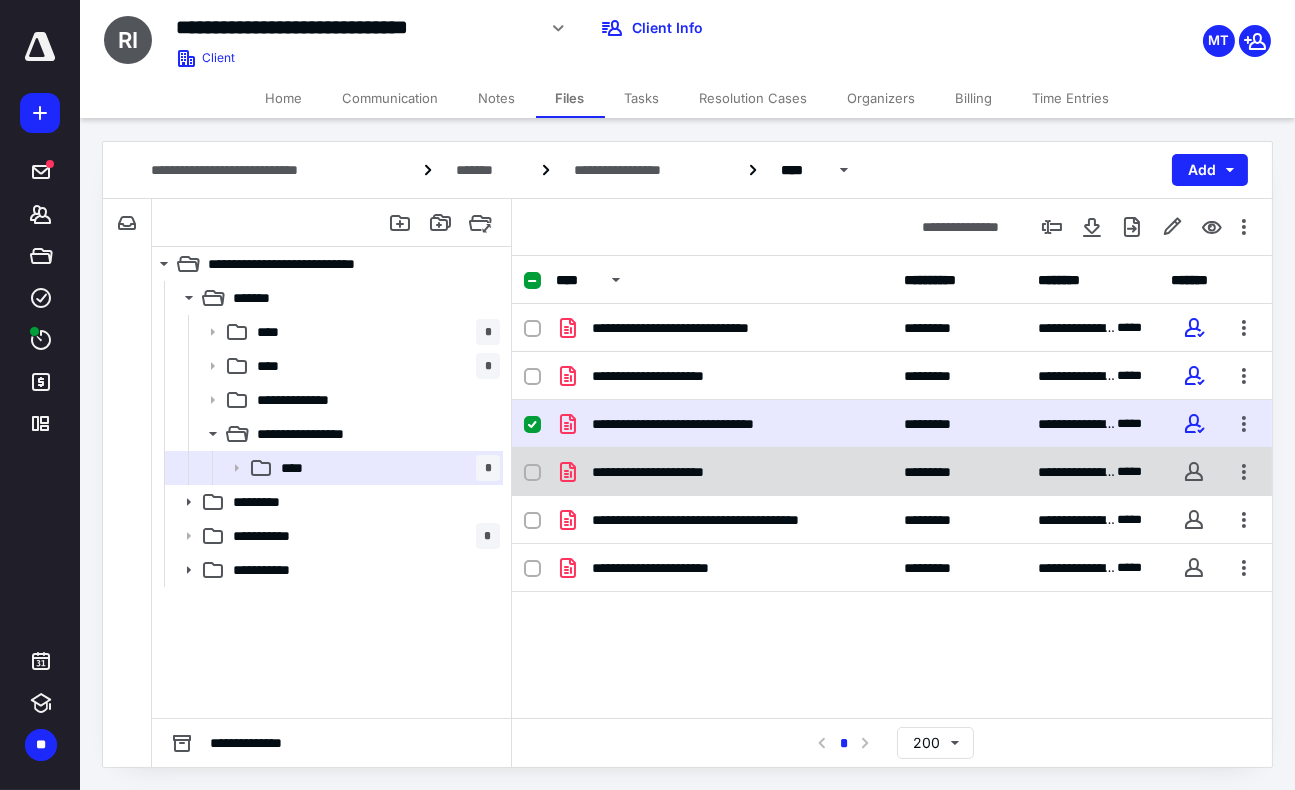 click at bounding box center (1194, 472) 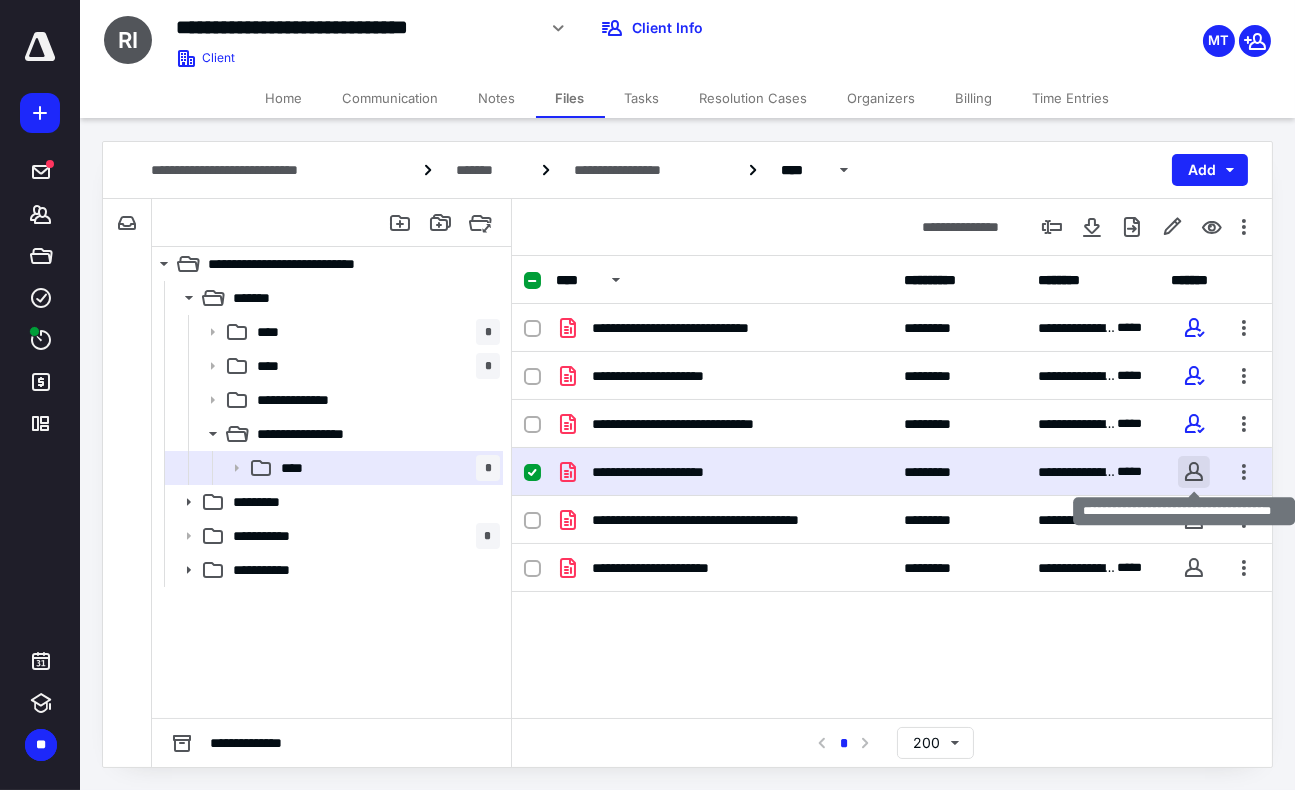 click at bounding box center (1194, 472) 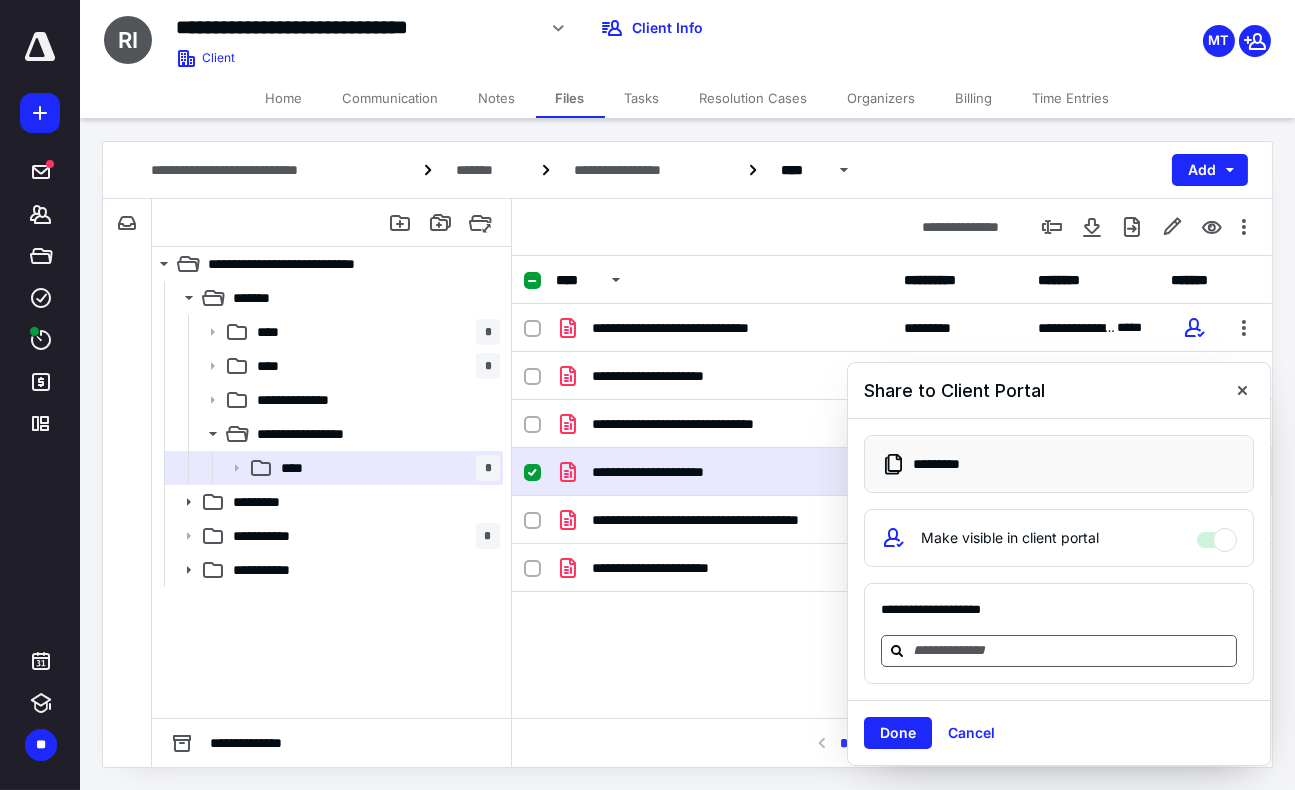 click at bounding box center [1071, 650] 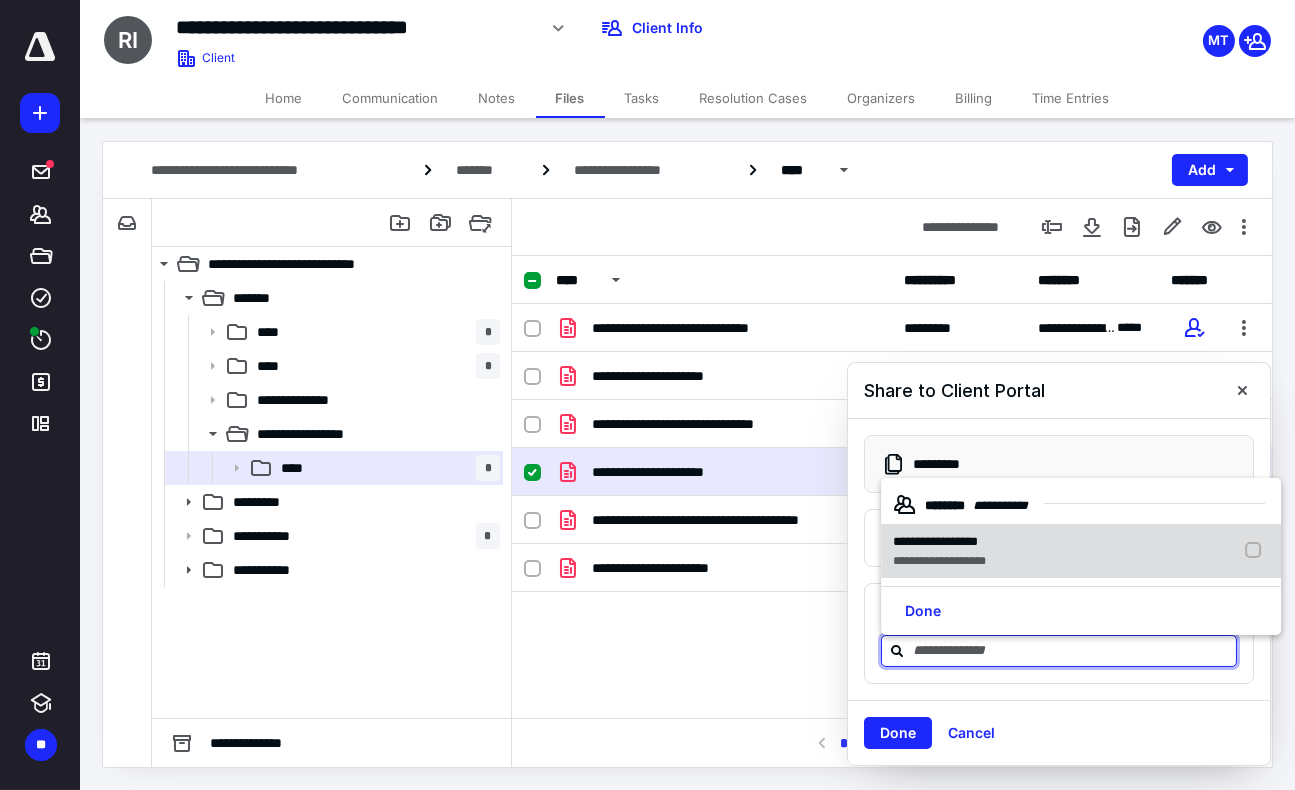 click on "**********" at bounding box center (939, 542) 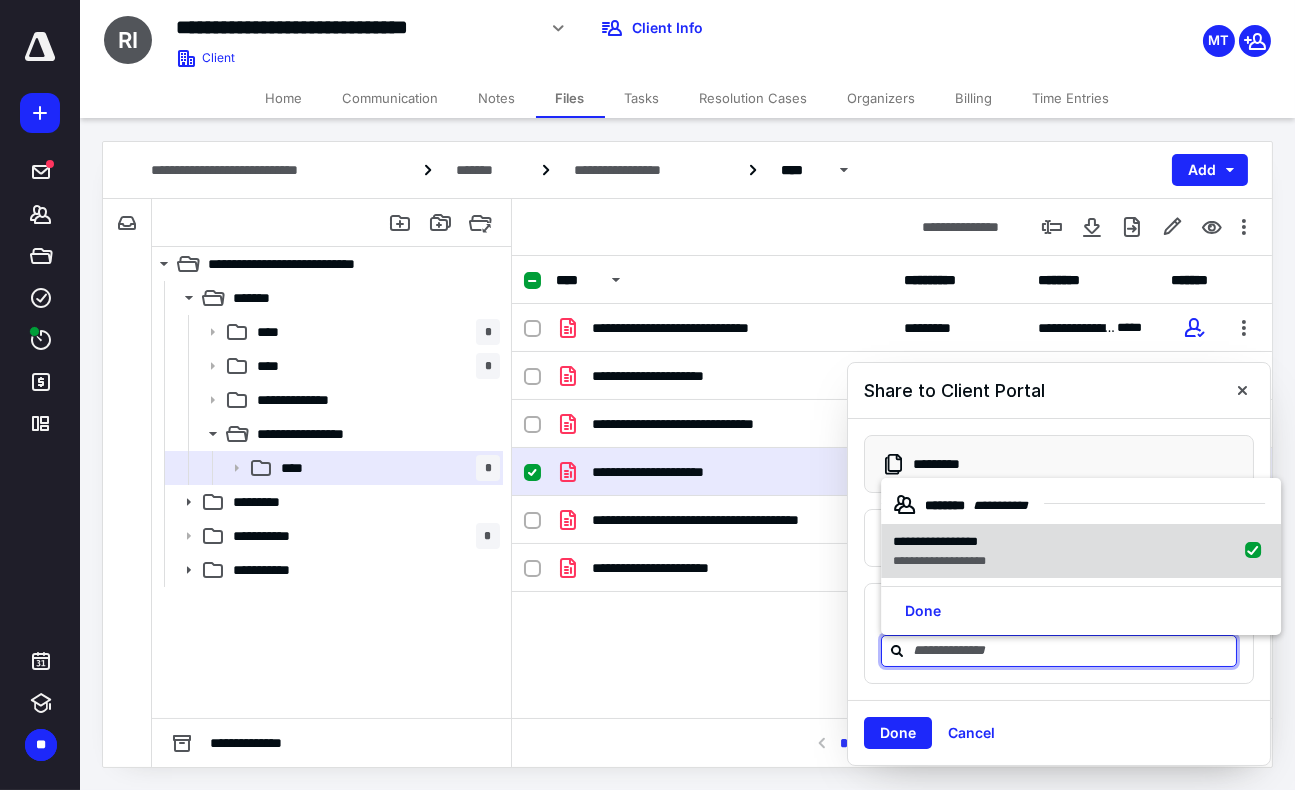 checkbox on "true" 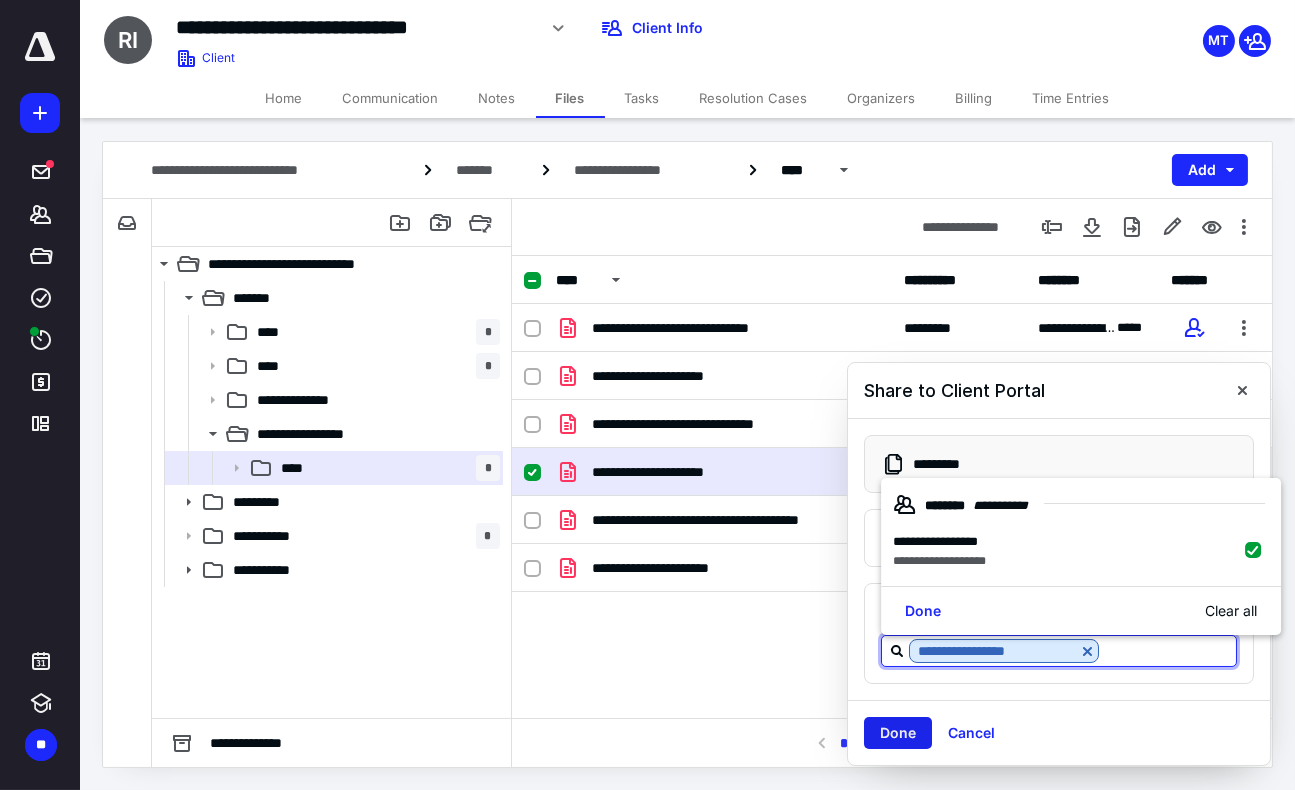 click on "Done" at bounding box center [898, 733] 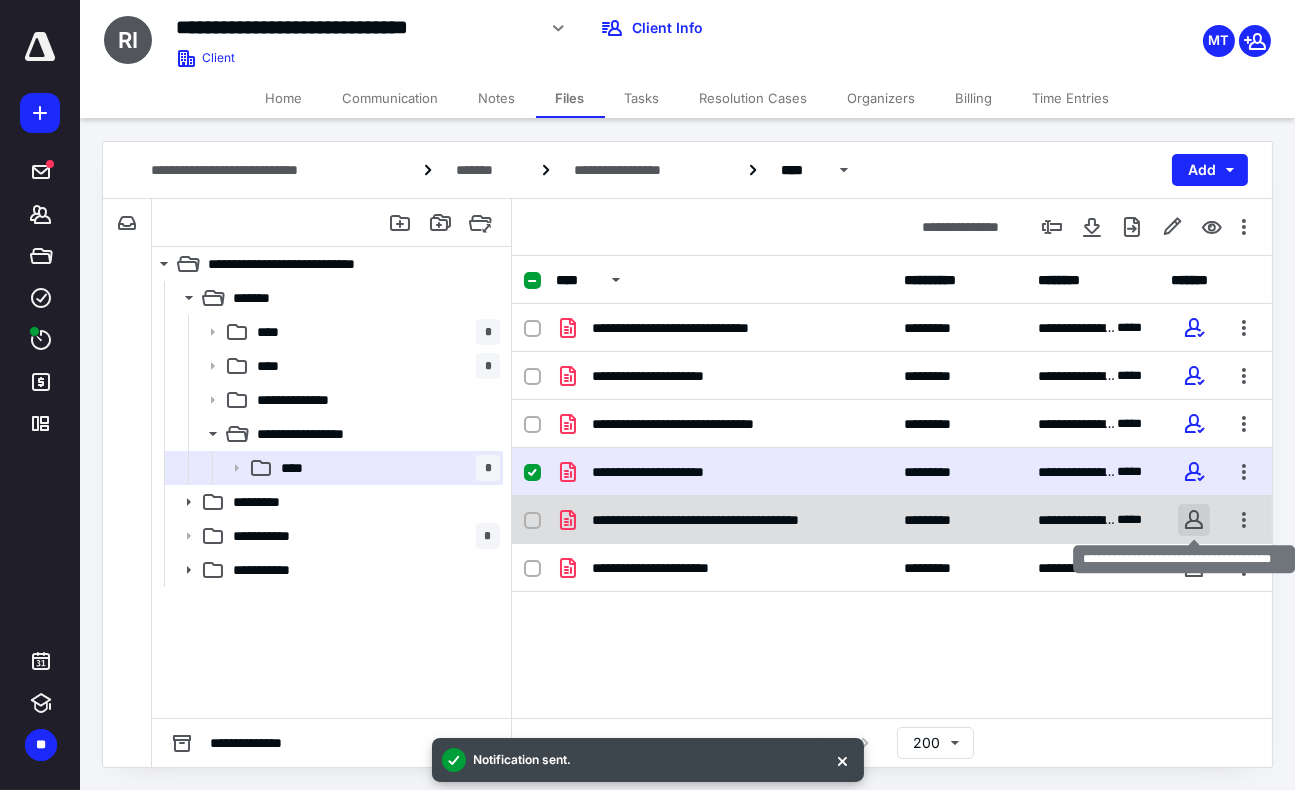 click at bounding box center (1194, 520) 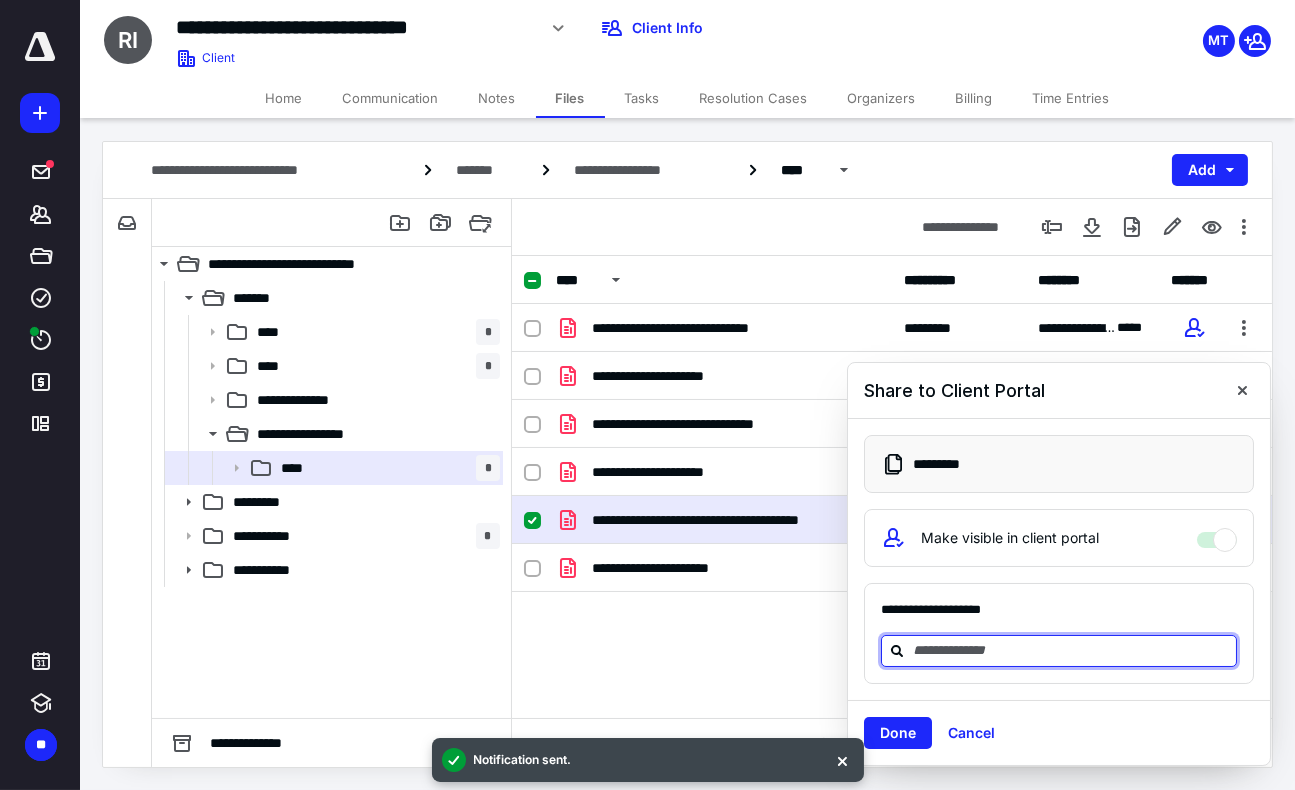 click at bounding box center [1071, 650] 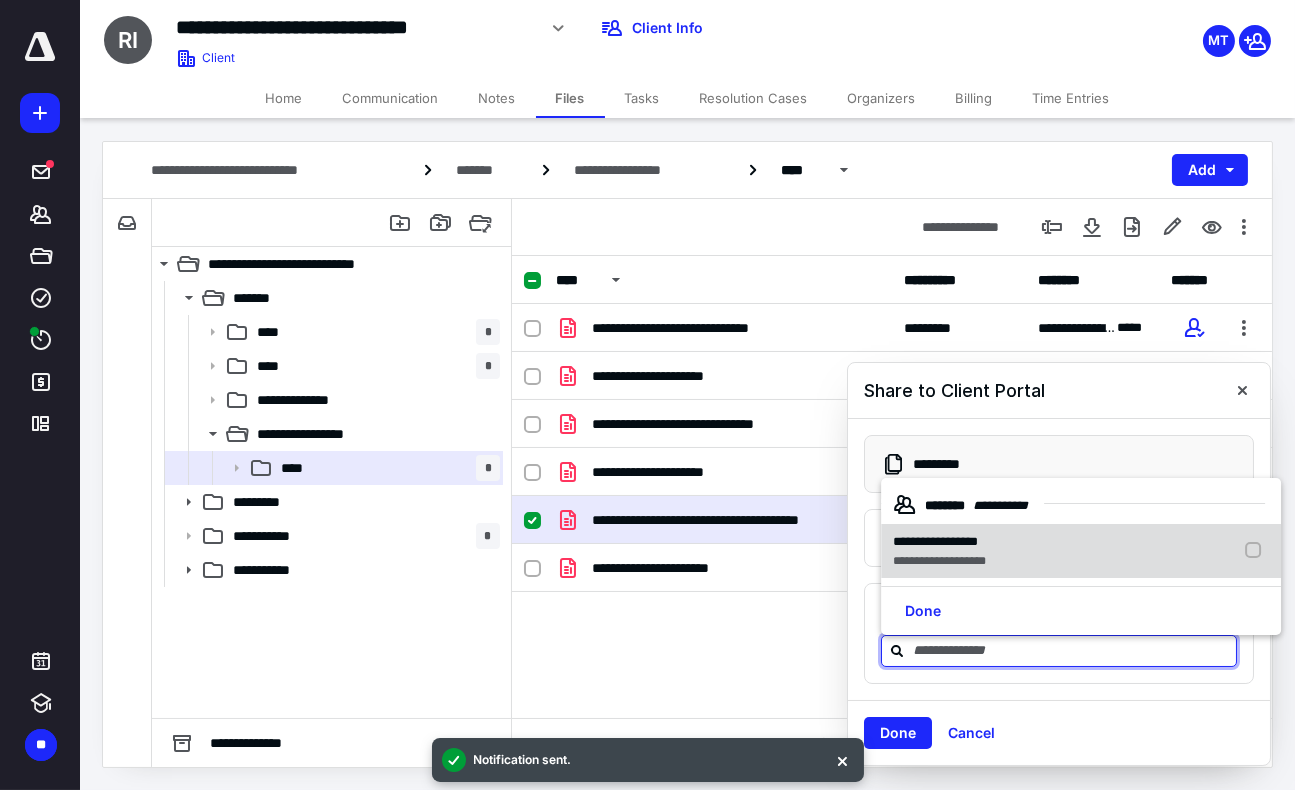 click on "**********" at bounding box center (939, 561) 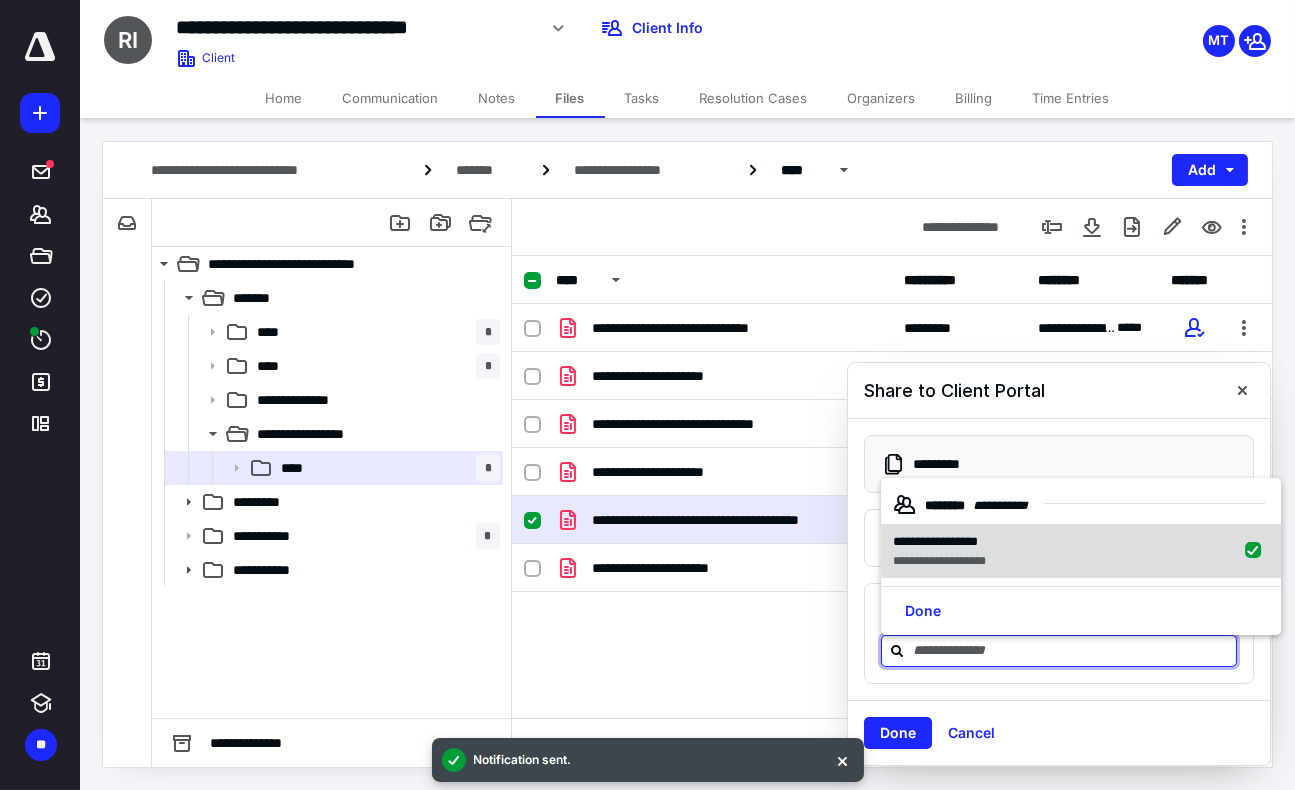 checkbox on "true" 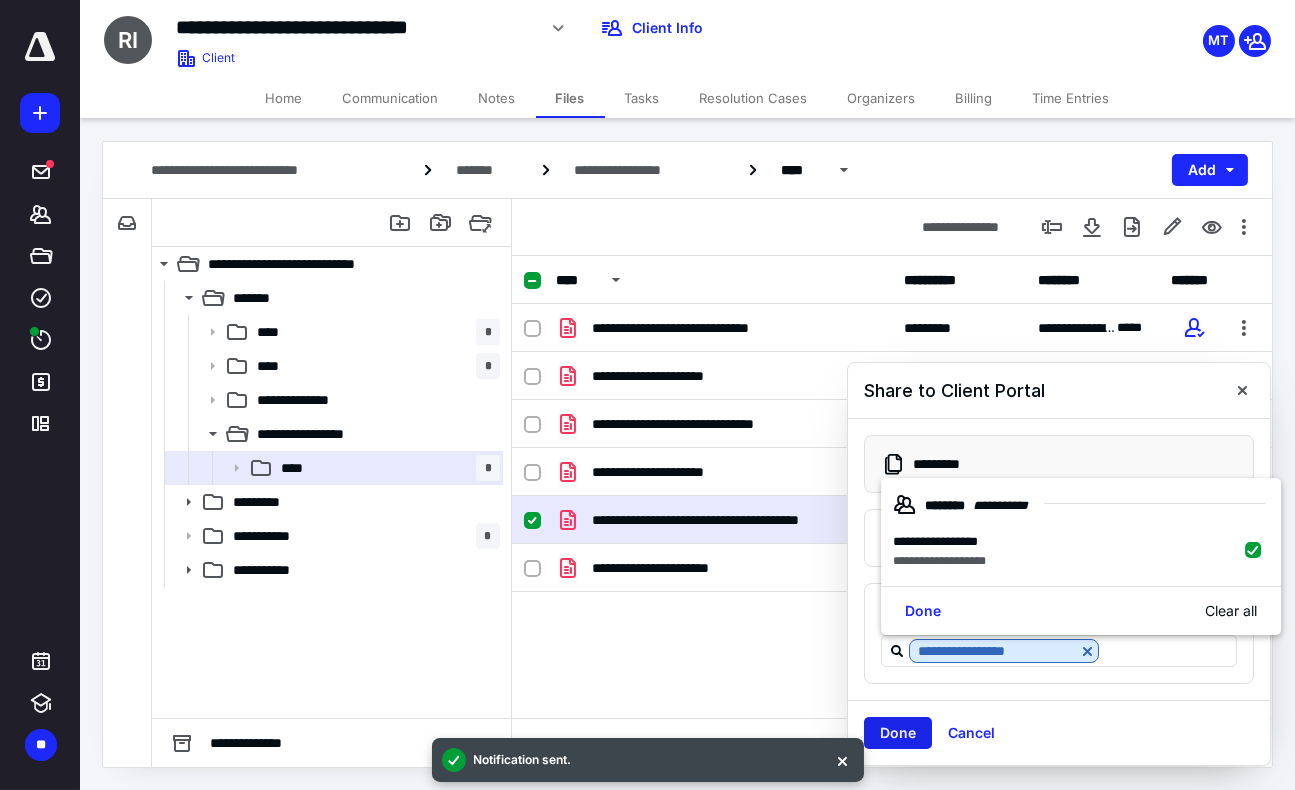 click on "Done" at bounding box center [898, 733] 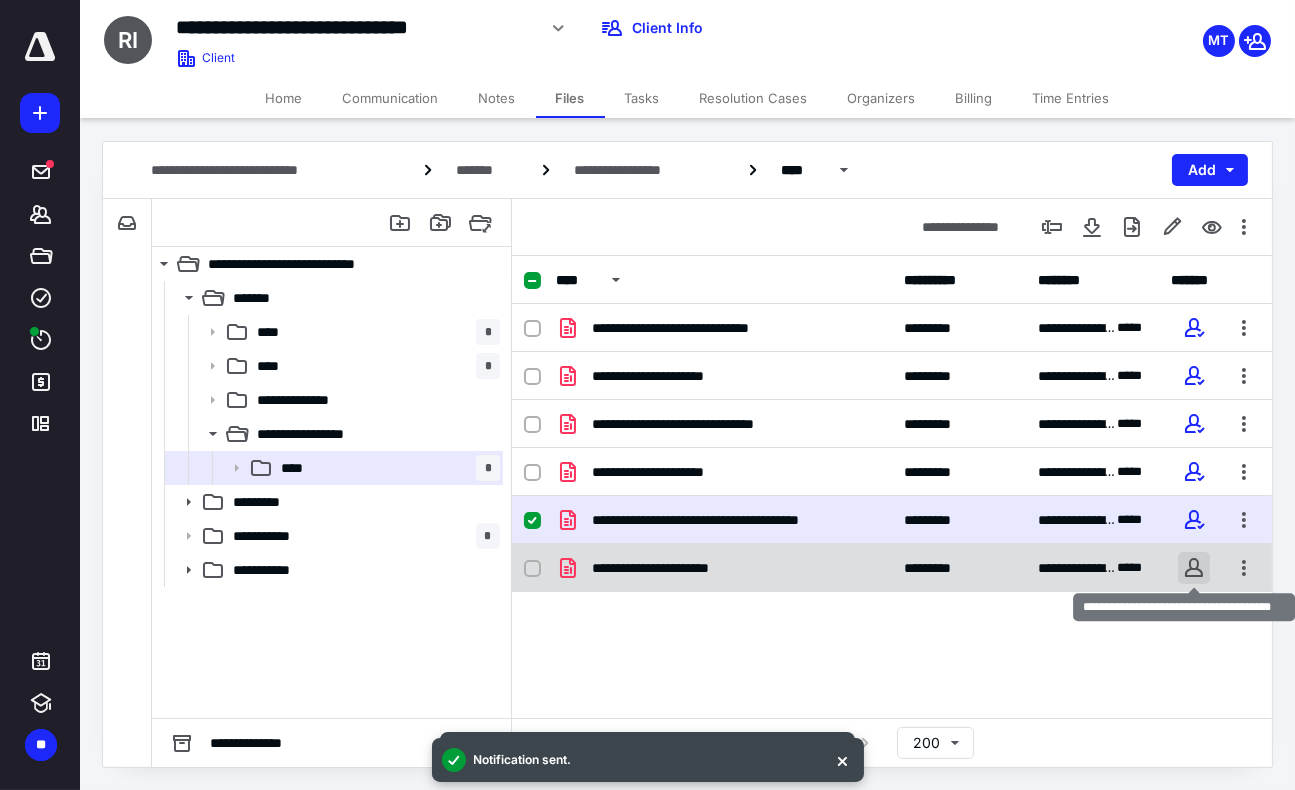 click at bounding box center [1194, 568] 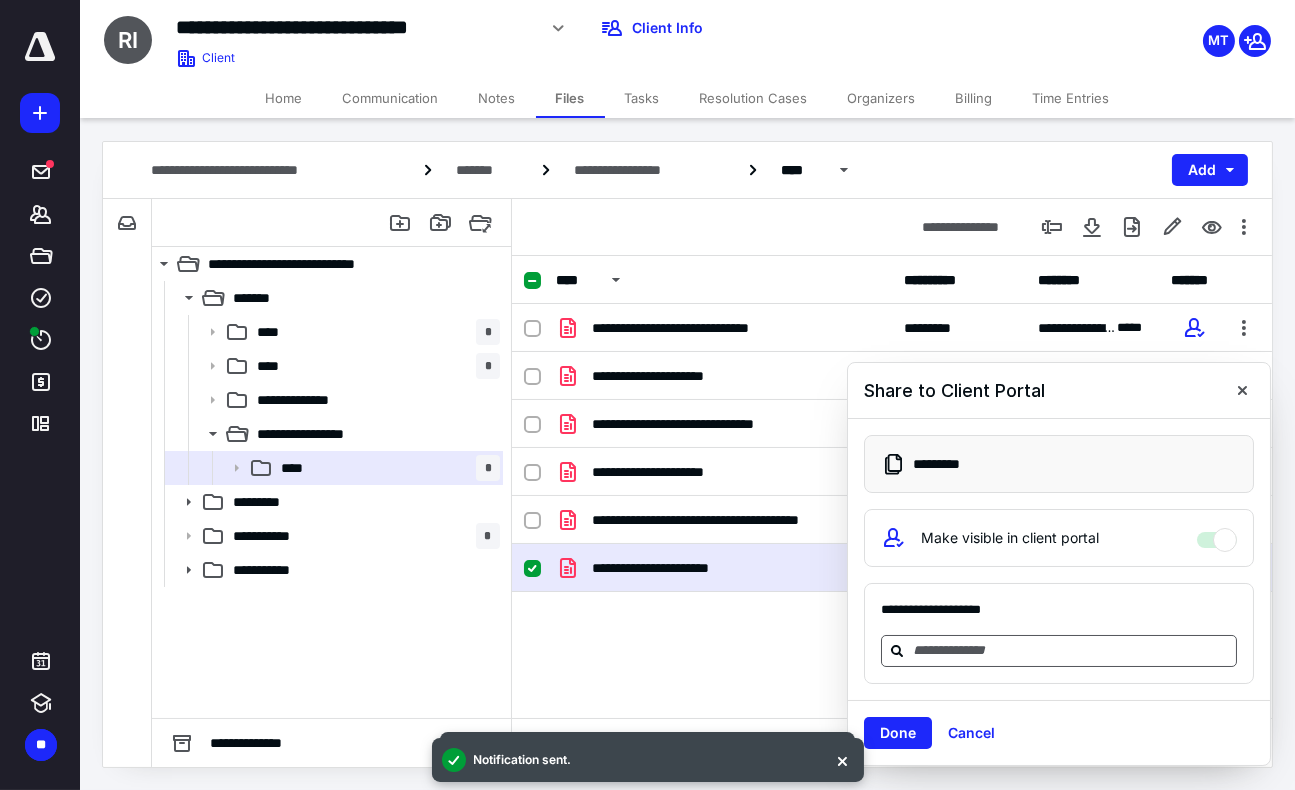 click 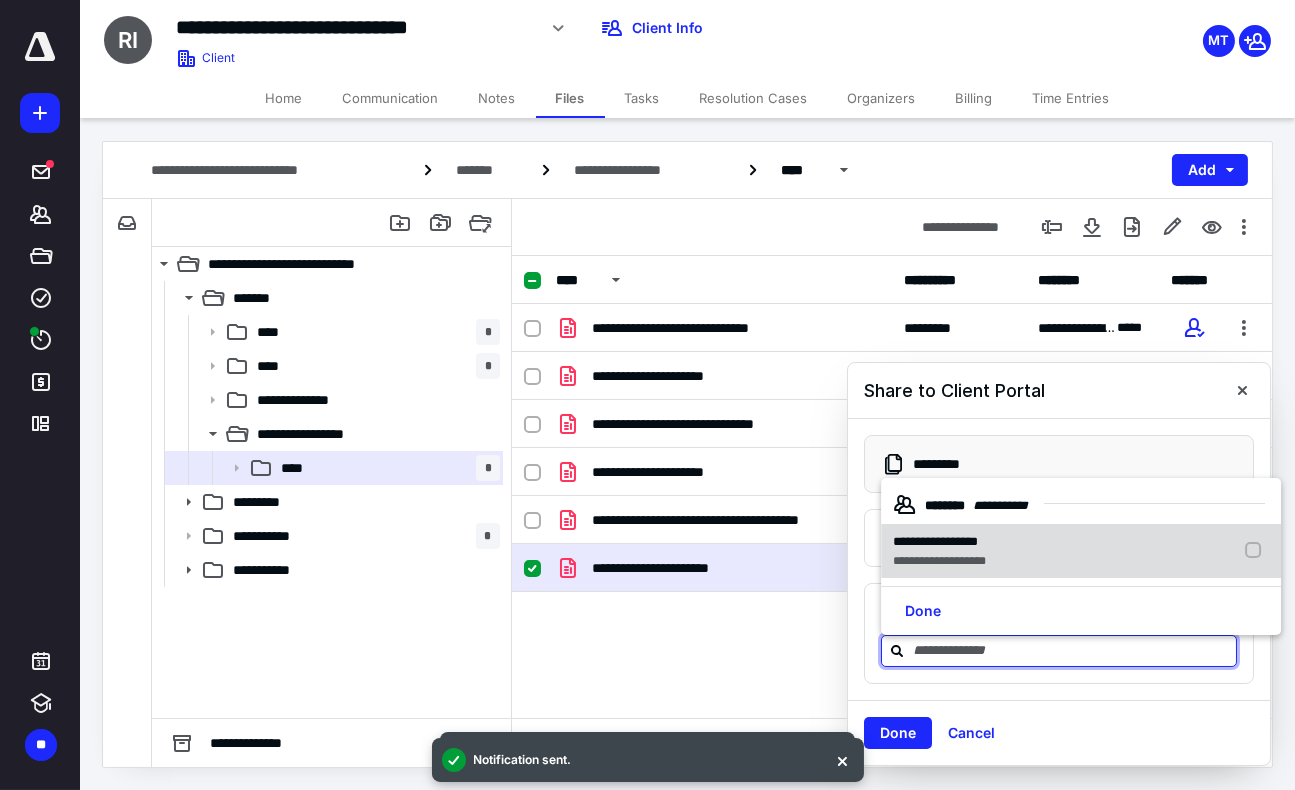 click on "**********" at bounding box center [935, 541] 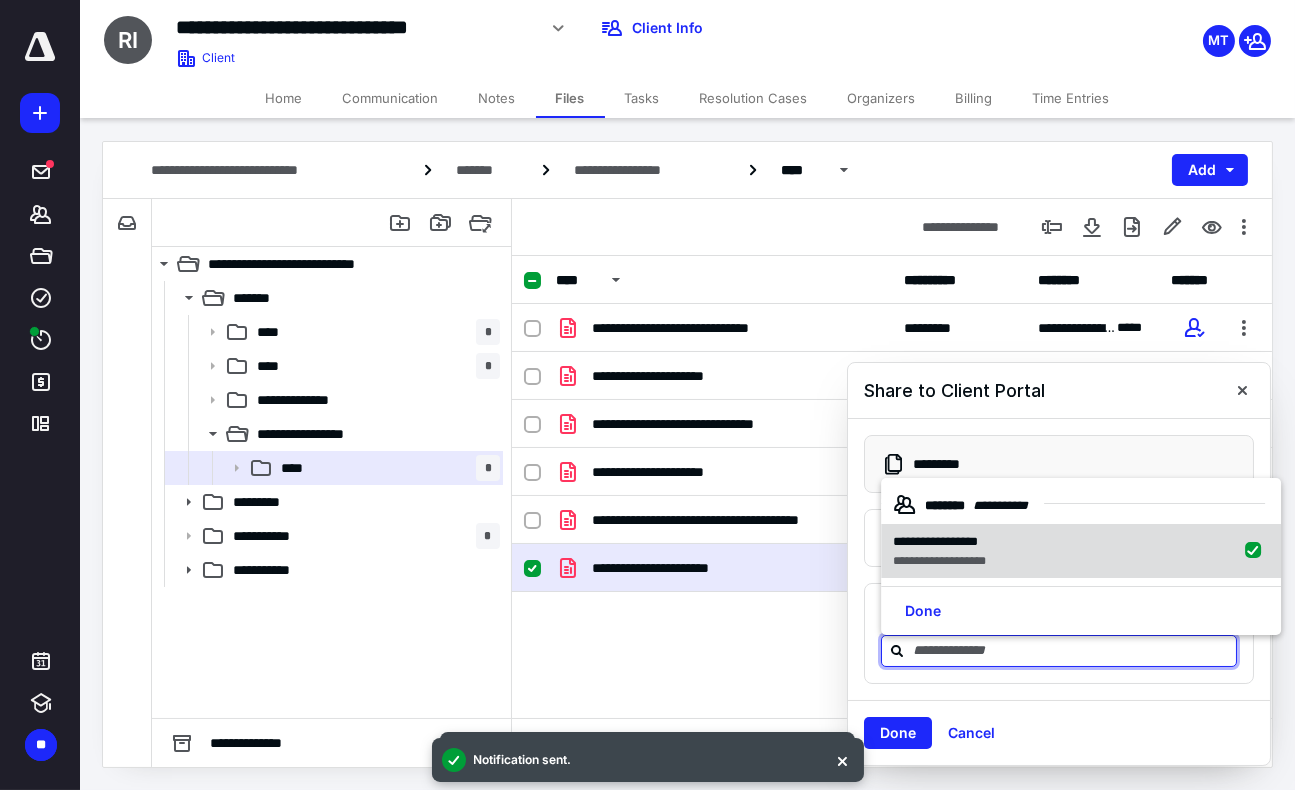 checkbox on "true" 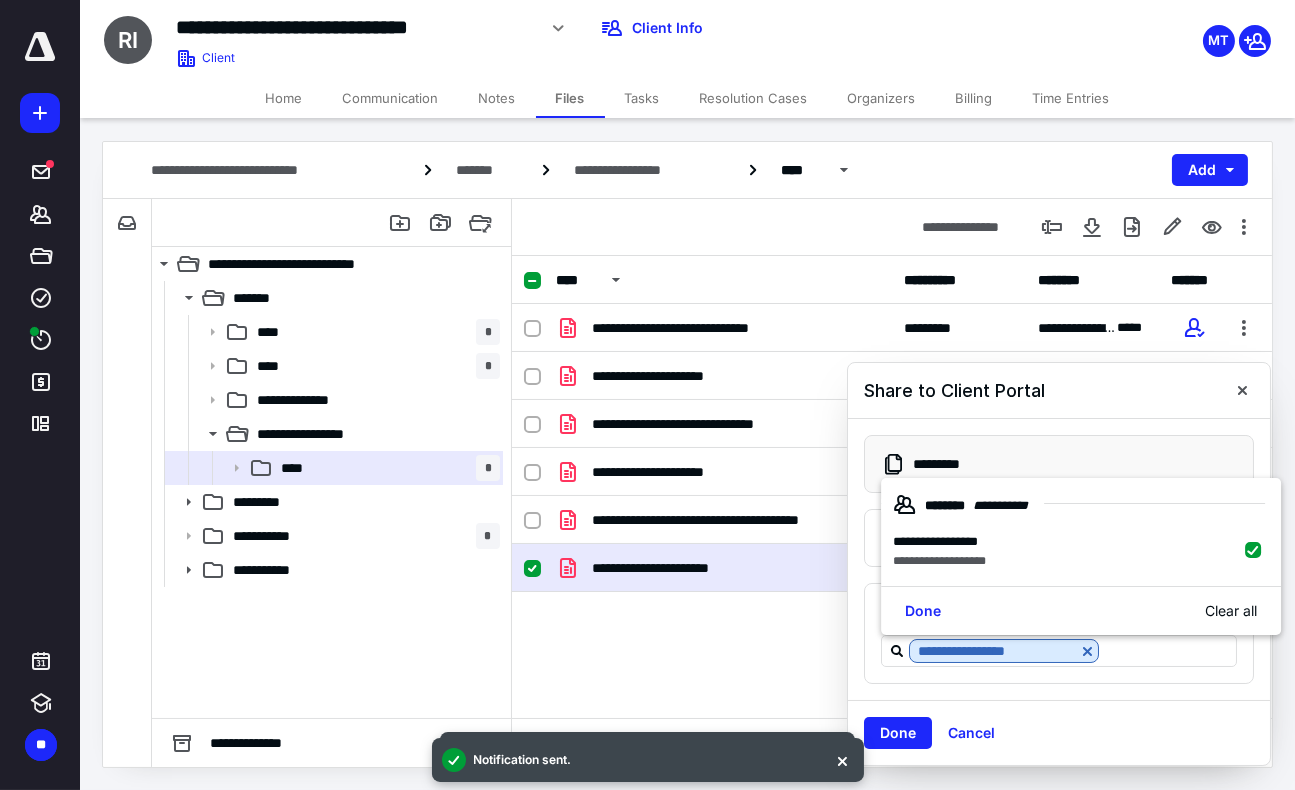 drag, startPoint x: 880, startPoint y: 724, endPoint x: 903, endPoint y: 701, distance: 32.526913 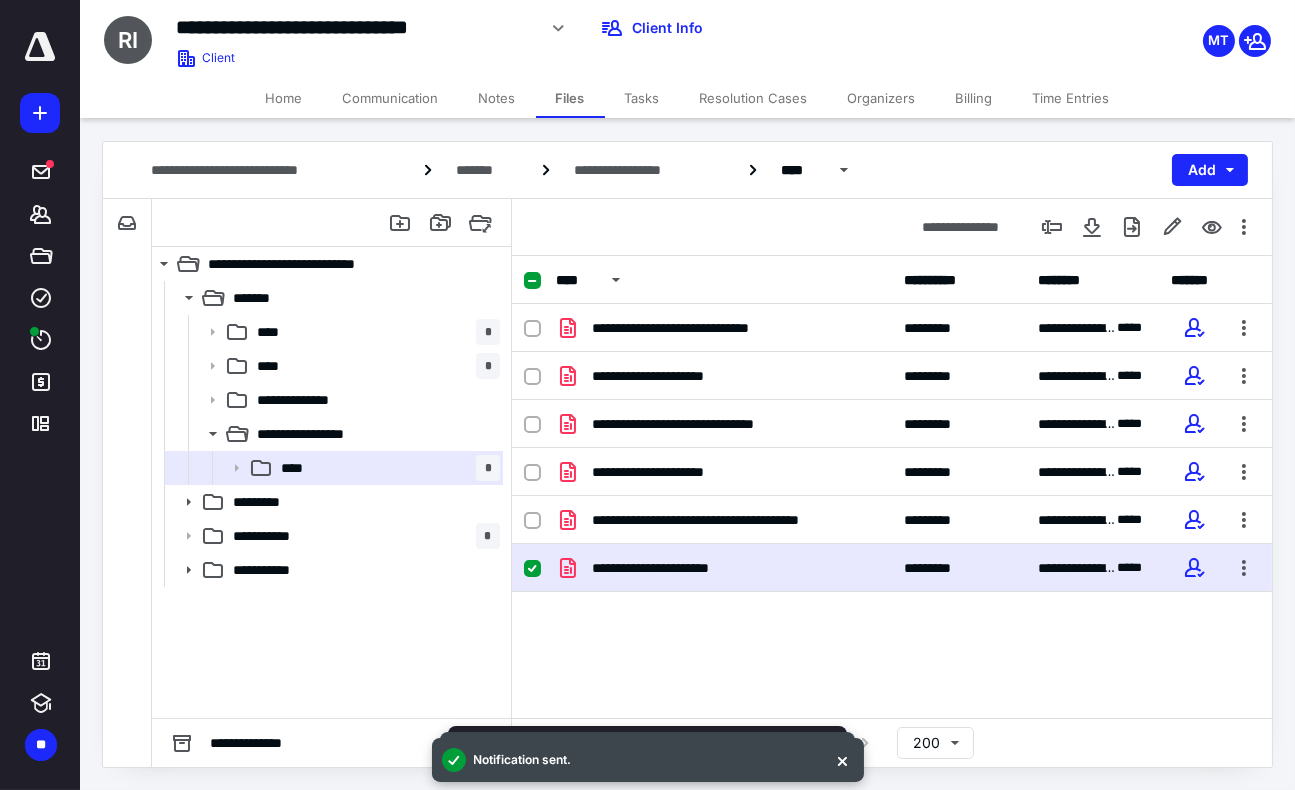 drag, startPoint x: 649, startPoint y: 691, endPoint x: 643, endPoint y: 681, distance: 11.661903 